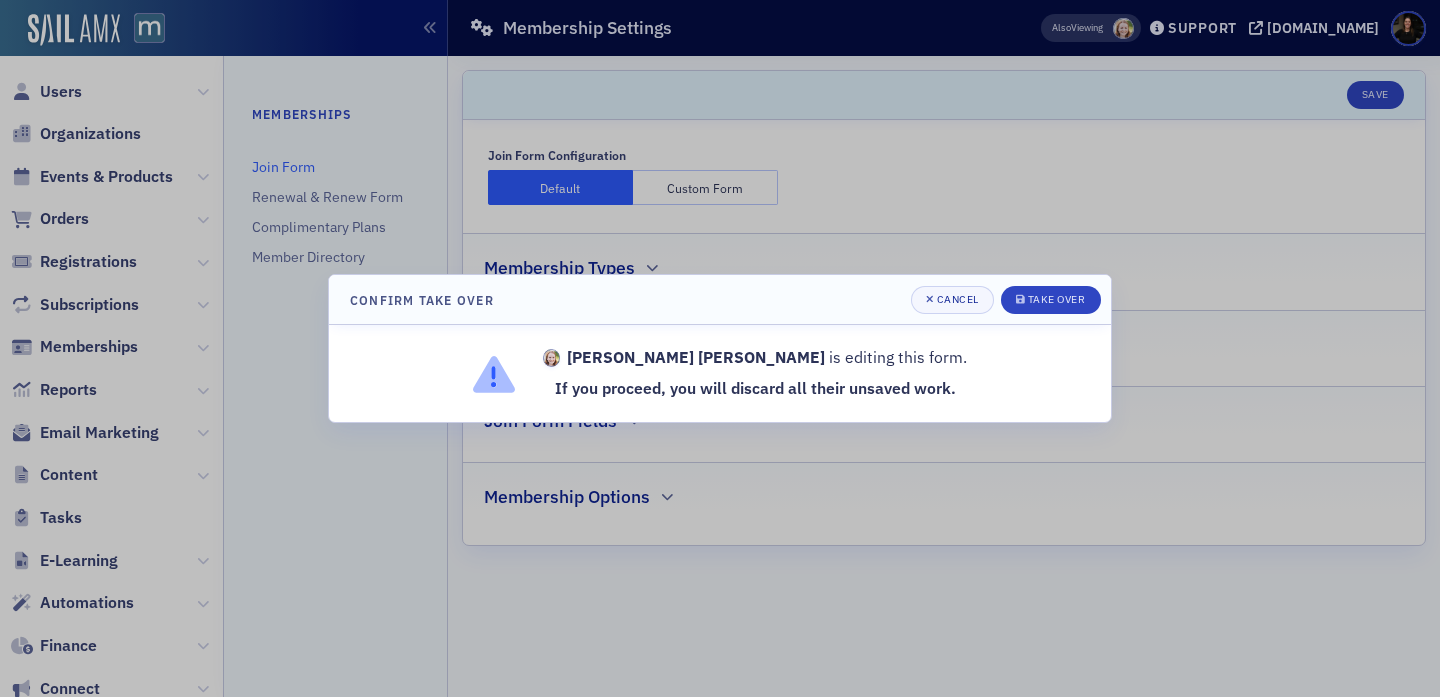 scroll, scrollTop: 0, scrollLeft: 0, axis: both 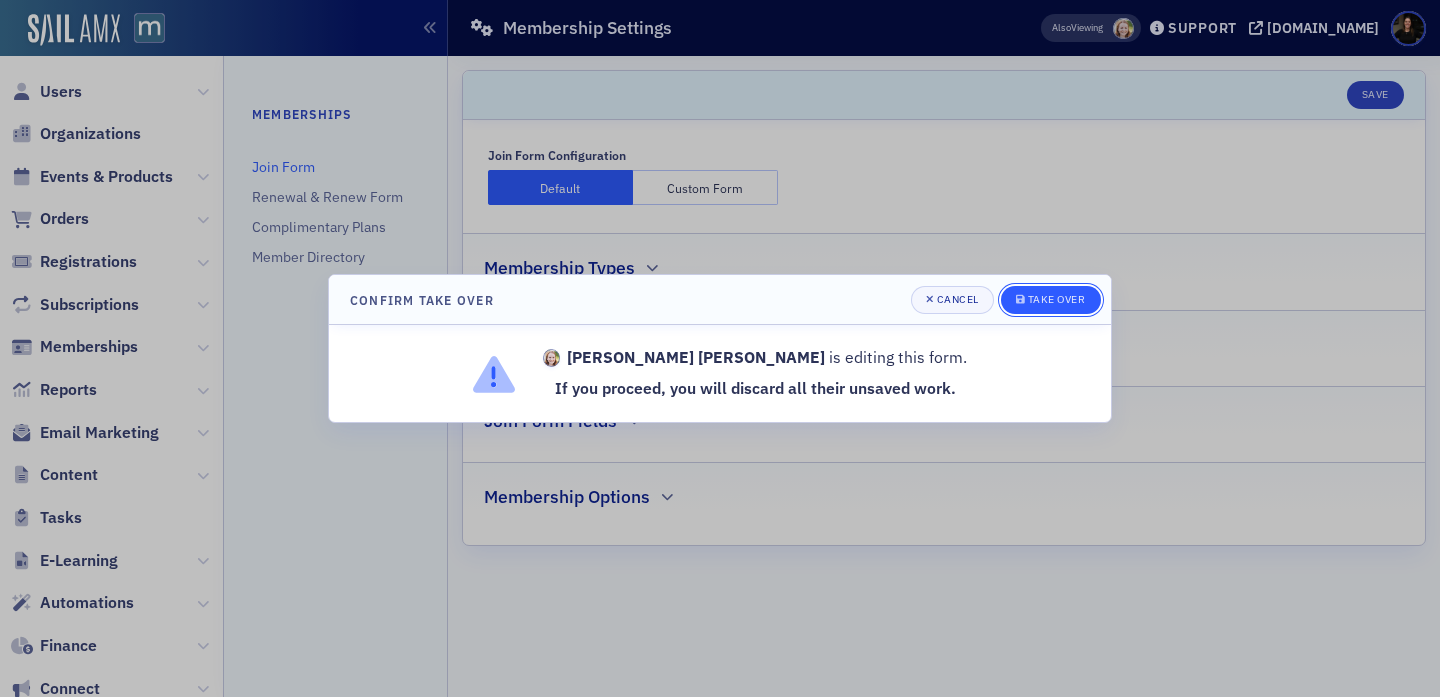 click on "Take Over" at bounding box center [1057, 299] 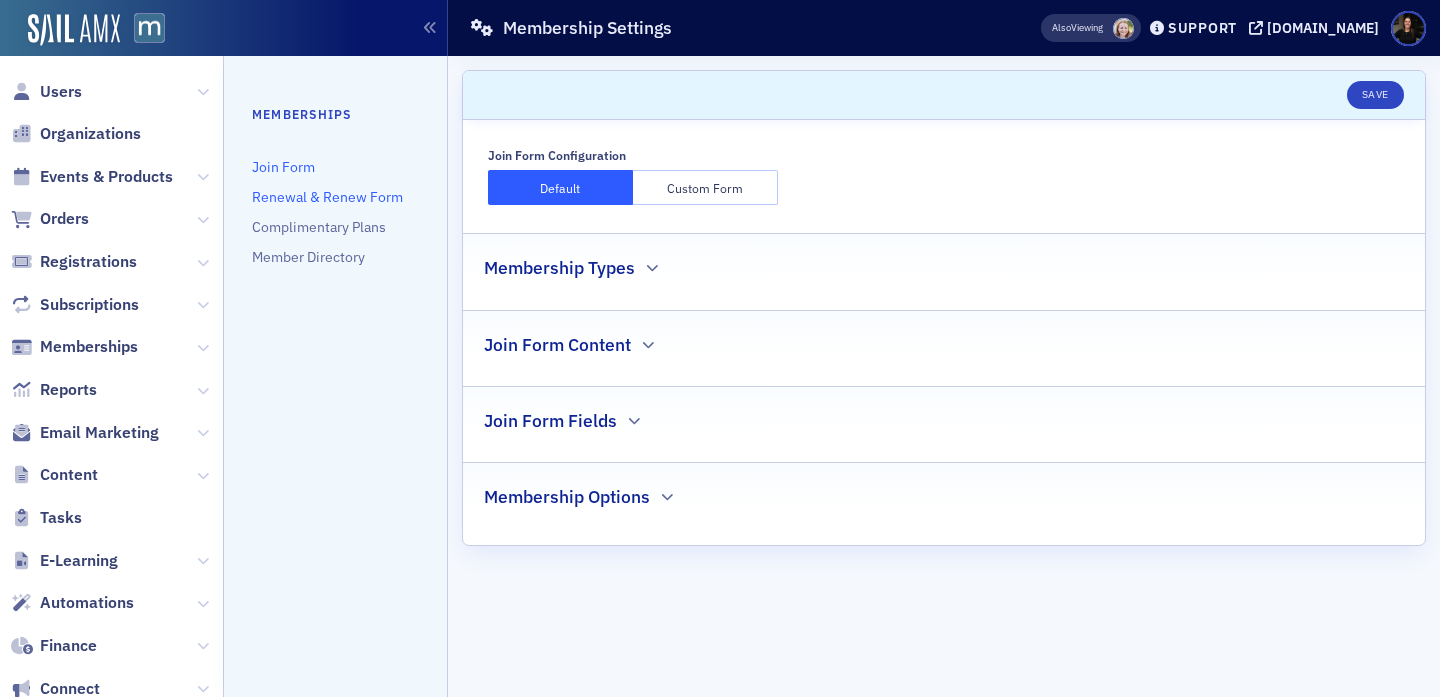 click on "Renewal & Renew Form" 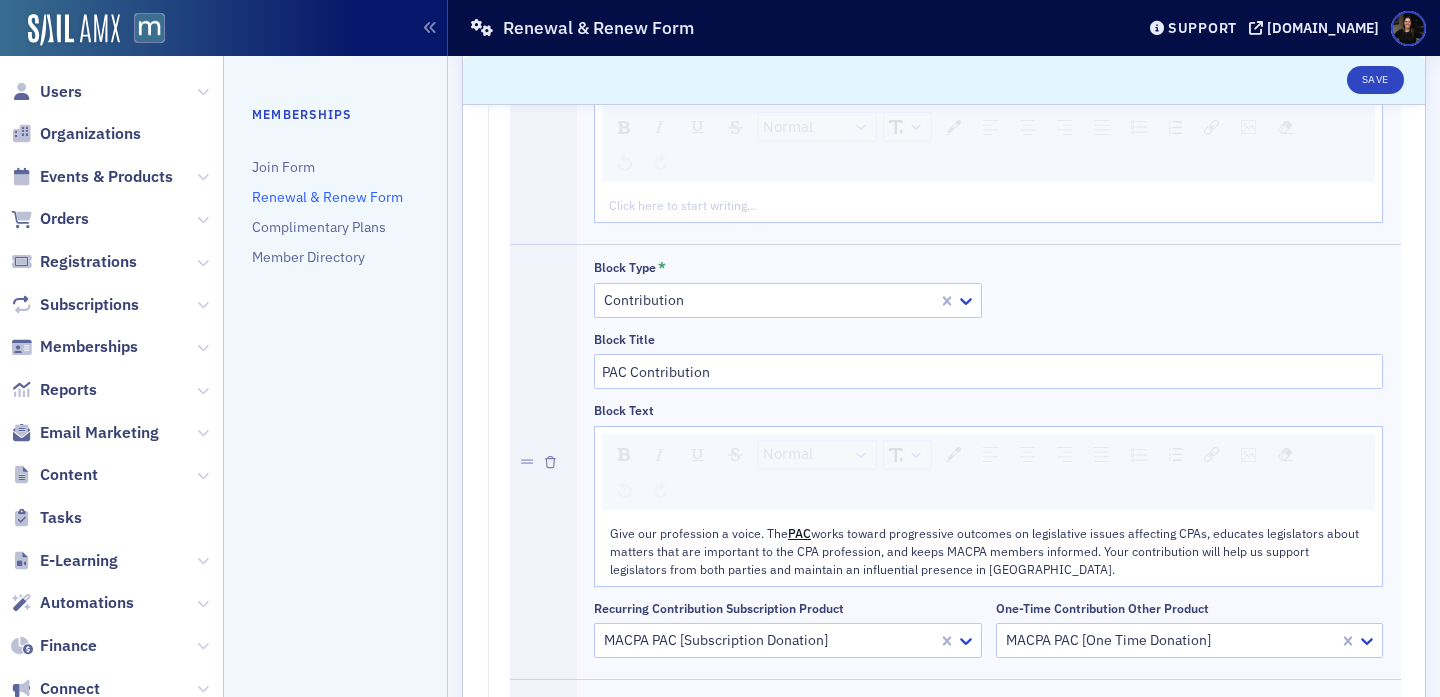 scroll, scrollTop: 1792, scrollLeft: 0, axis: vertical 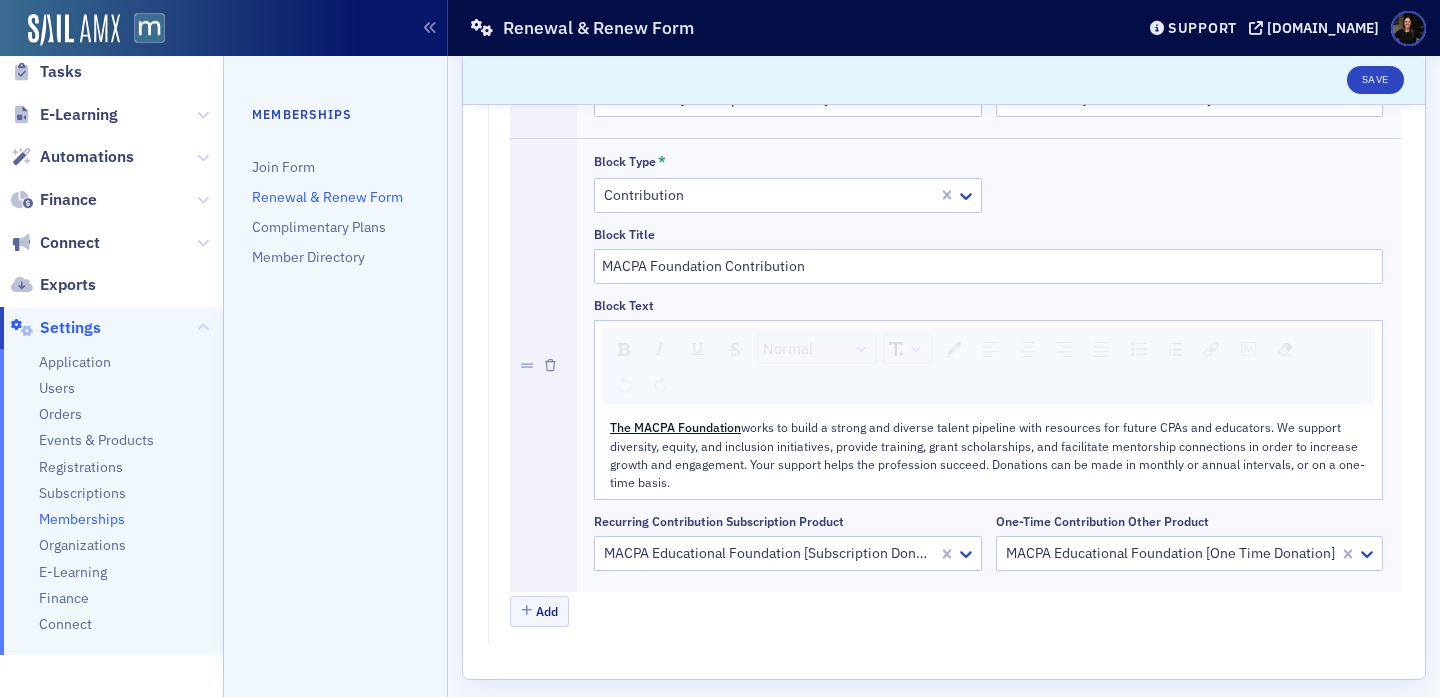 click on "Memberships" 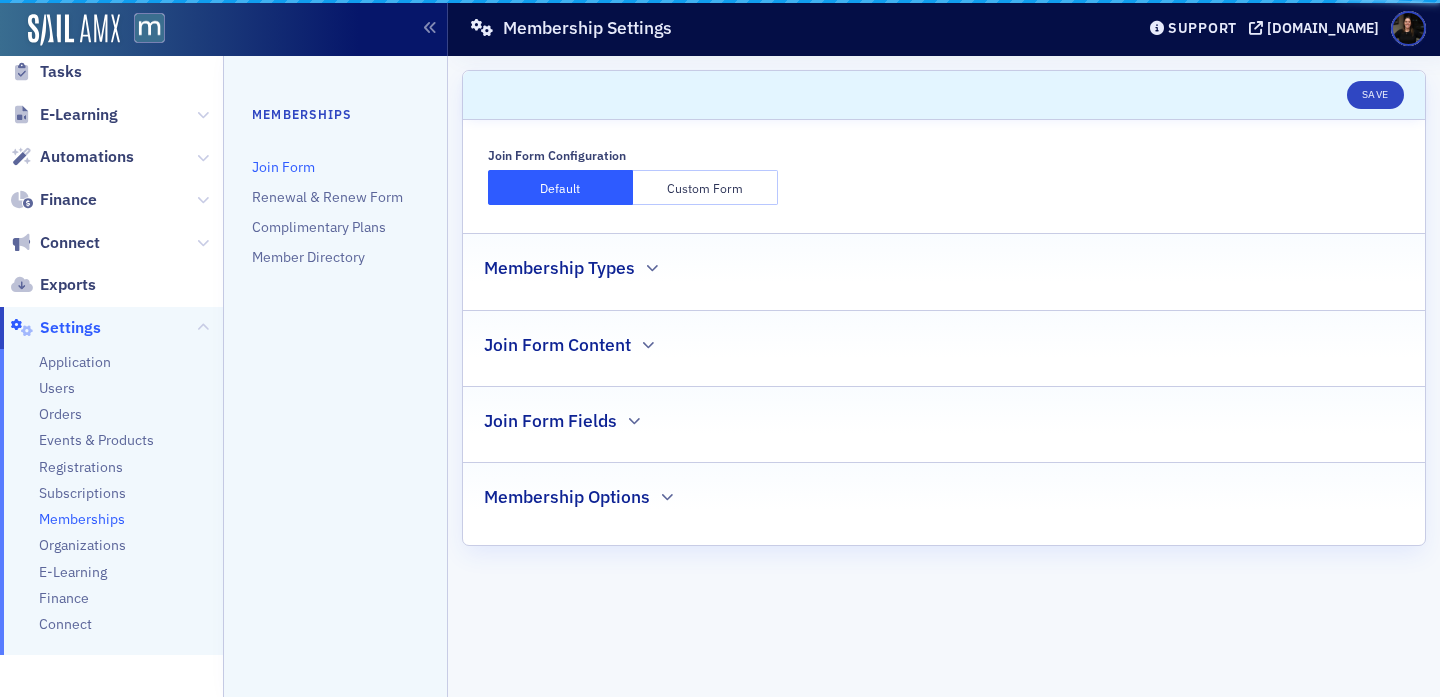 scroll, scrollTop: 0, scrollLeft: 0, axis: both 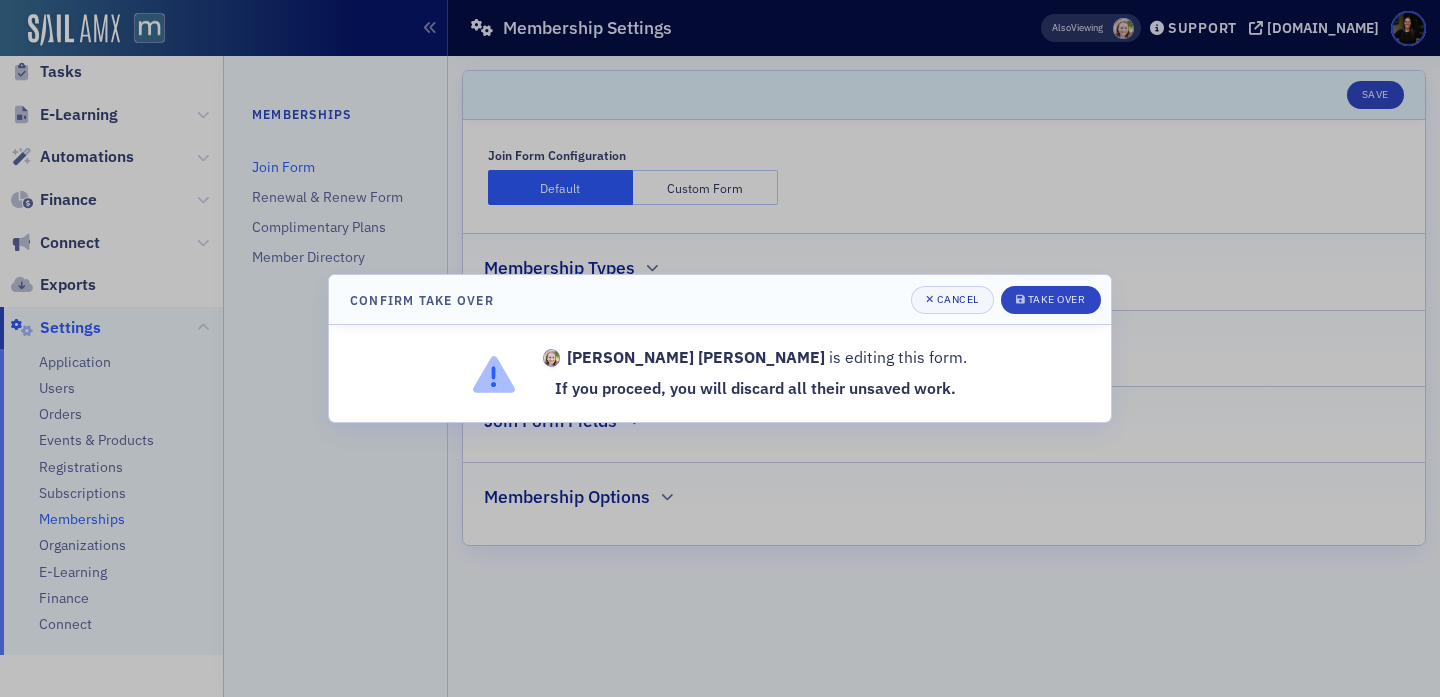 click on "Confirm Take Over Cancel Take Over" at bounding box center (720, 300) 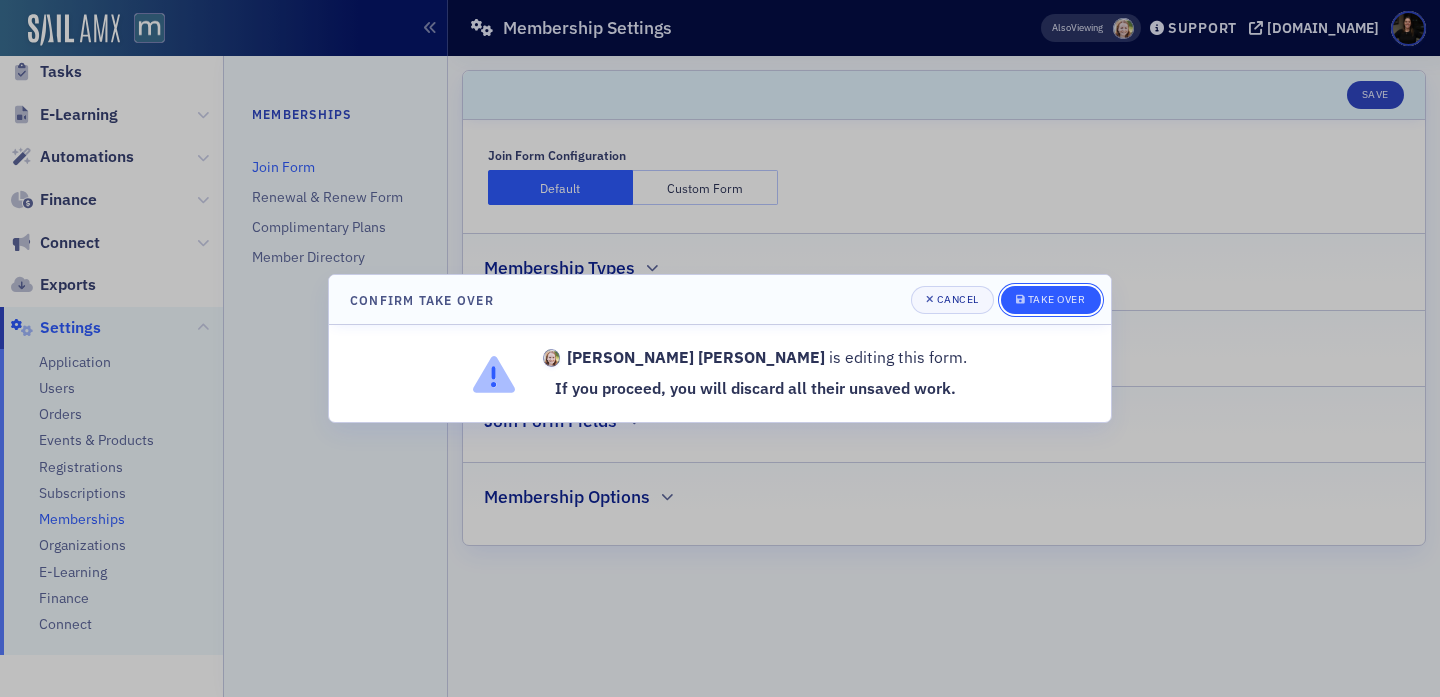 click at bounding box center [1022, 300] 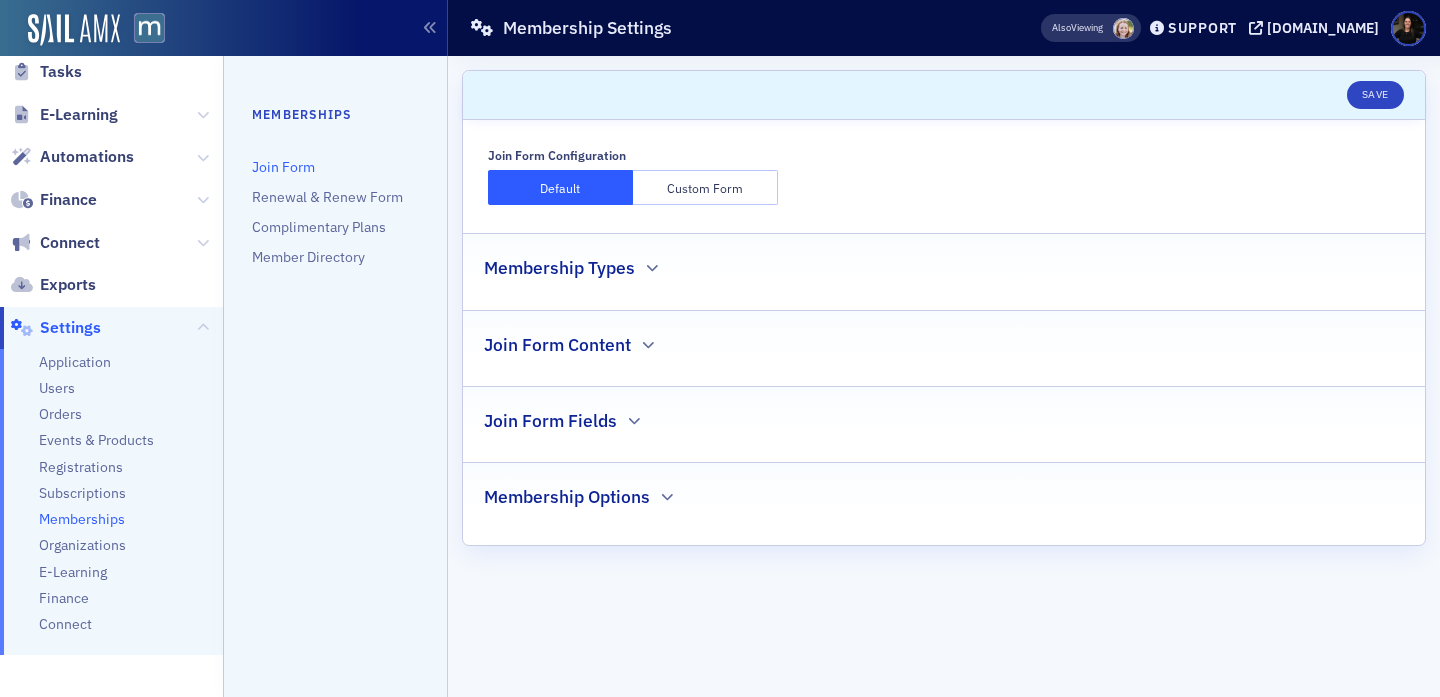 click on "Membership Types" 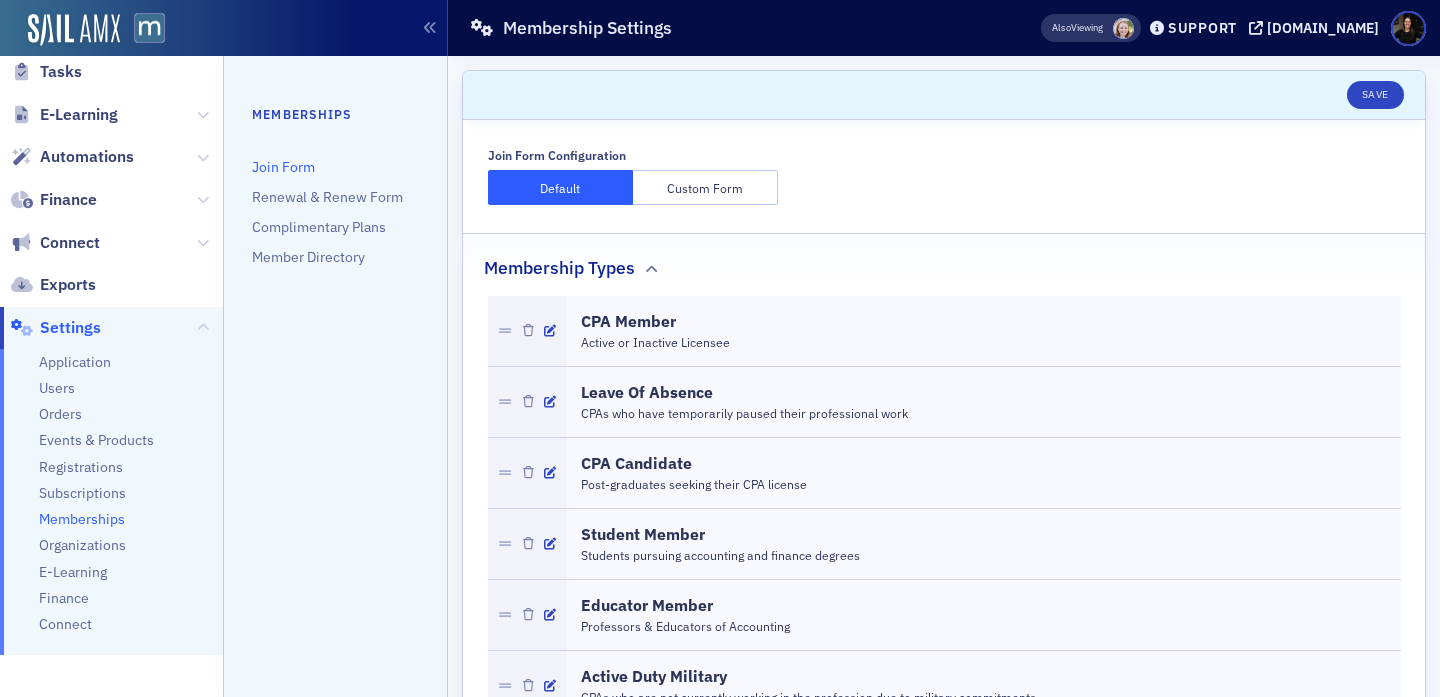 scroll, scrollTop: 522, scrollLeft: 0, axis: vertical 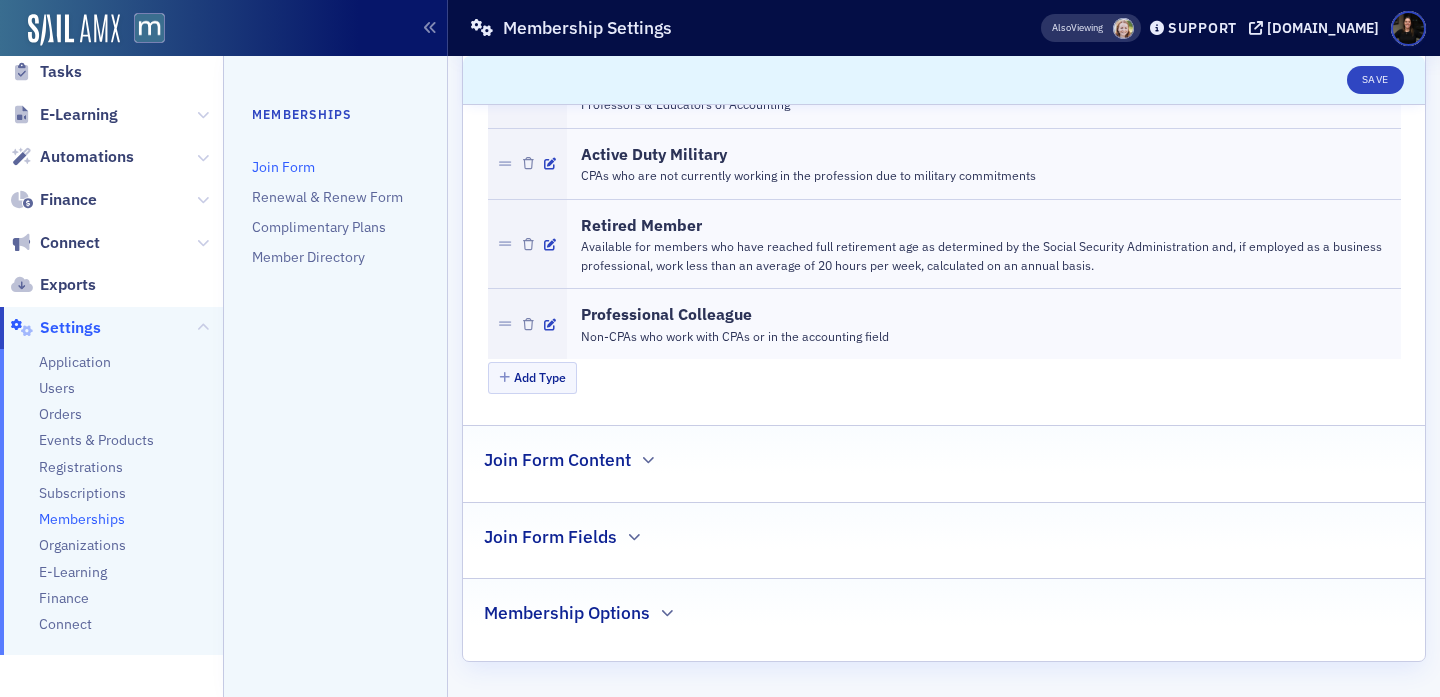 click on "Join Form Fields" 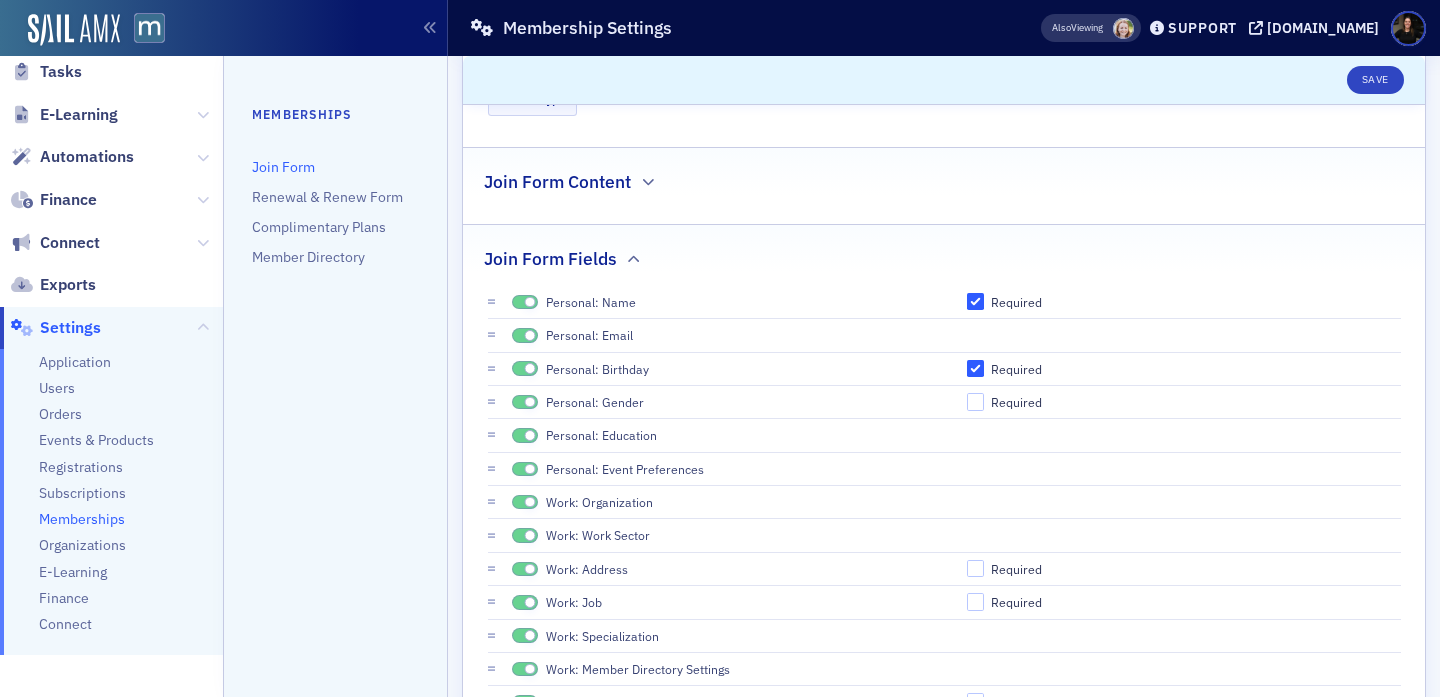 scroll, scrollTop: 1136, scrollLeft: 0, axis: vertical 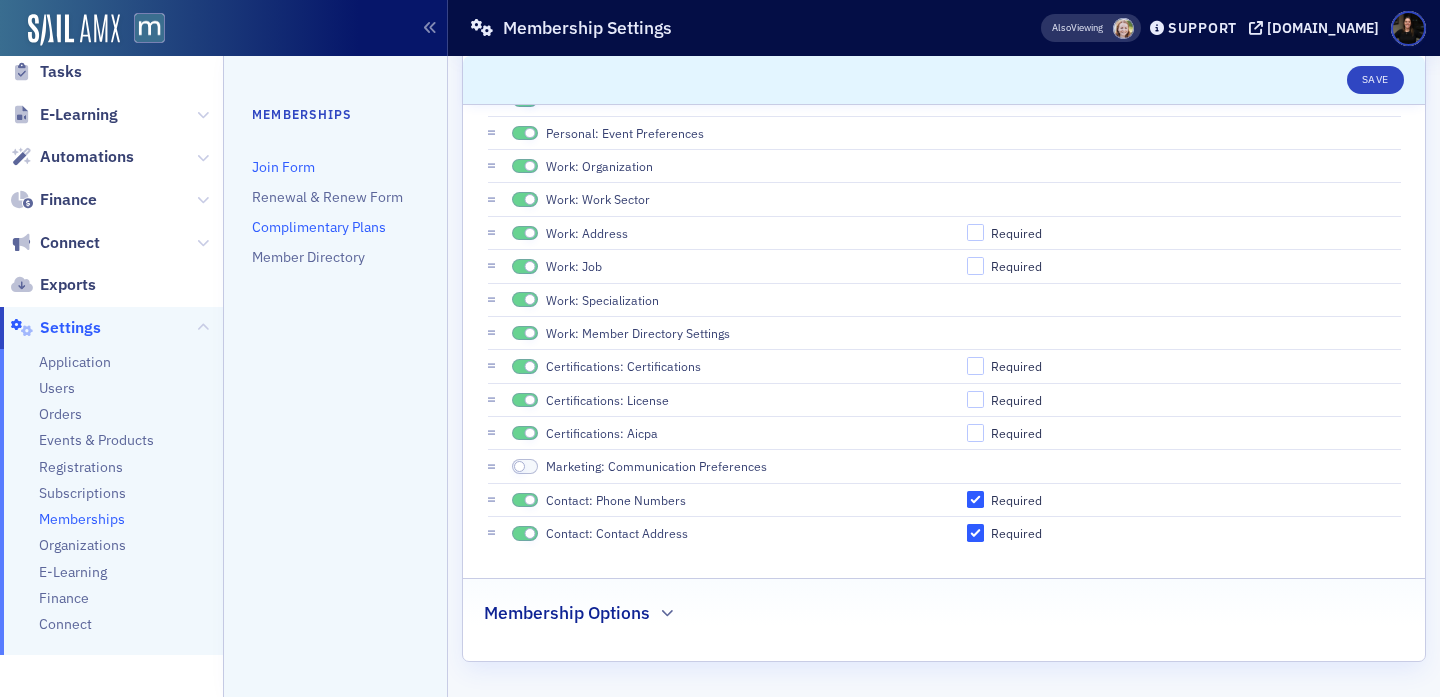 click on "Complimentary Plans" 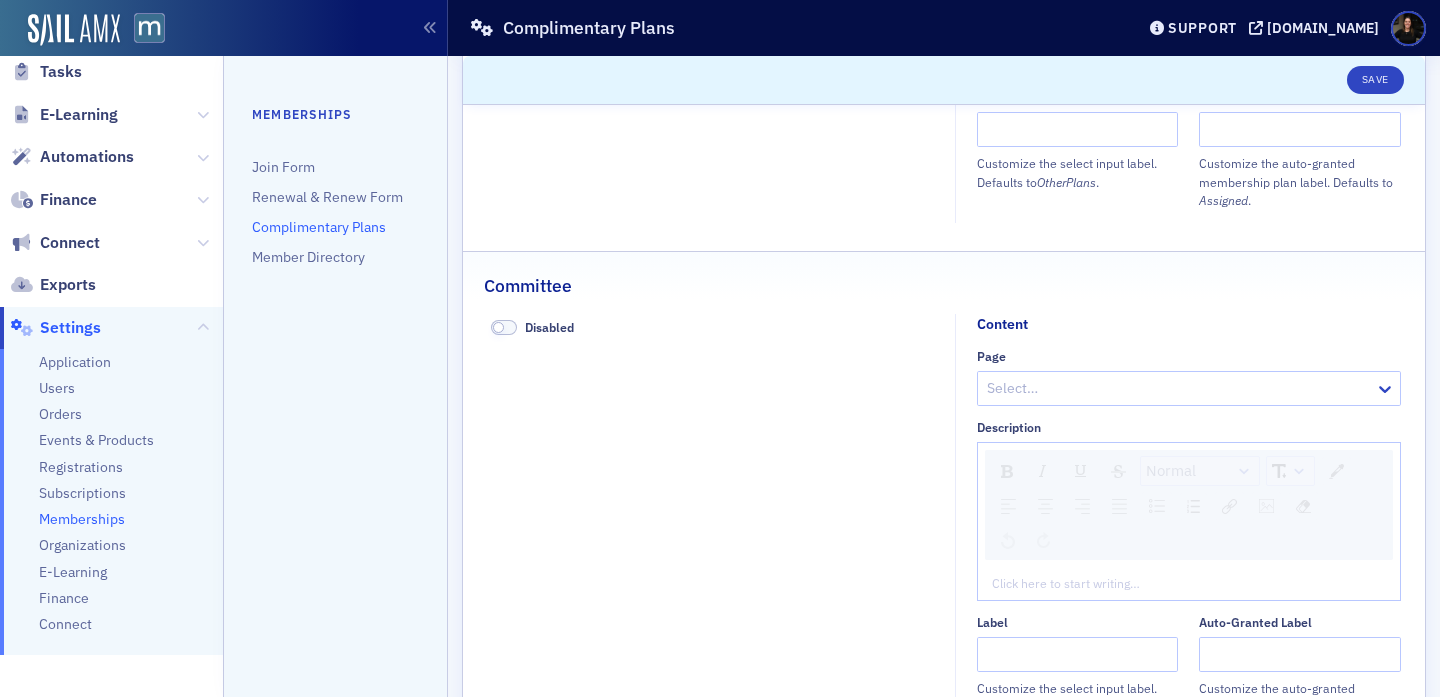 scroll, scrollTop: 1039, scrollLeft: 0, axis: vertical 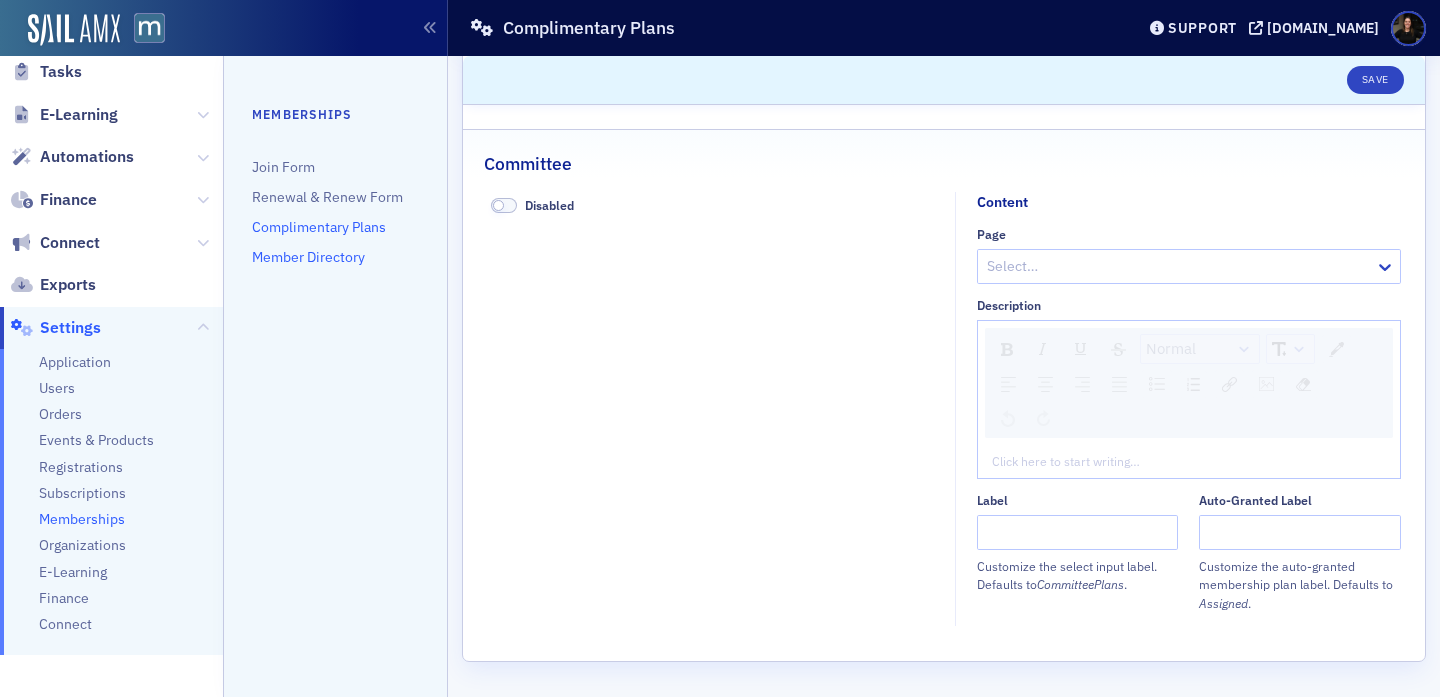 click on "Member Directory" 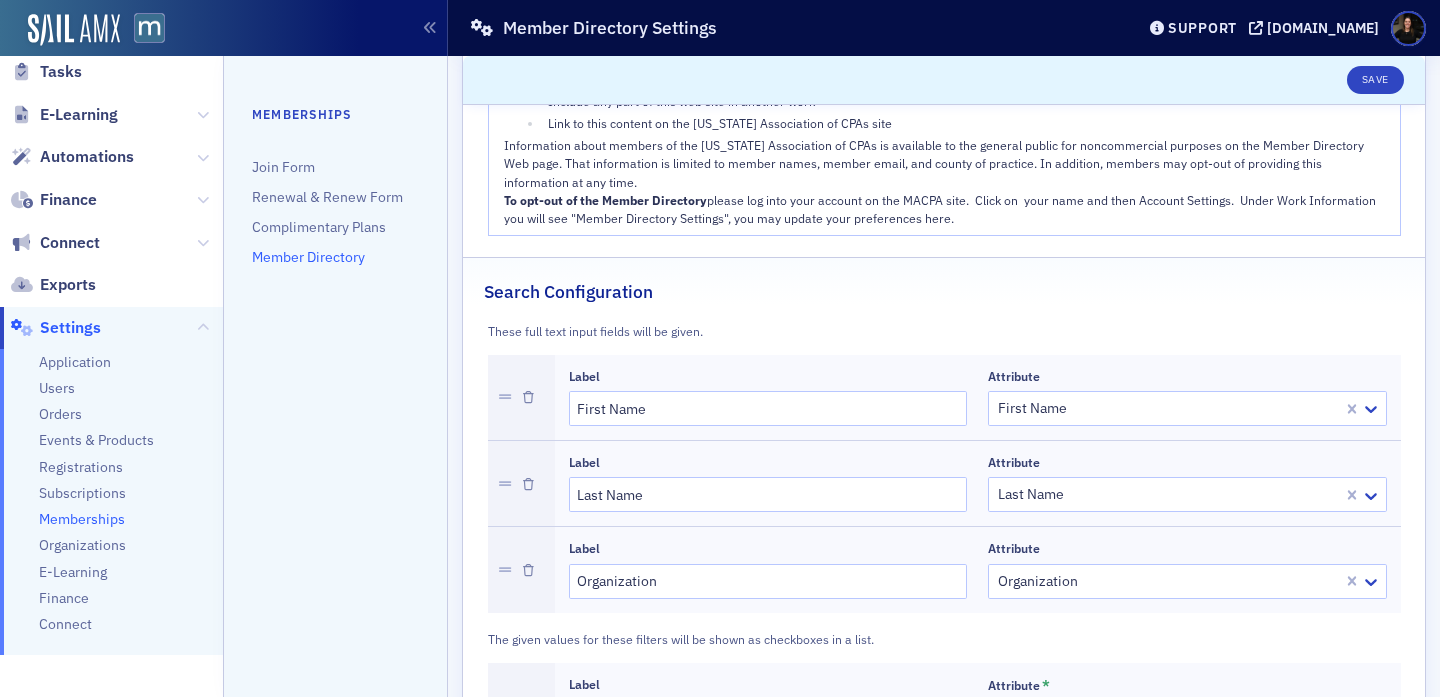 scroll, scrollTop: 412, scrollLeft: 0, axis: vertical 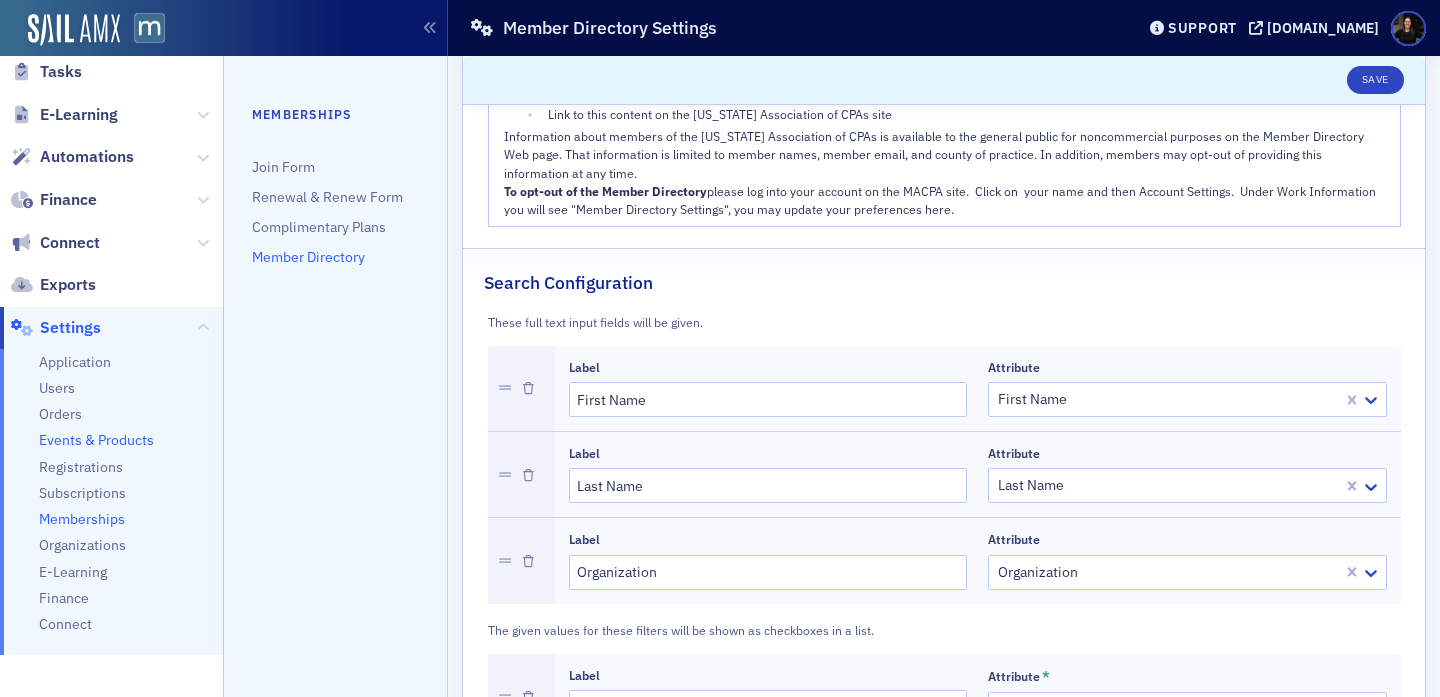 click on "Events & Products" 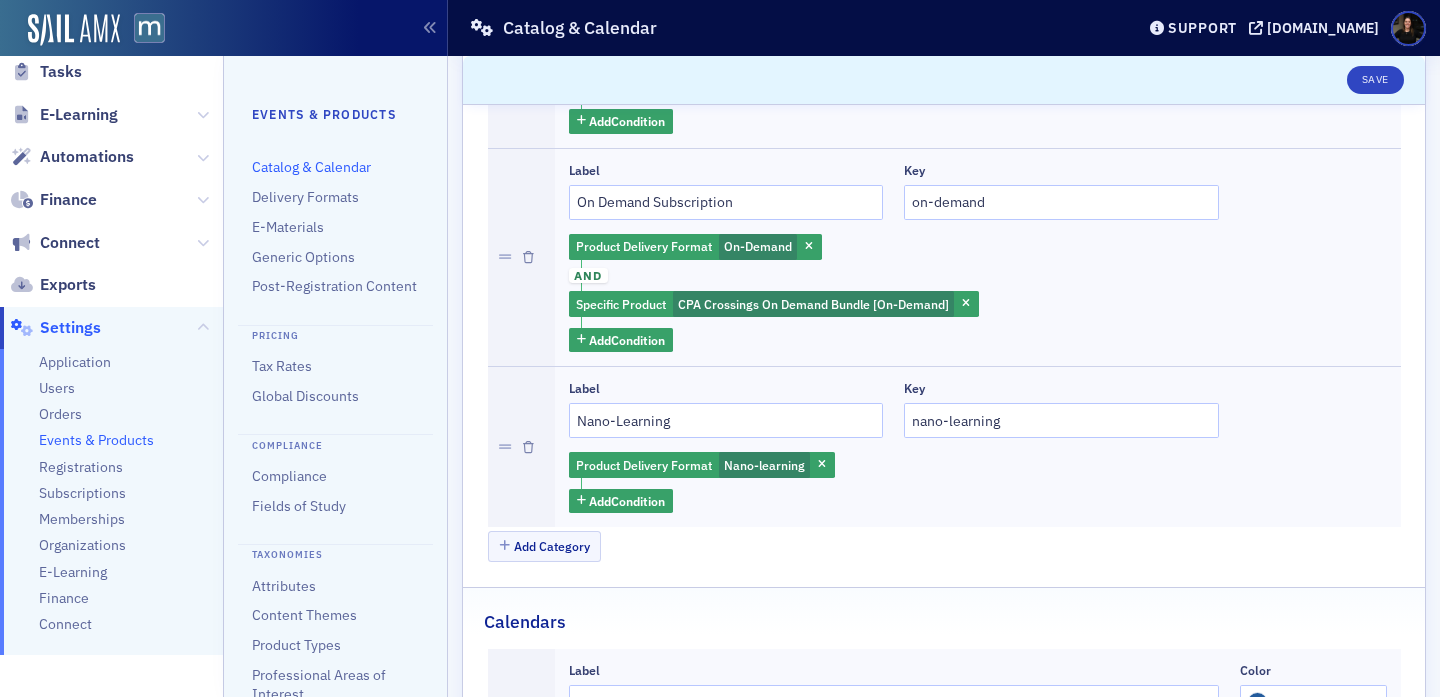 scroll, scrollTop: 525, scrollLeft: 0, axis: vertical 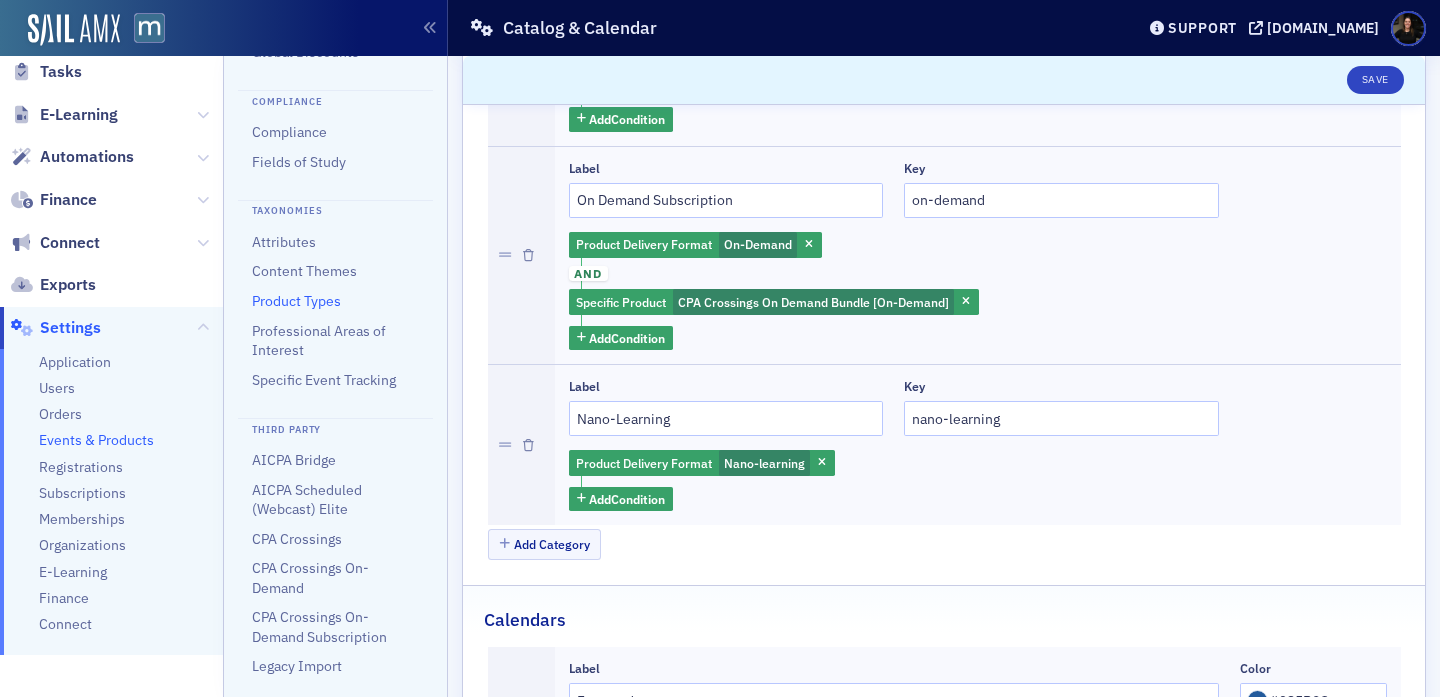 click on "Product Types" 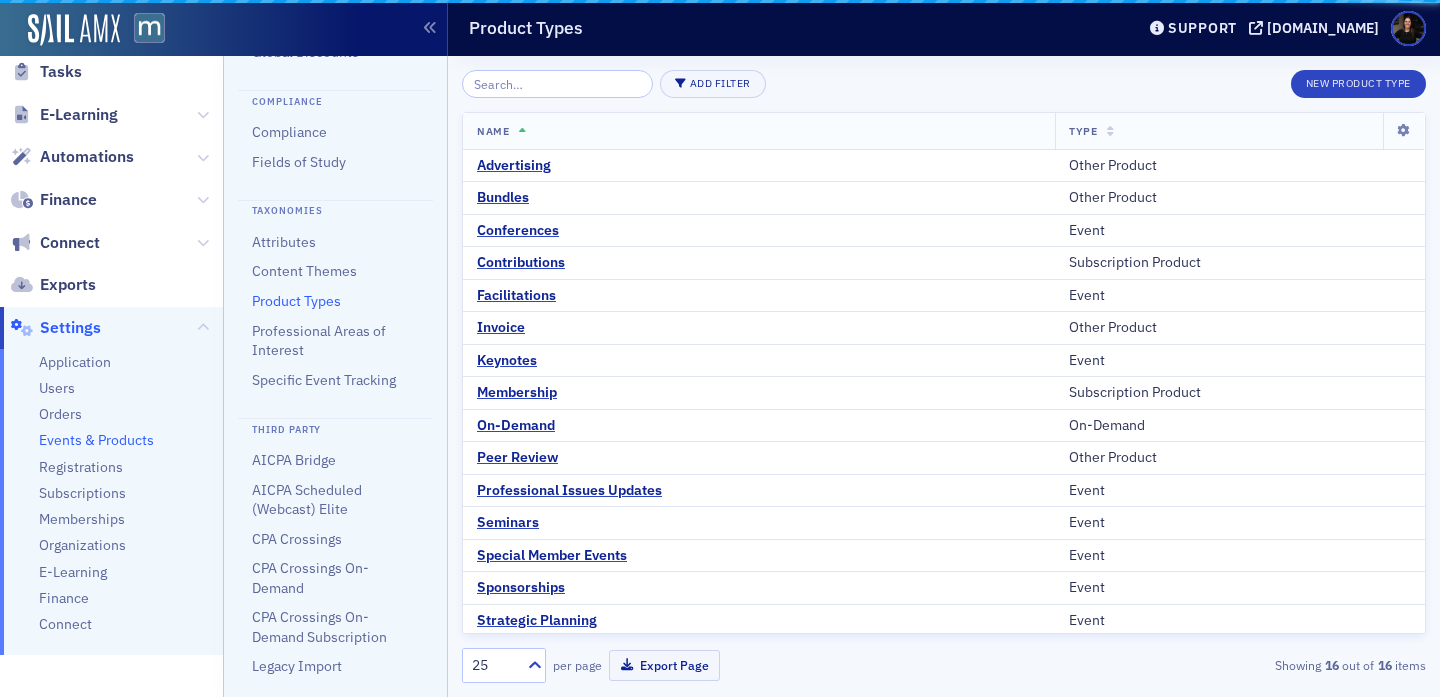 scroll, scrollTop: 0, scrollLeft: 0, axis: both 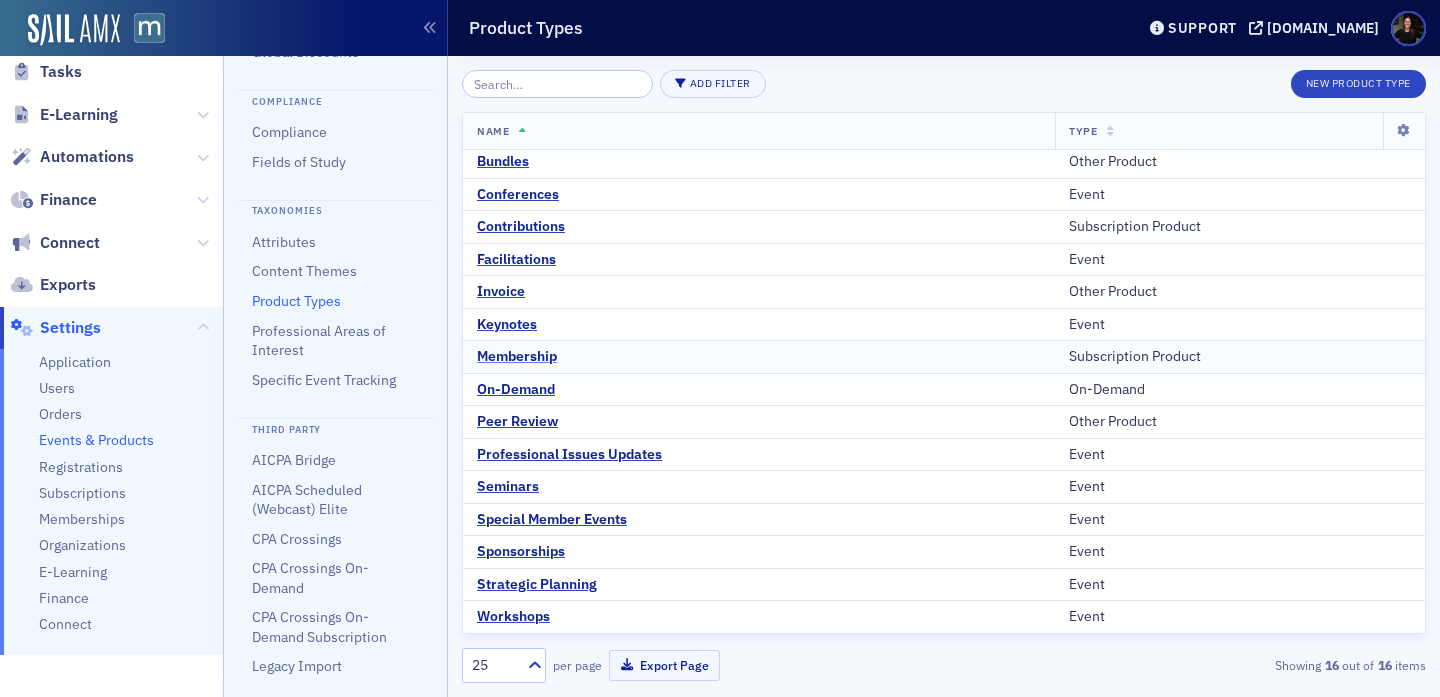click on "Membership" 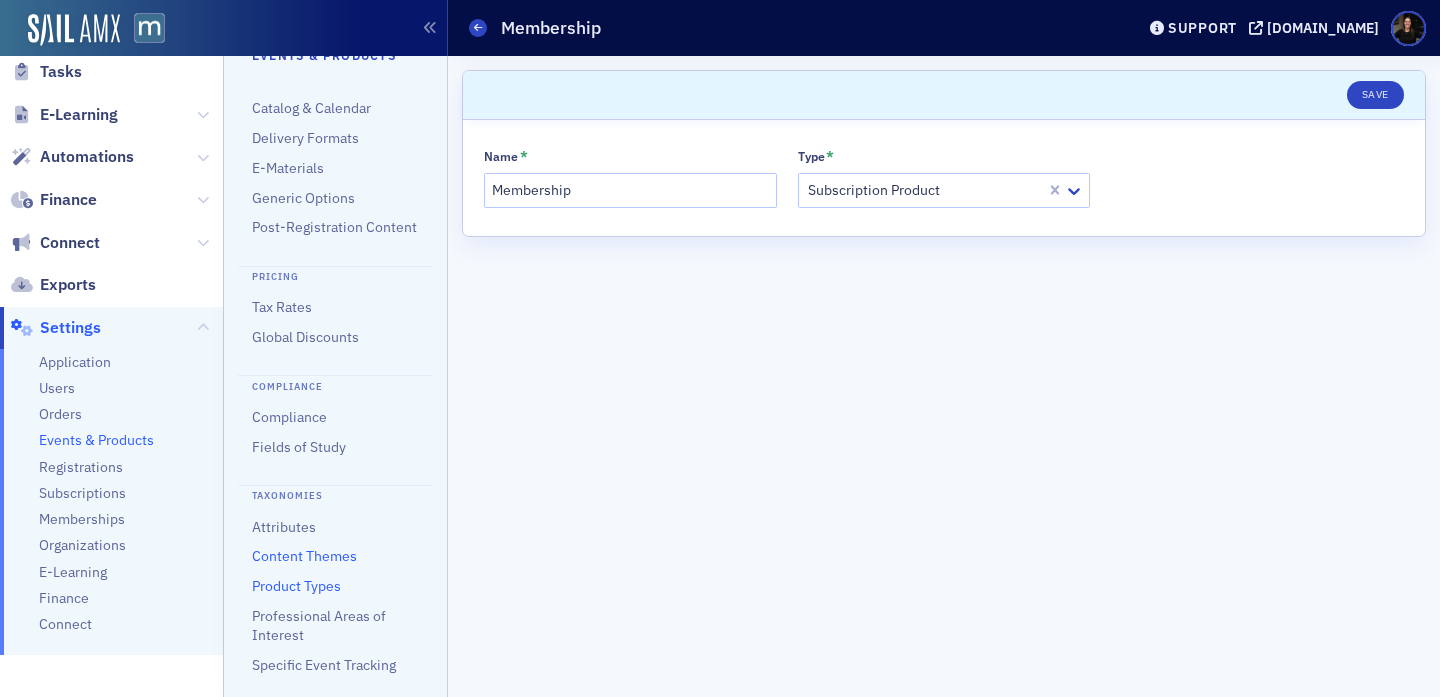 scroll, scrollTop: 0, scrollLeft: 0, axis: both 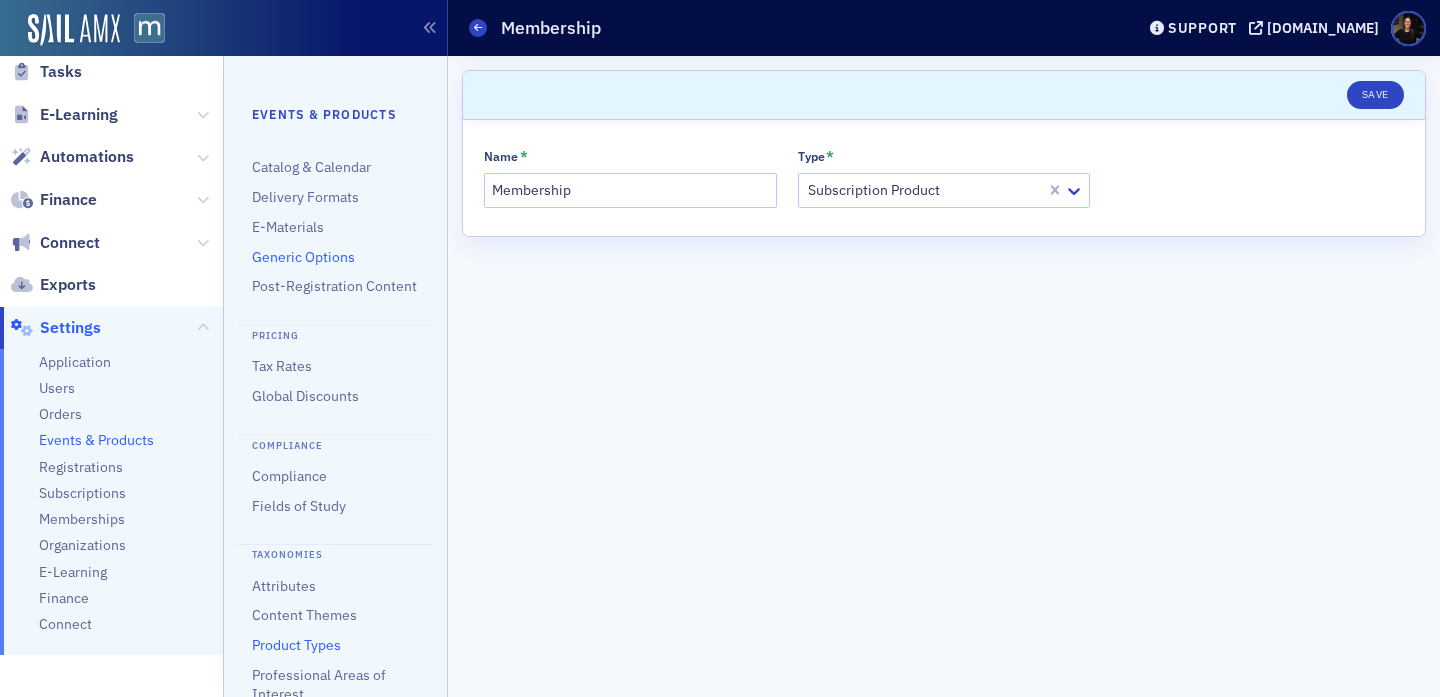 click on "Generic Options" 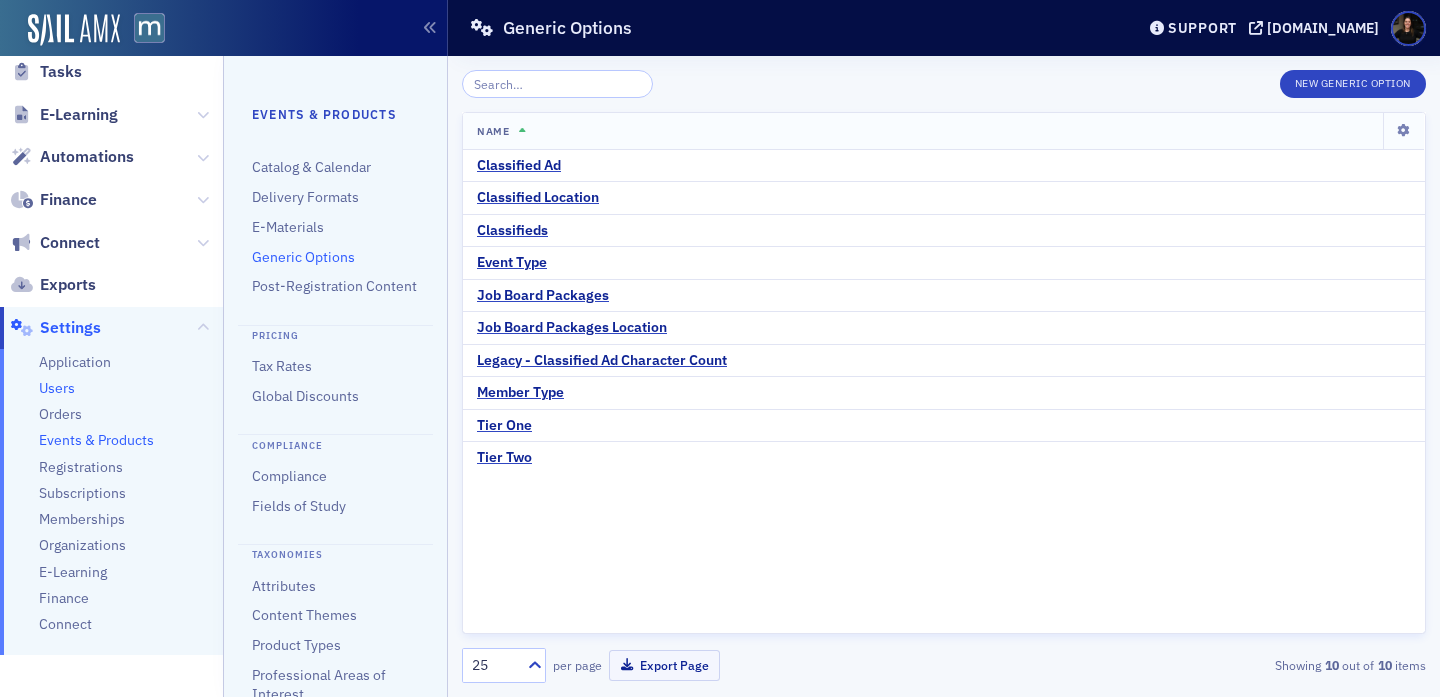 click on "Users" 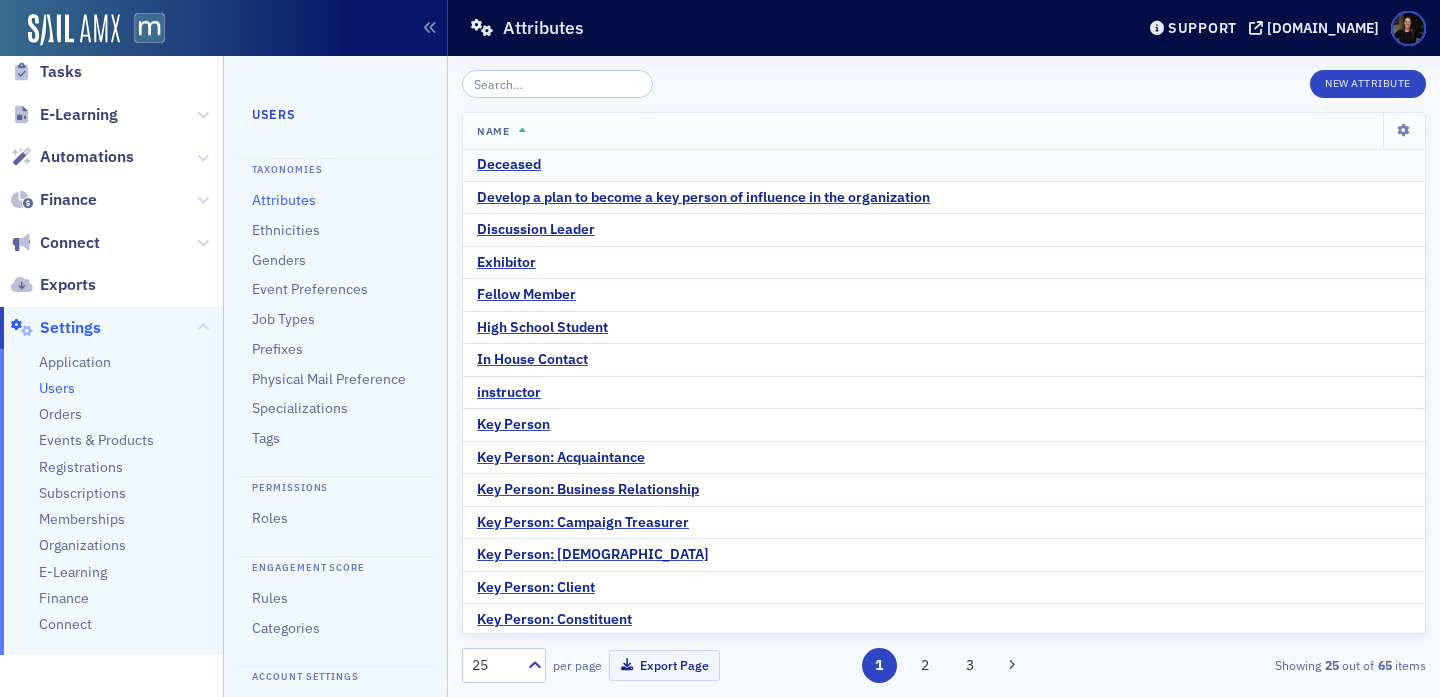 scroll, scrollTop: 328, scrollLeft: 0, axis: vertical 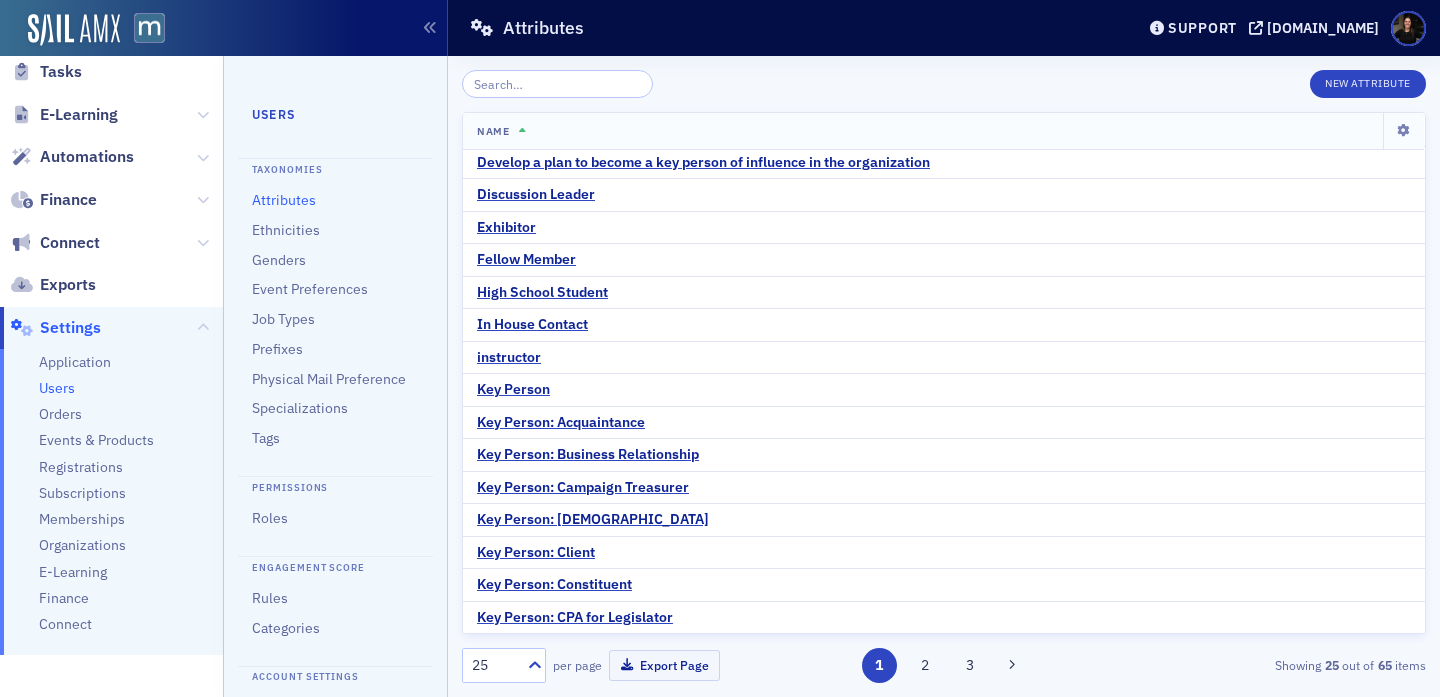 click 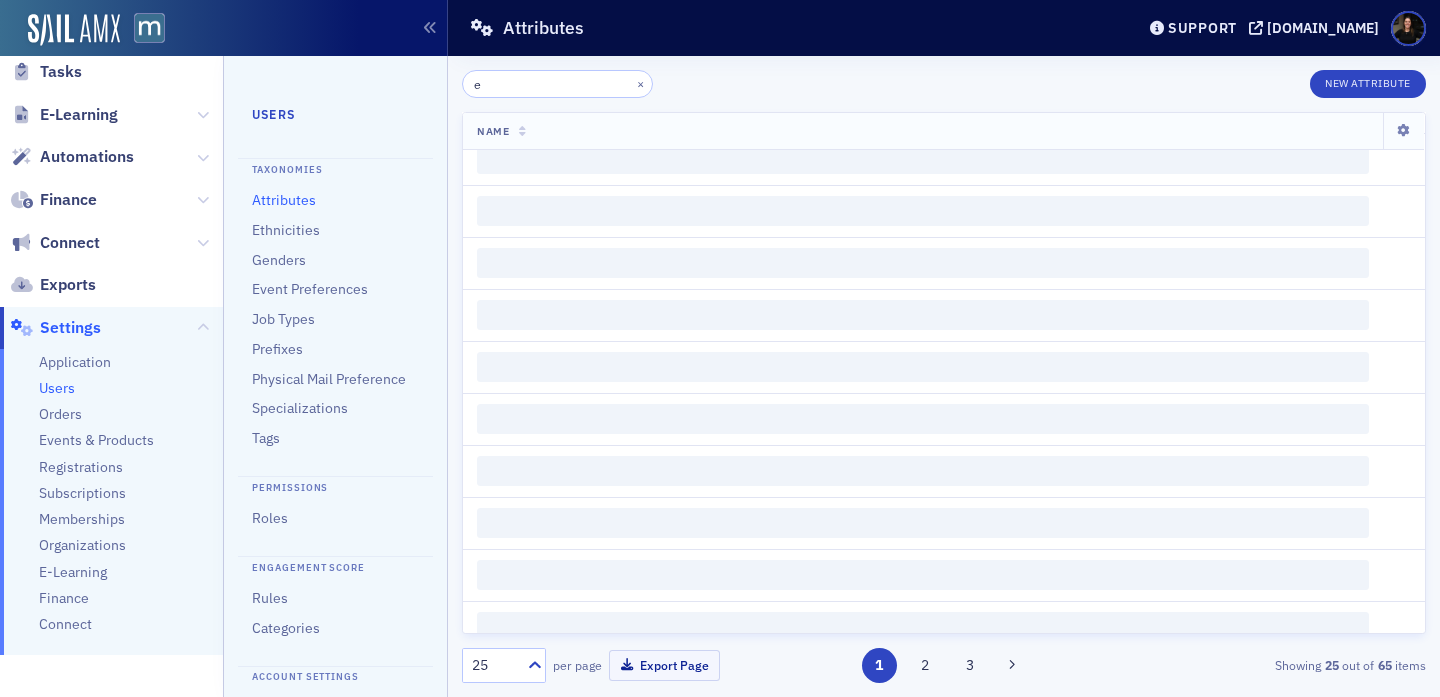 scroll, scrollTop: 328, scrollLeft: 0, axis: vertical 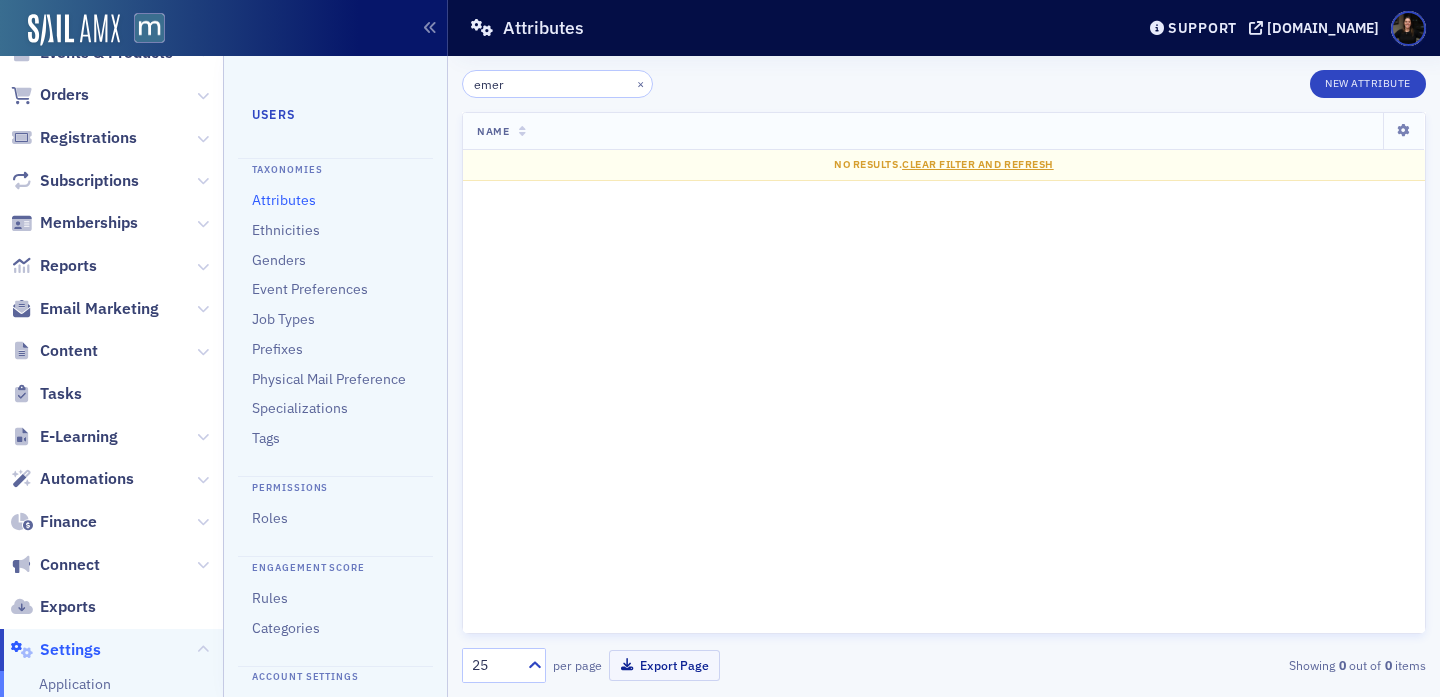 type on "emer" 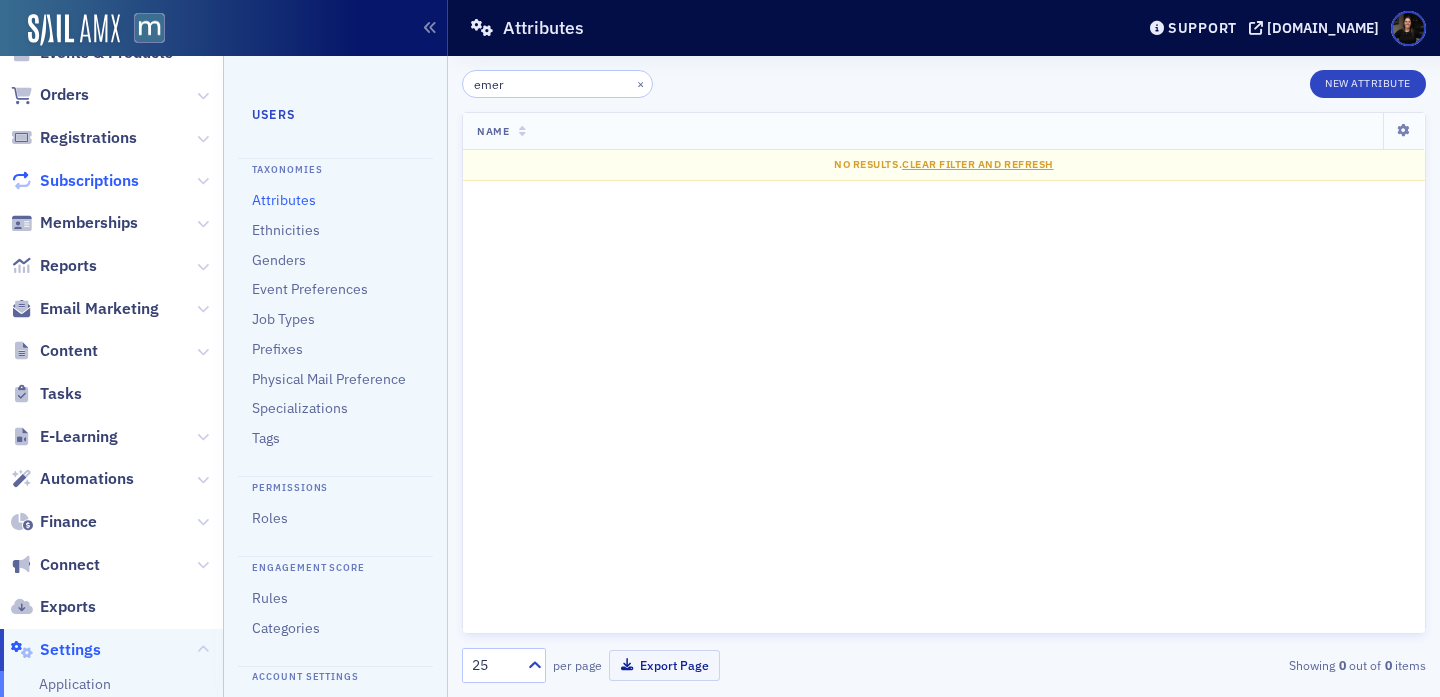 click on "Subscriptions" 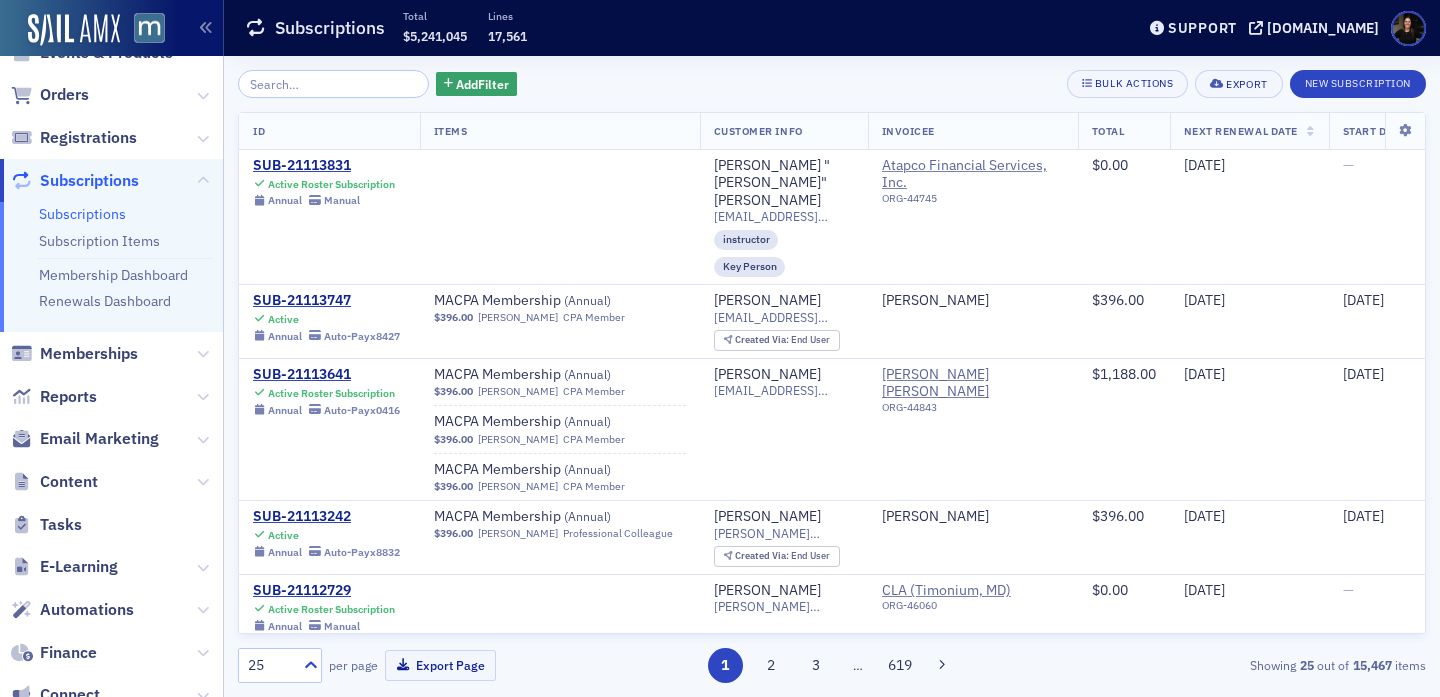 scroll, scrollTop: 270, scrollLeft: 0, axis: vertical 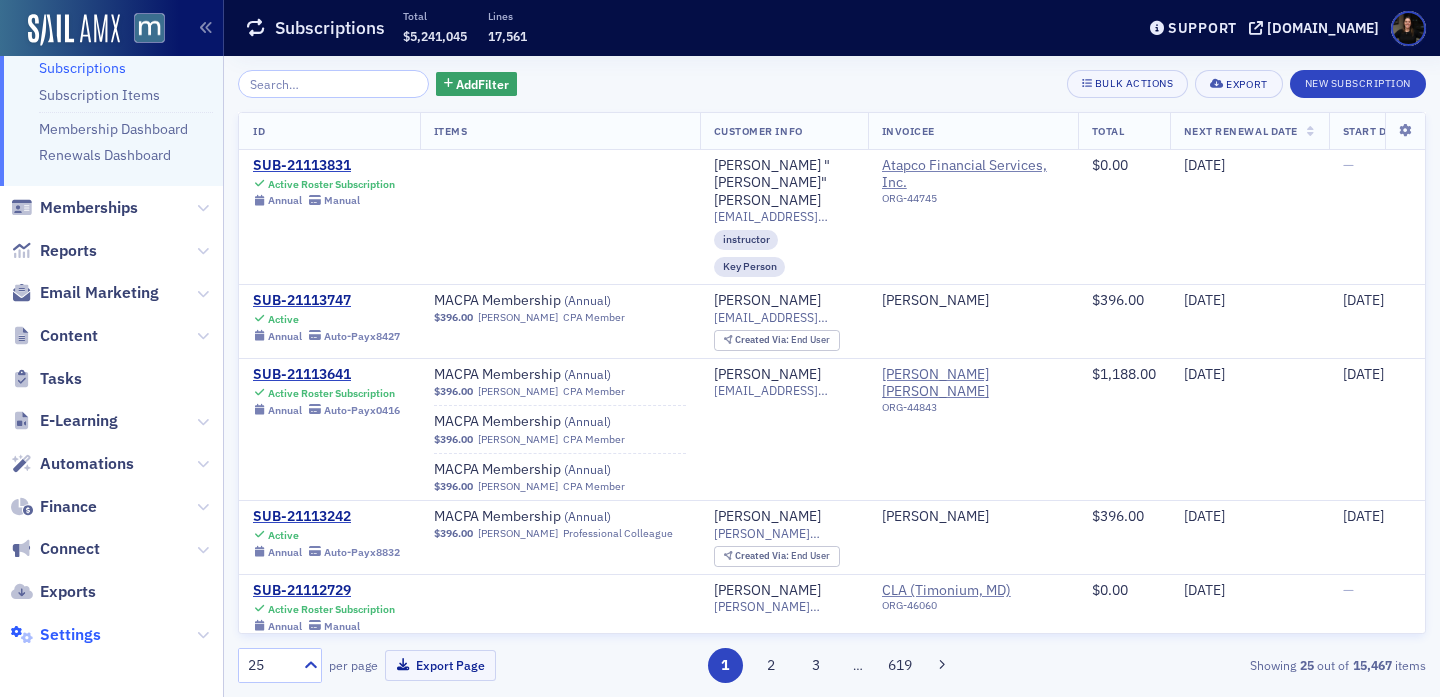 click on "Settings" 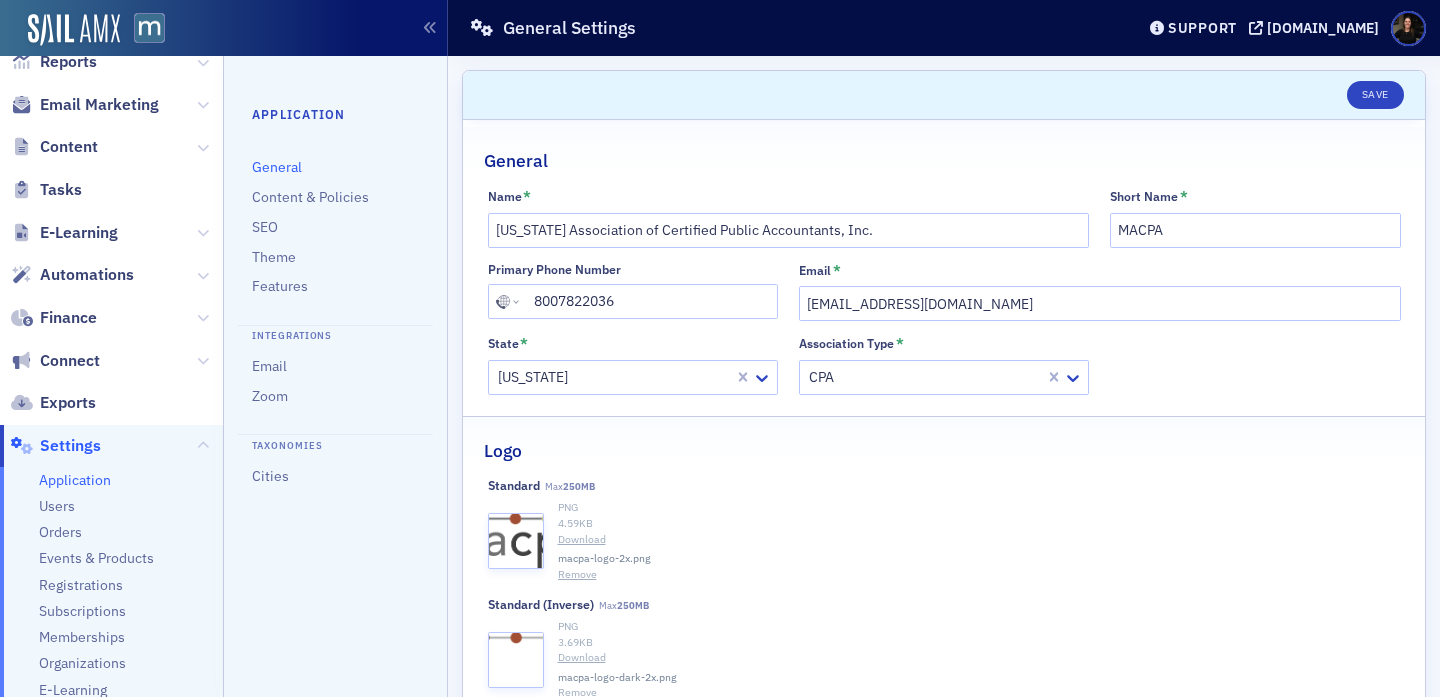 scroll, scrollTop: 335, scrollLeft: 0, axis: vertical 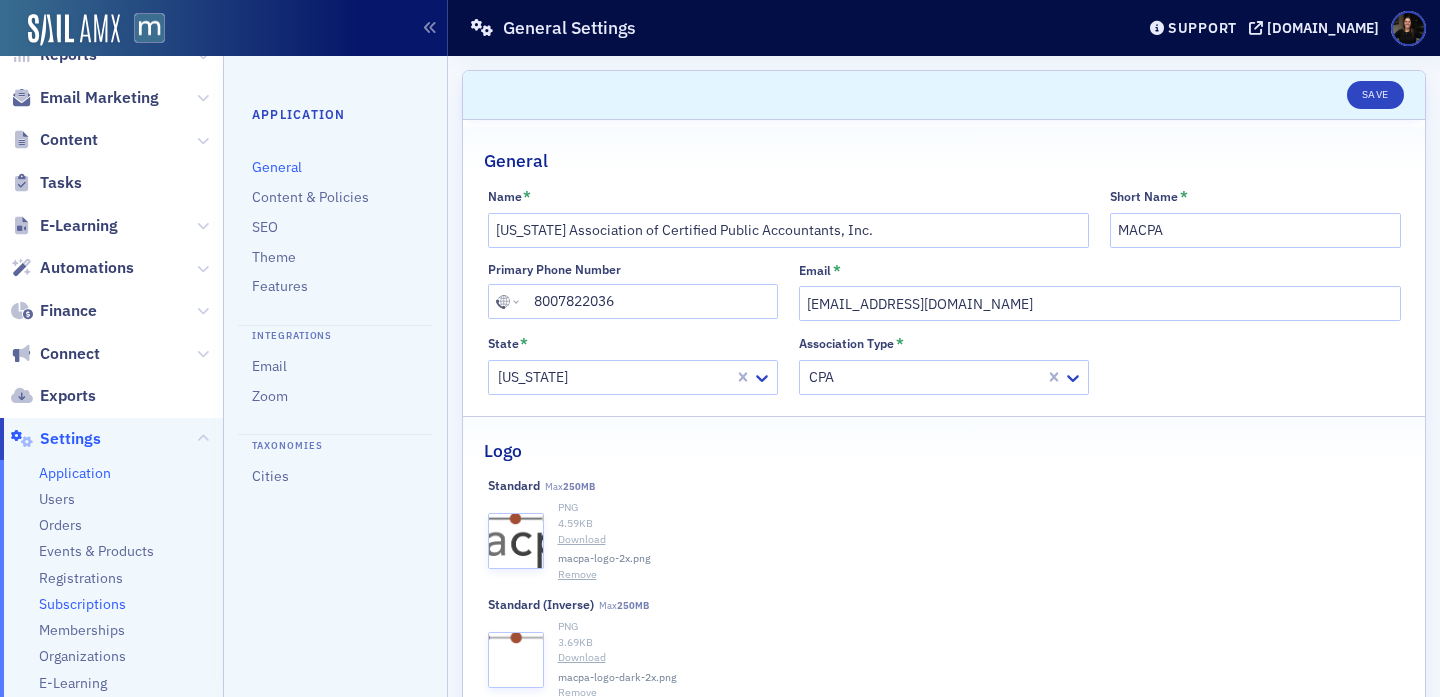click on "Subscriptions" 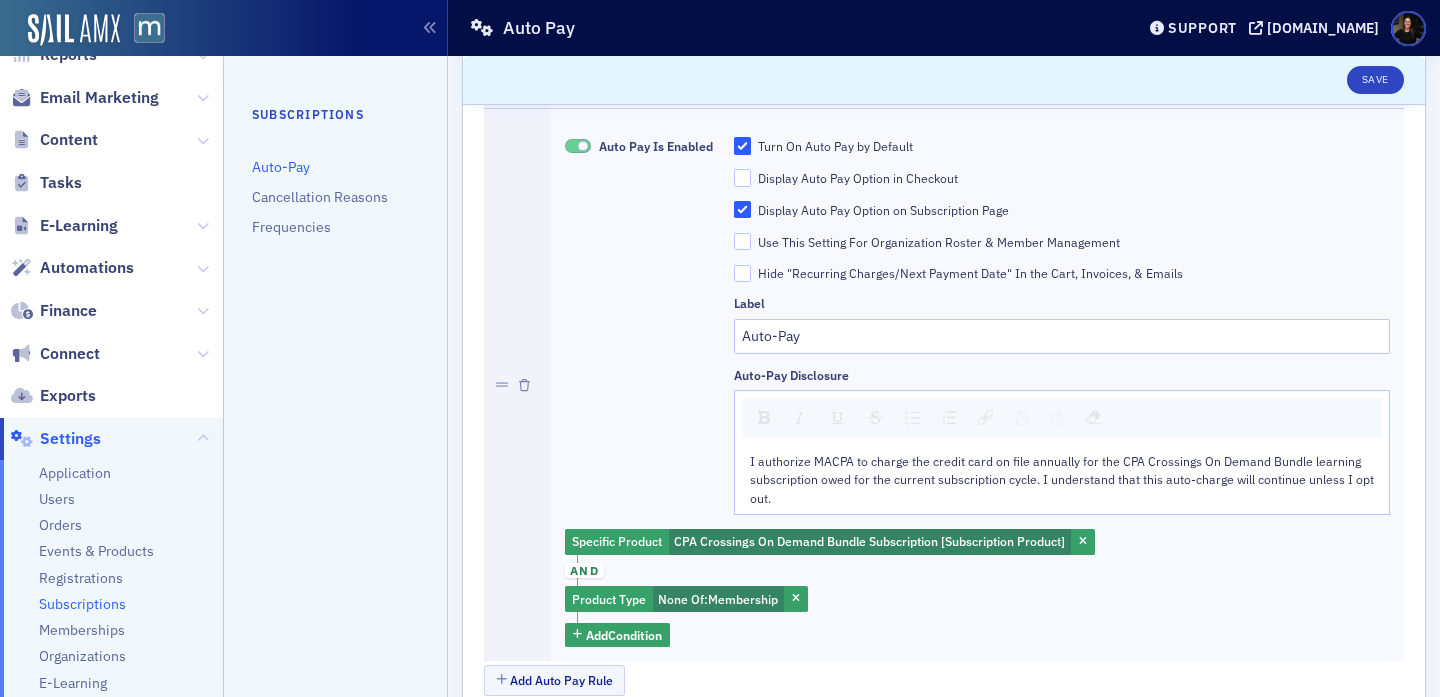 scroll, scrollTop: 1668, scrollLeft: 0, axis: vertical 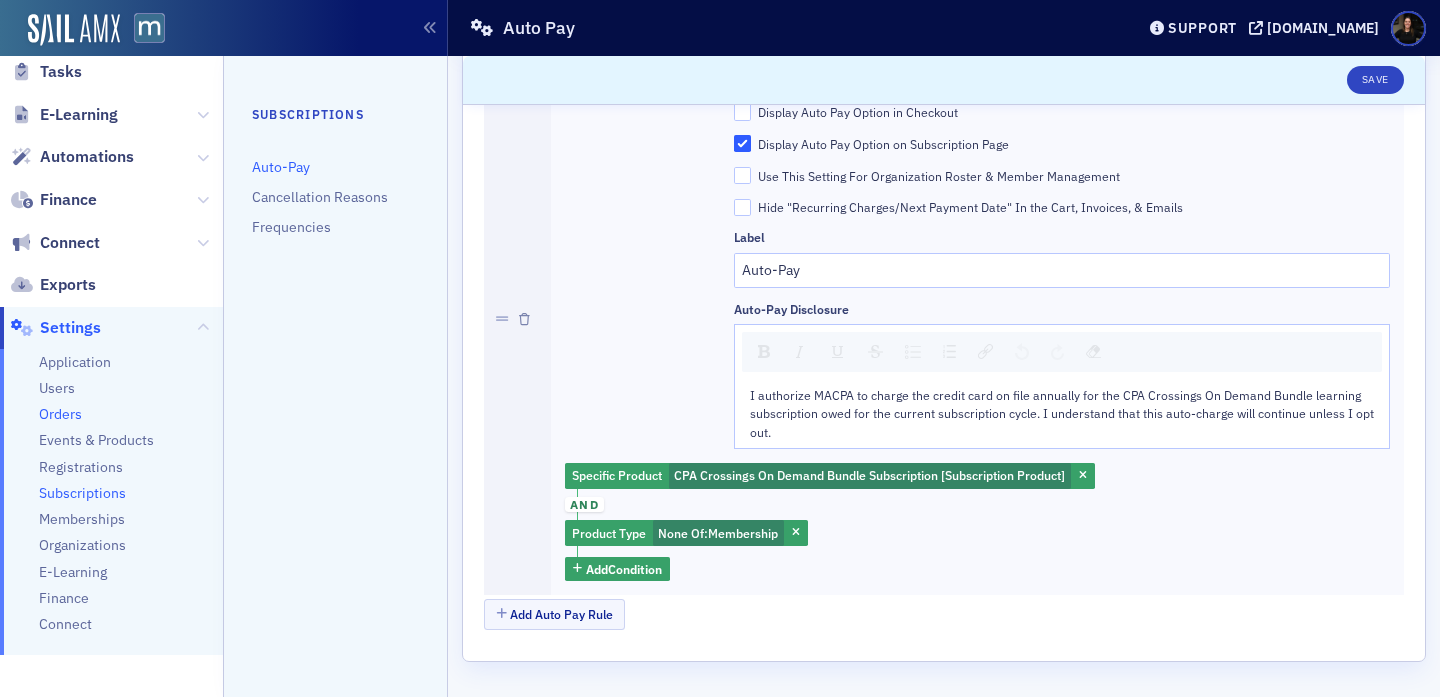 click on "Orders" 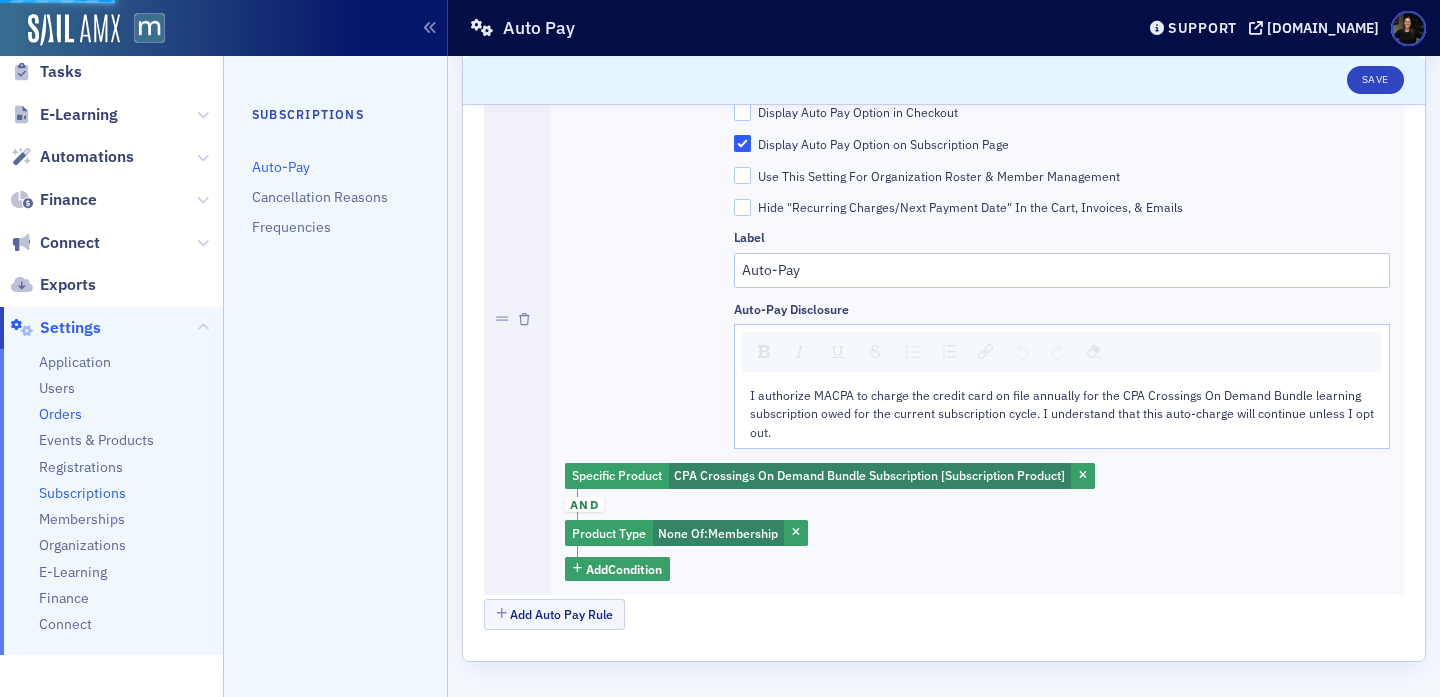 scroll, scrollTop: 0, scrollLeft: 0, axis: both 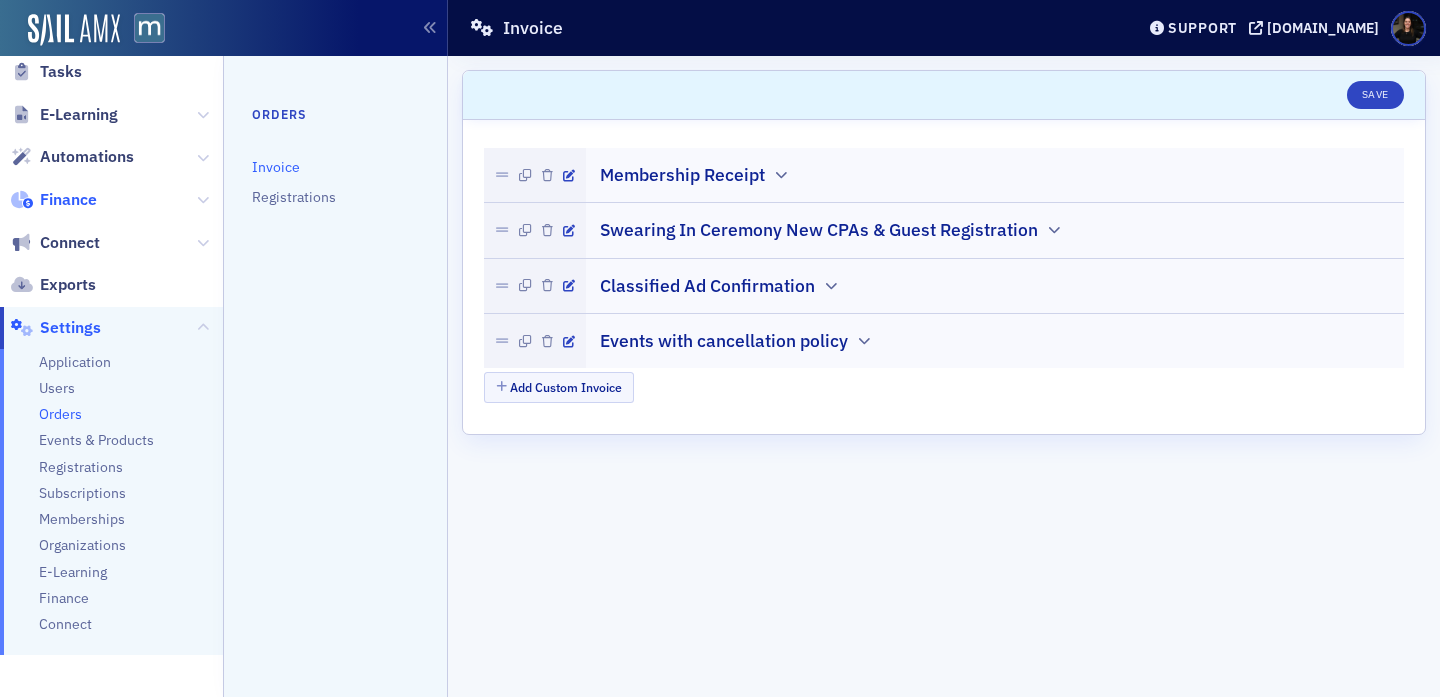 click on "Finance" 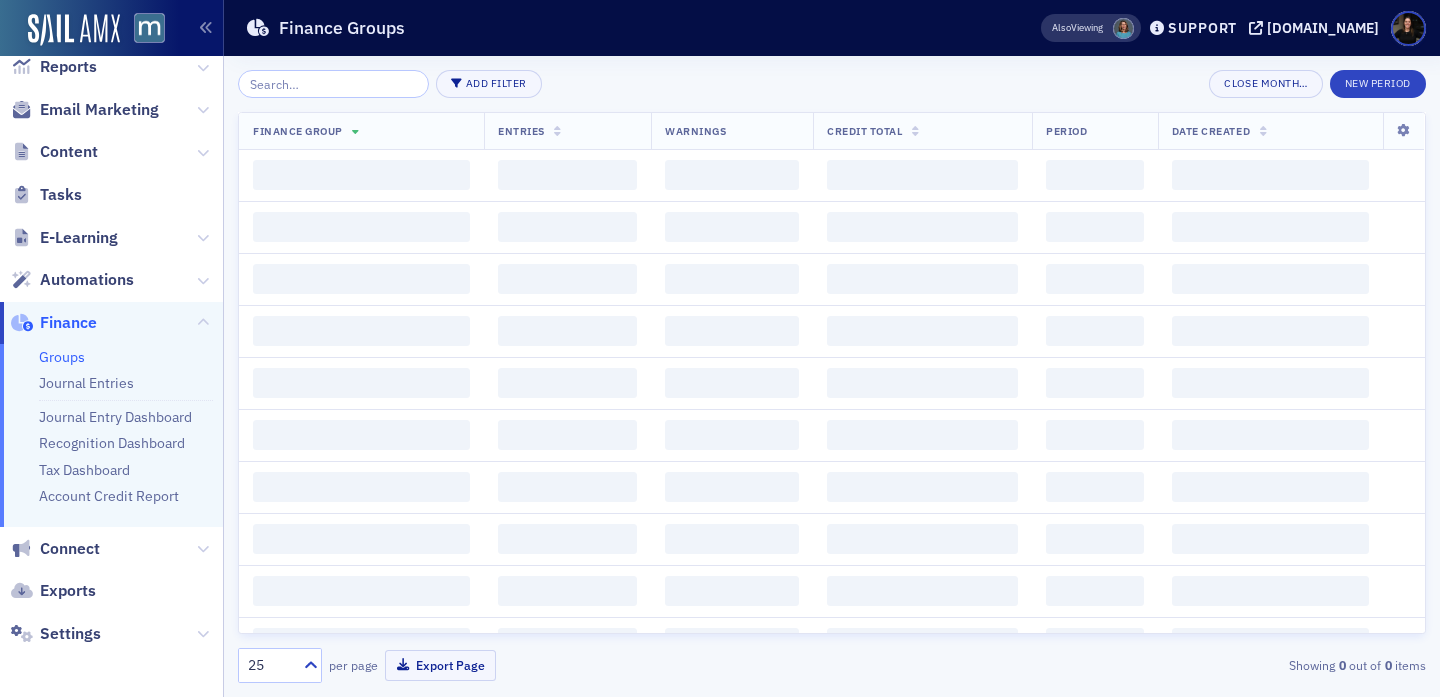 scroll, scrollTop: 3, scrollLeft: 0, axis: vertical 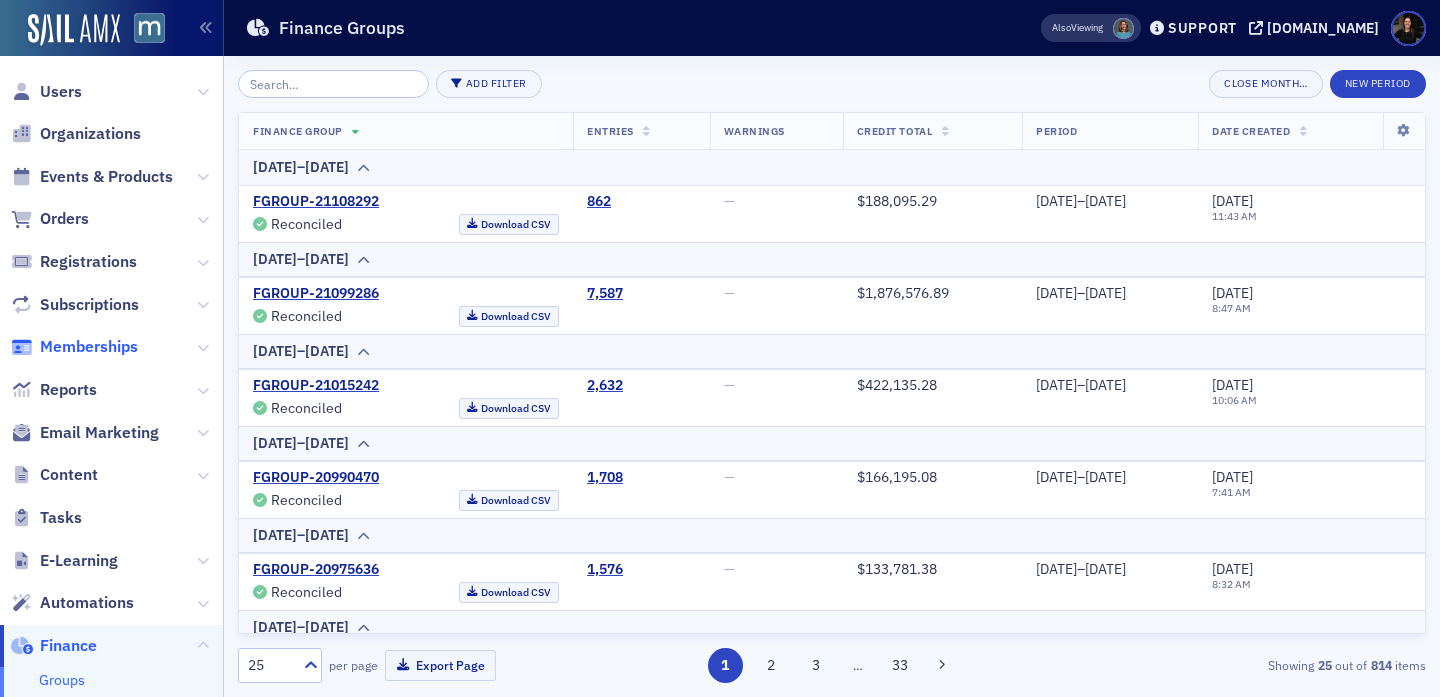 click on "Memberships" 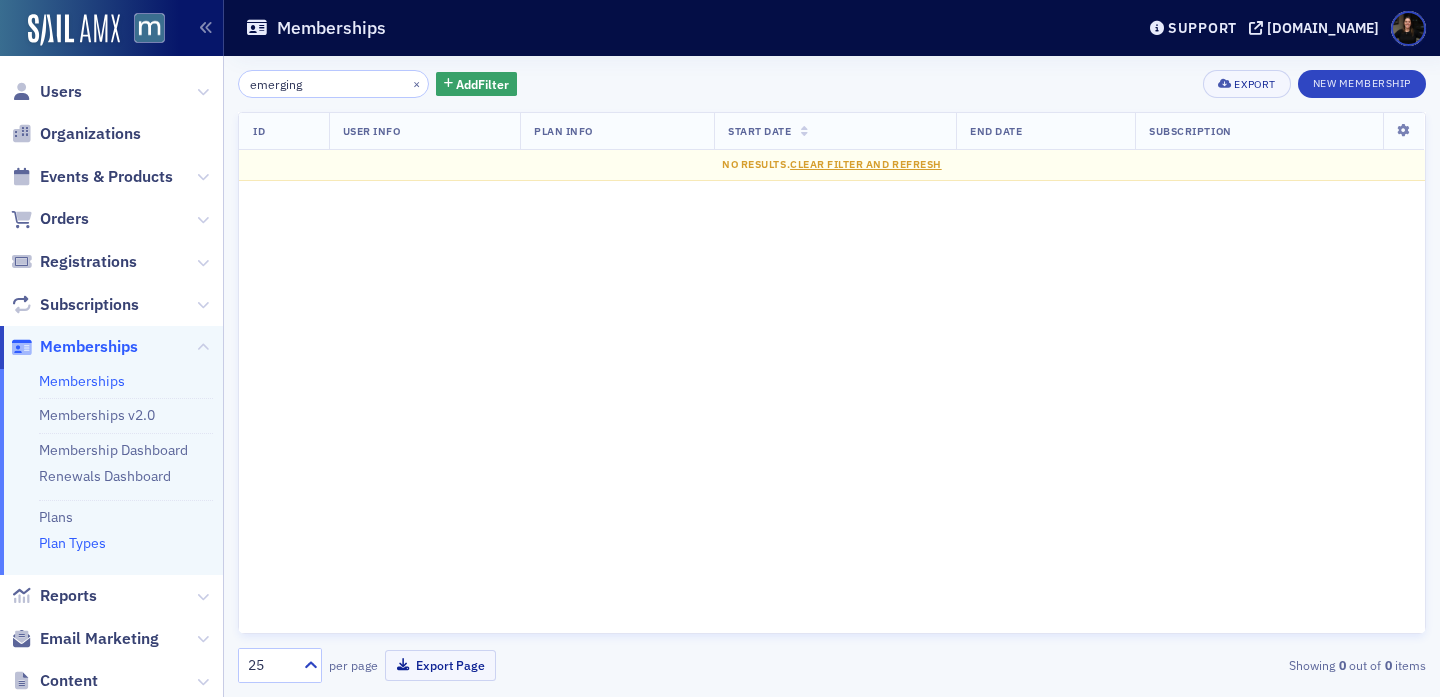 type on "emerging" 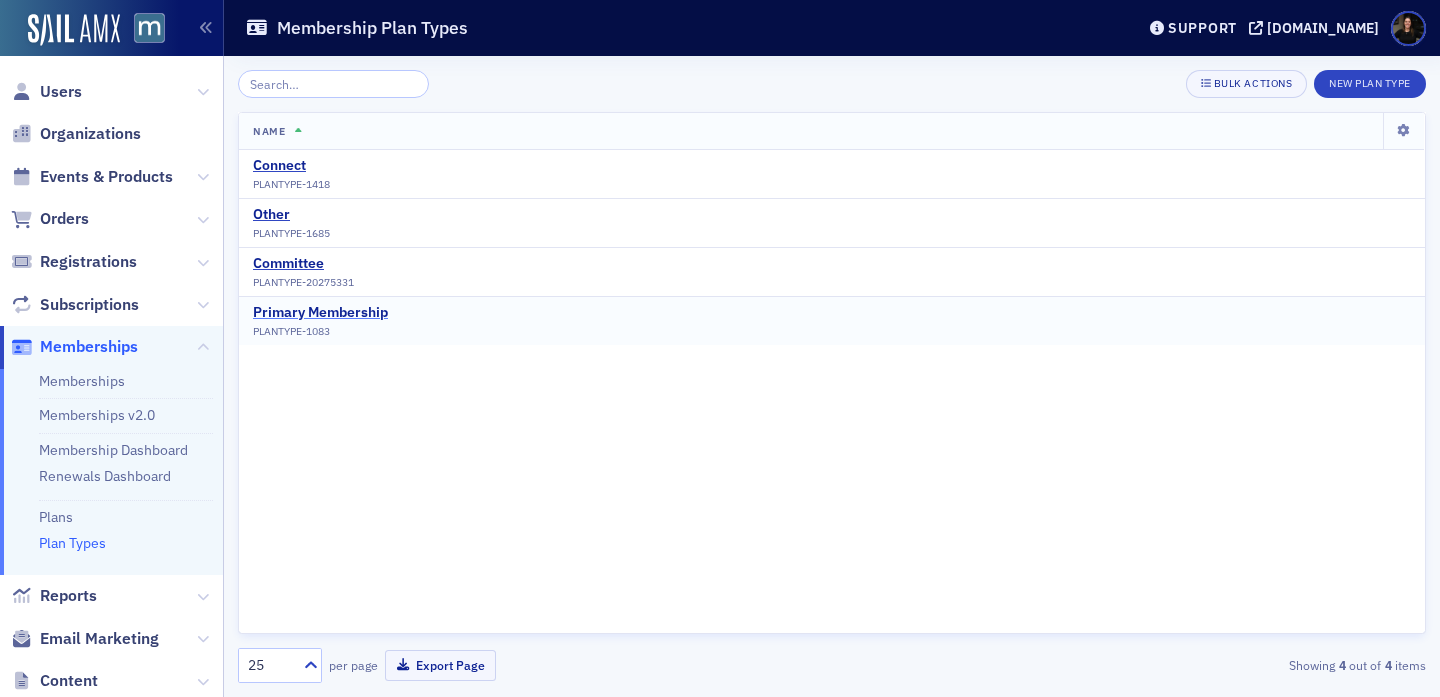 click on "Primary Membership" 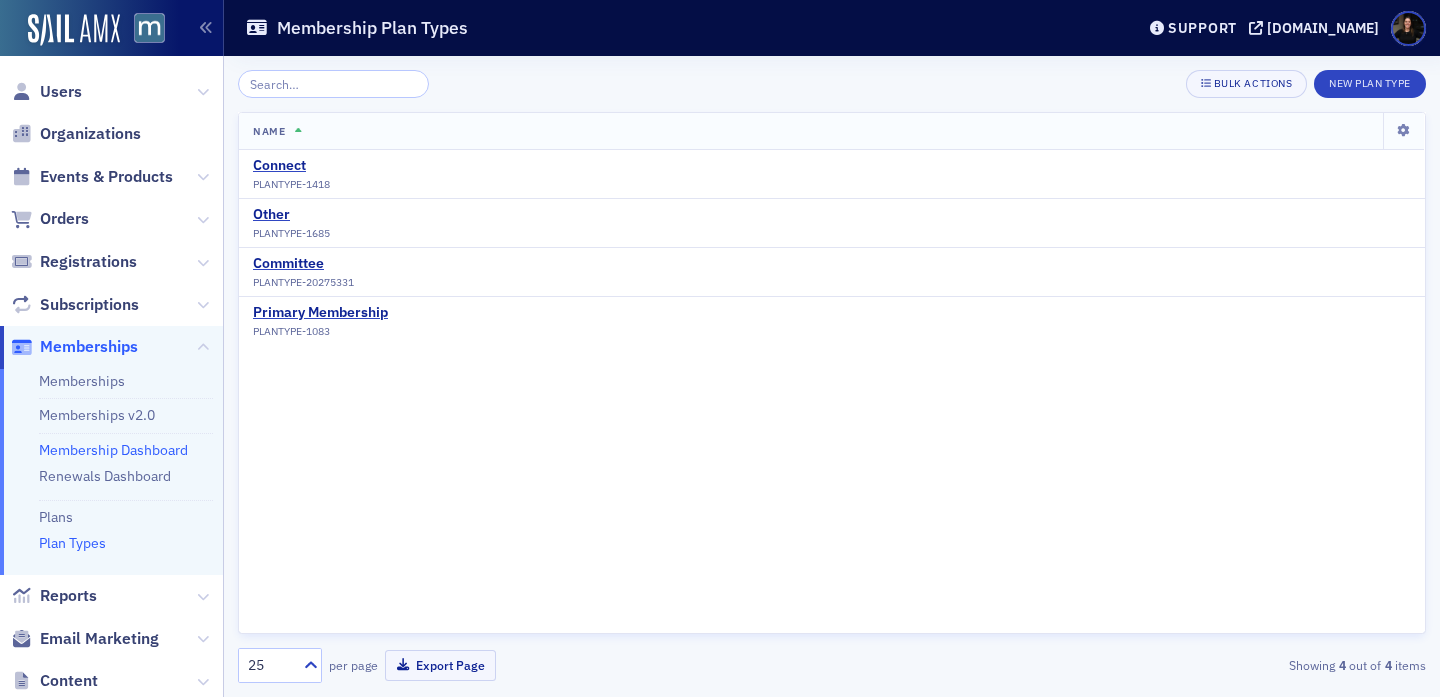 click on "Membership Dashboard" 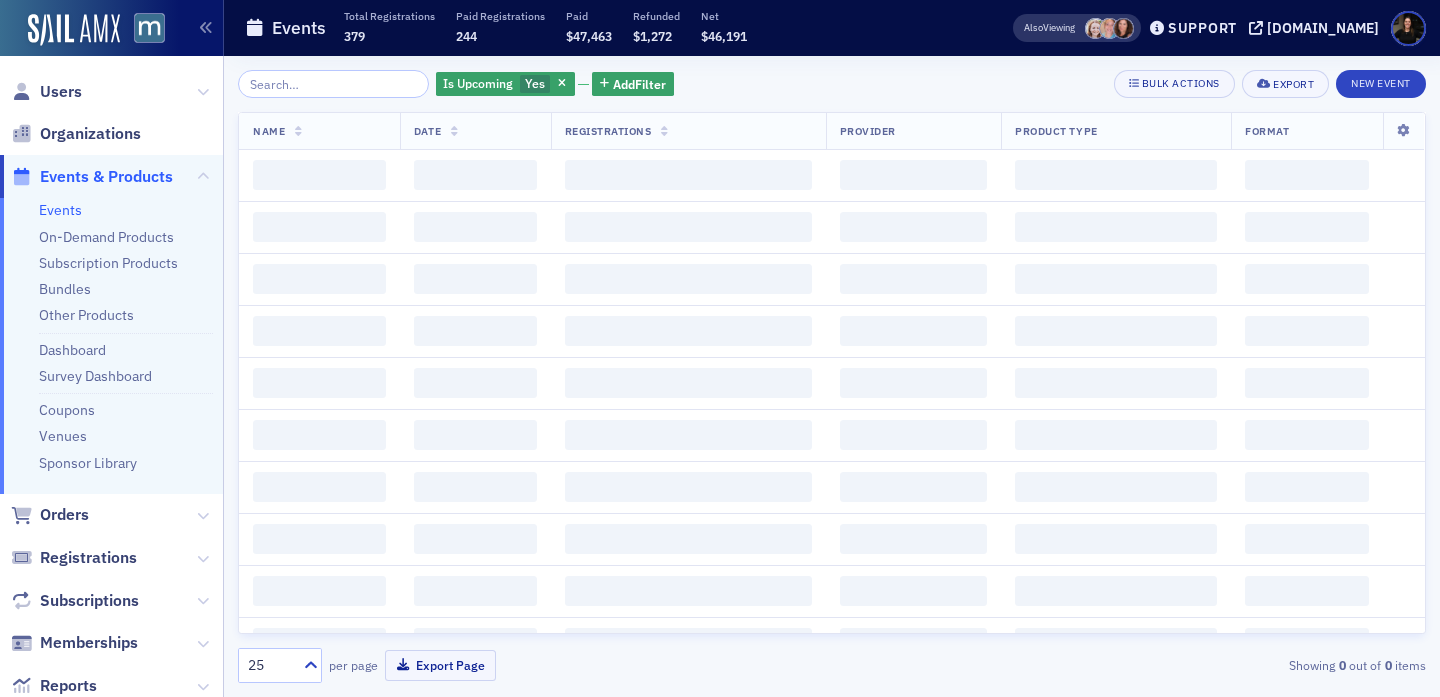 scroll, scrollTop: 0, scrollLeft: 0, axis: both 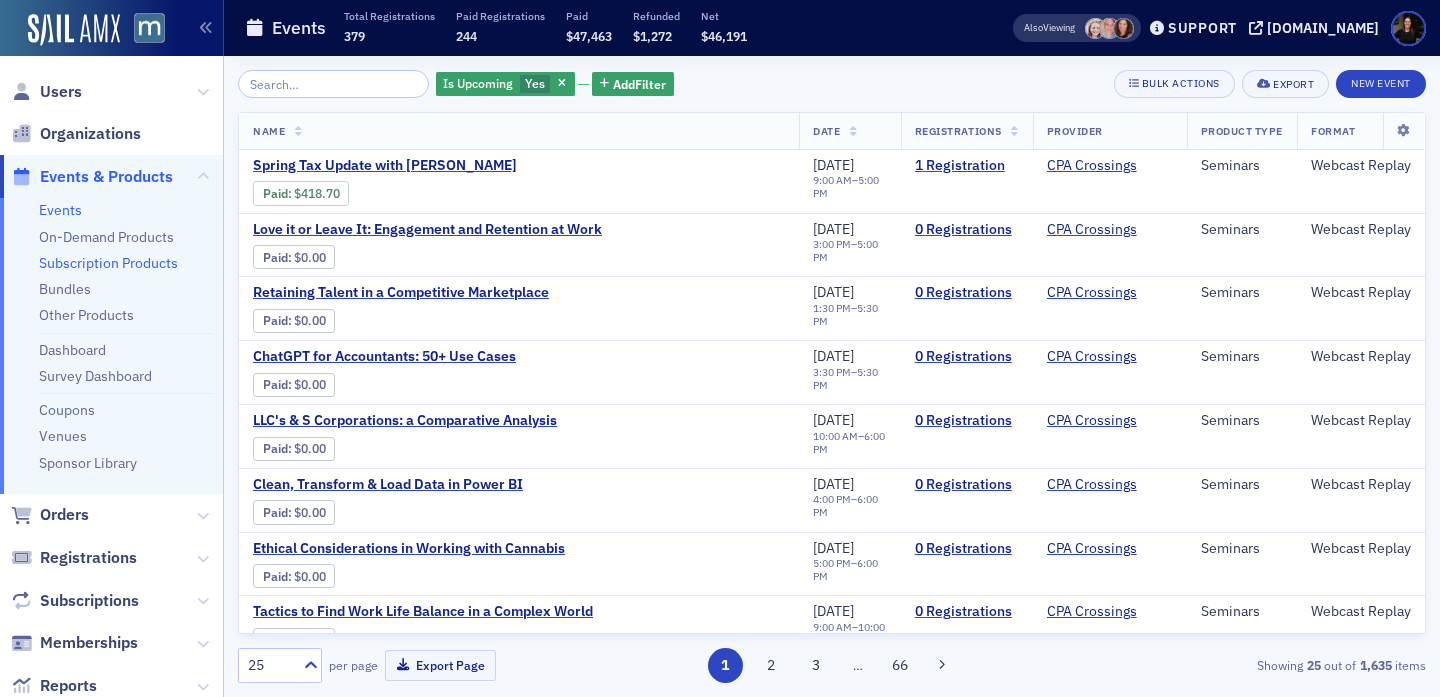click on "Subscription Products" 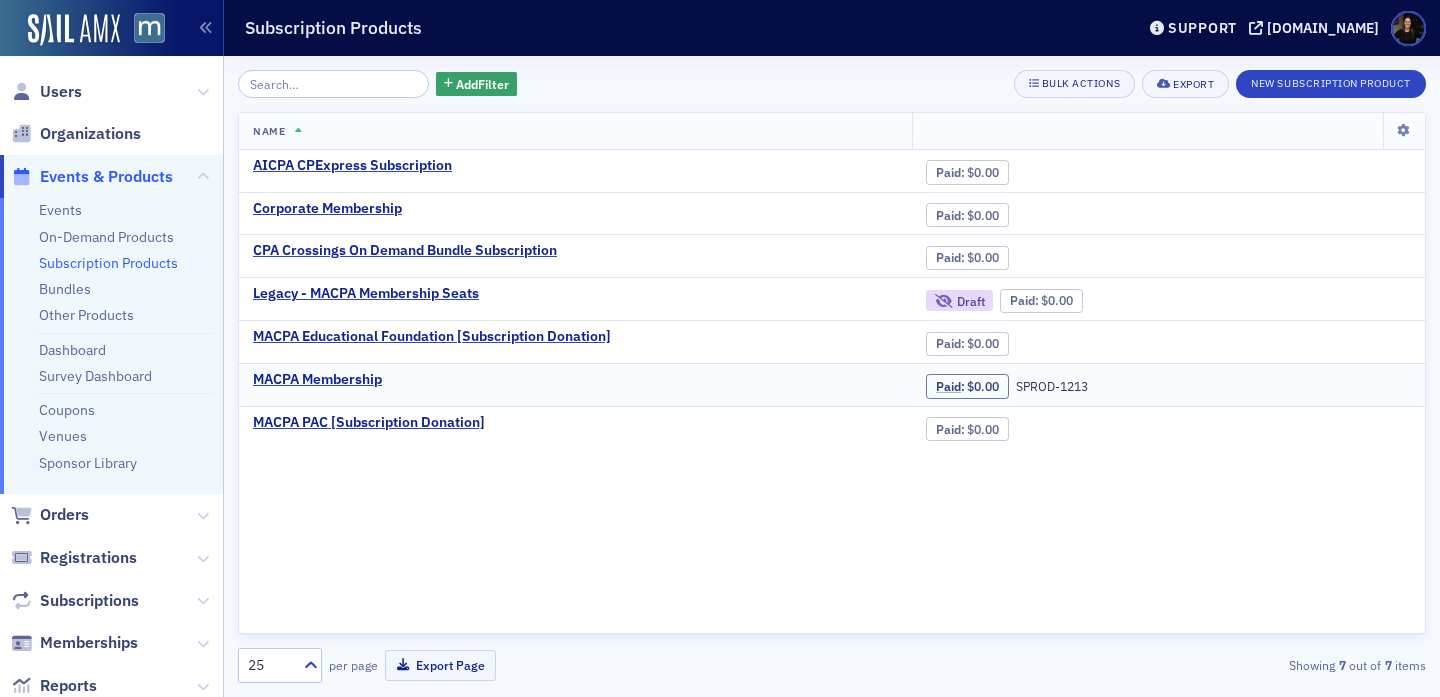 click on "MACPA Membership" 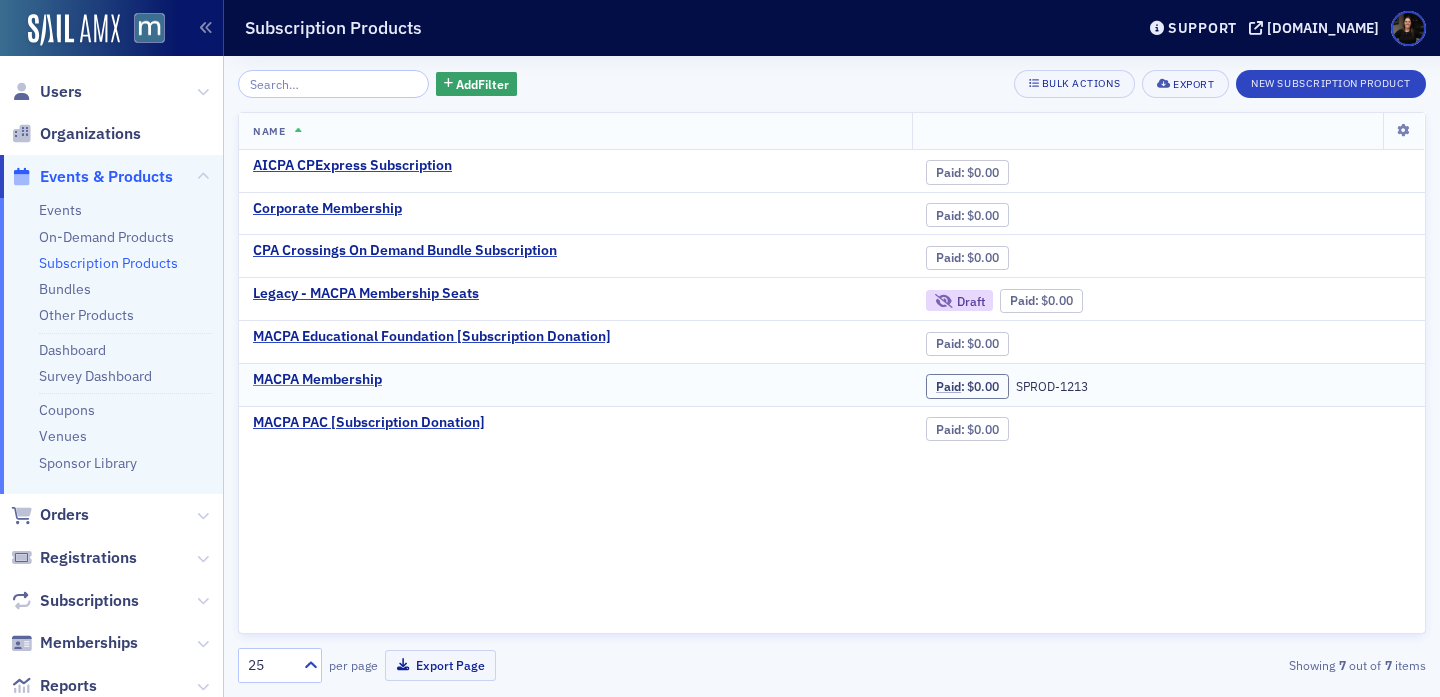 click on "MACPA Membership" 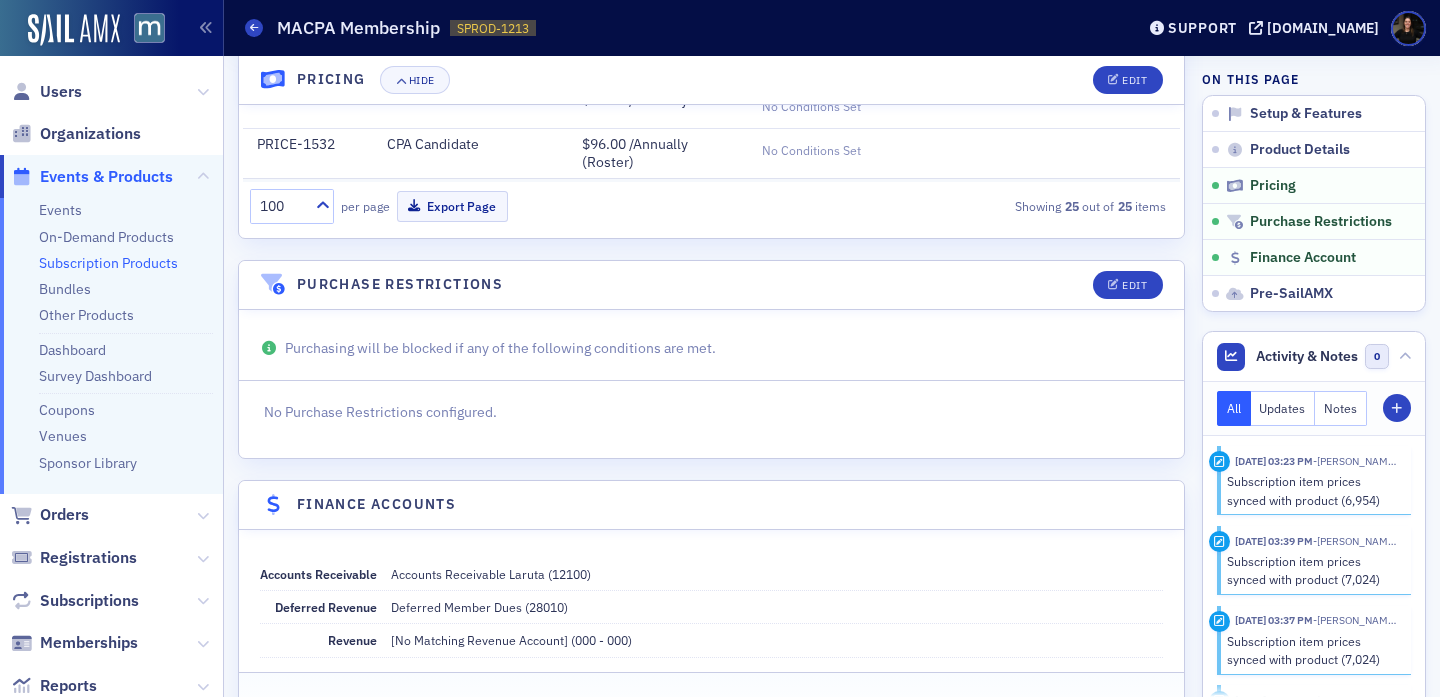 scroll, scrollTop: 1483, scrollLeft: 0, axis: vertical 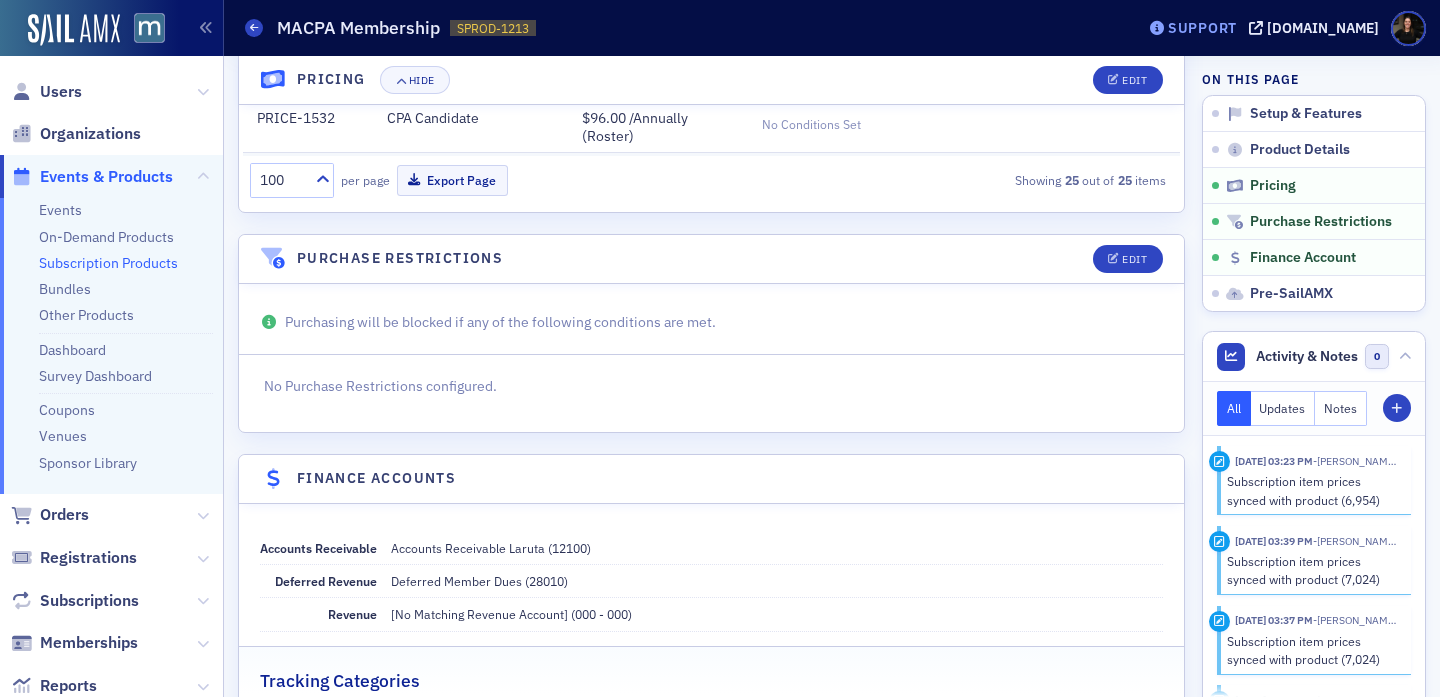 click on "Support" 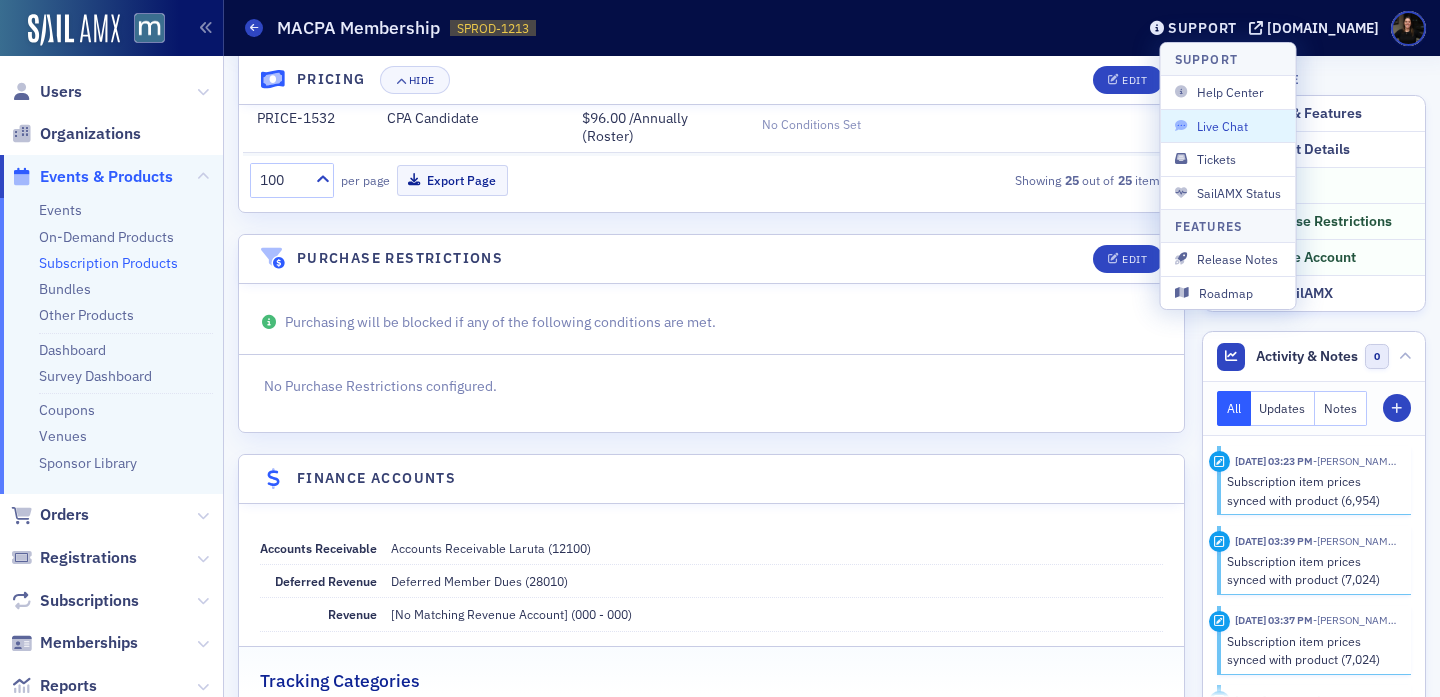 click on "Live Chat" at bounding box center (1228, 125) 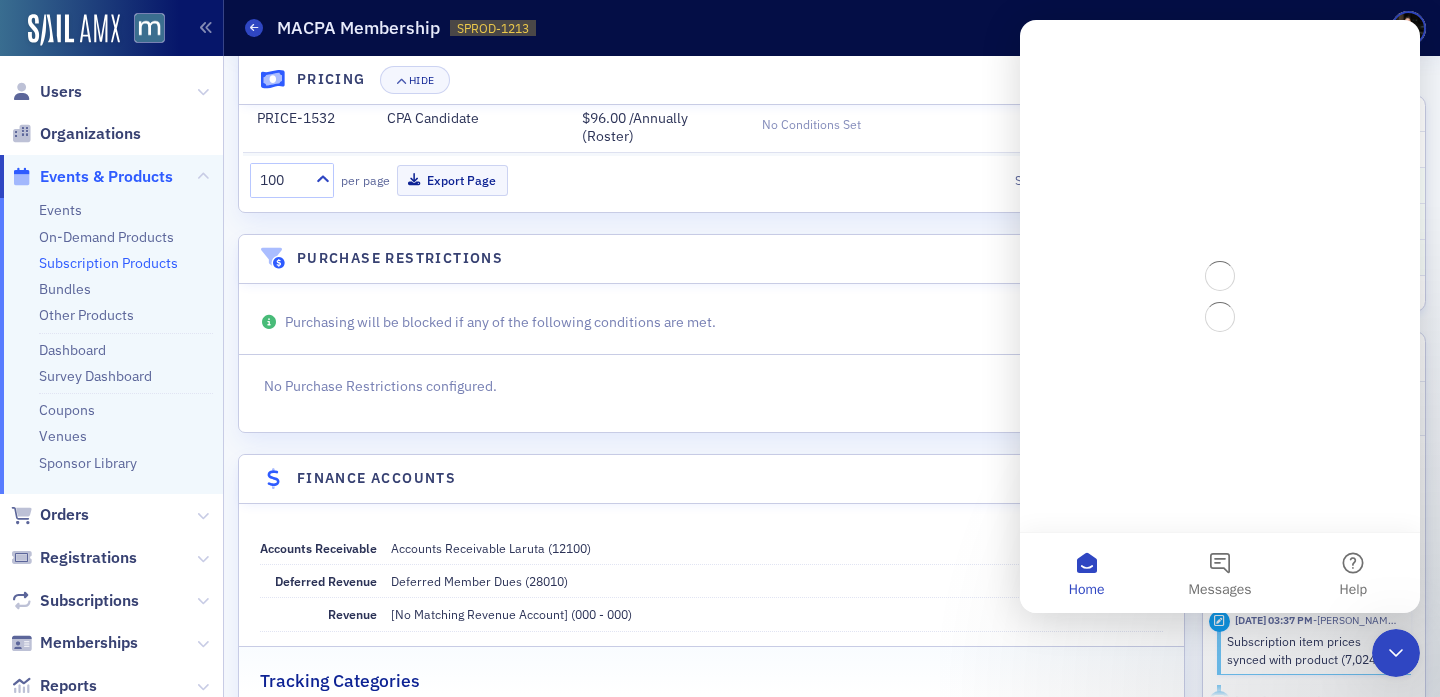 scroll, scrollTop: 0, scrollLeft: 0, axis: both 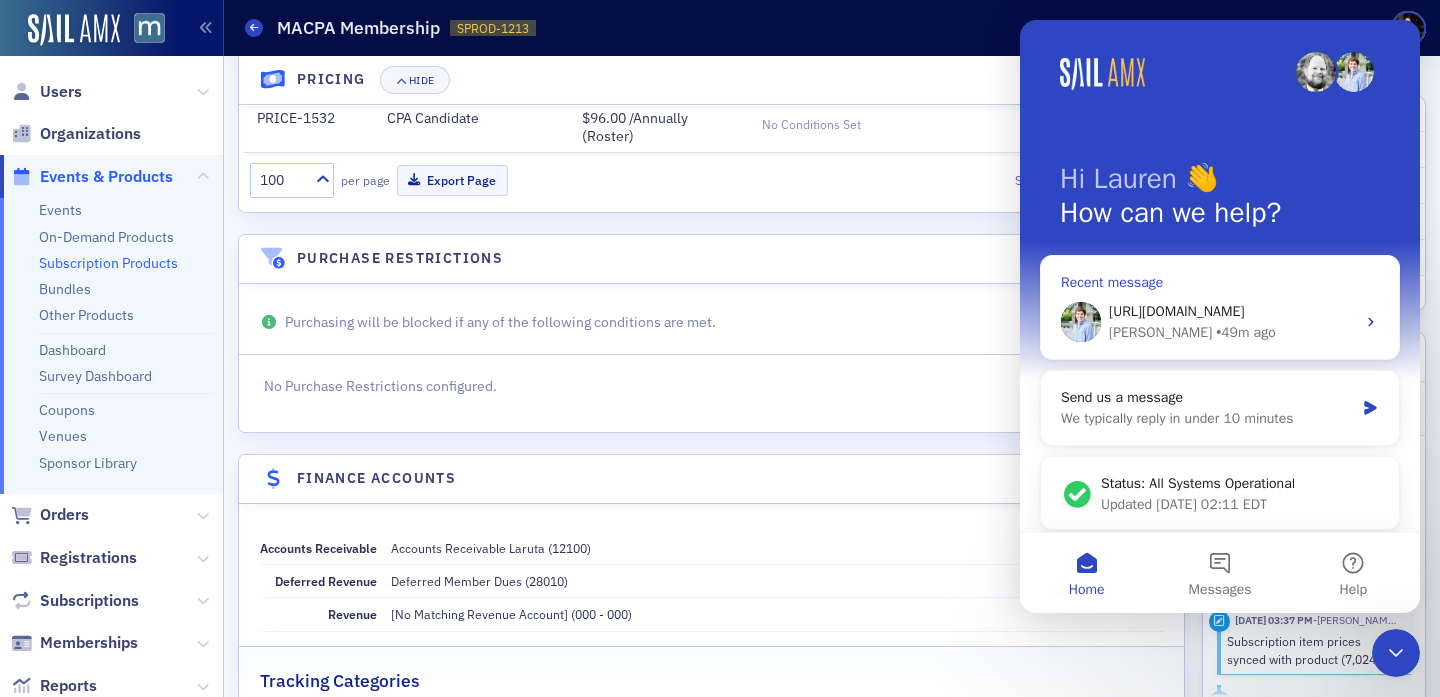click on "https://macpa.org/staff/organizations/organizations/1edd0159-24dd-61b0-9281-96c553fa969d/edit Luke •  49m ago" at bounding box center [1220, 322] 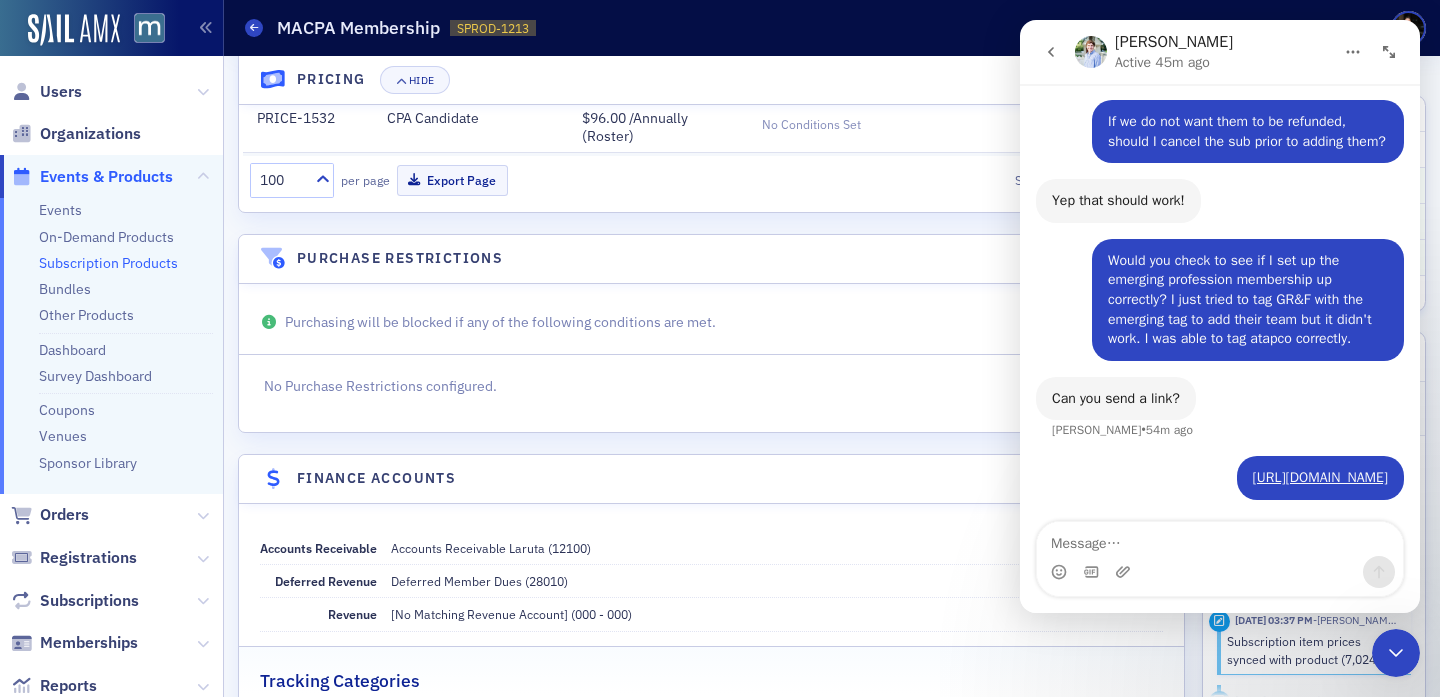 scroll, scrollTop: 911, scrollLeft: 0, axis: vertical 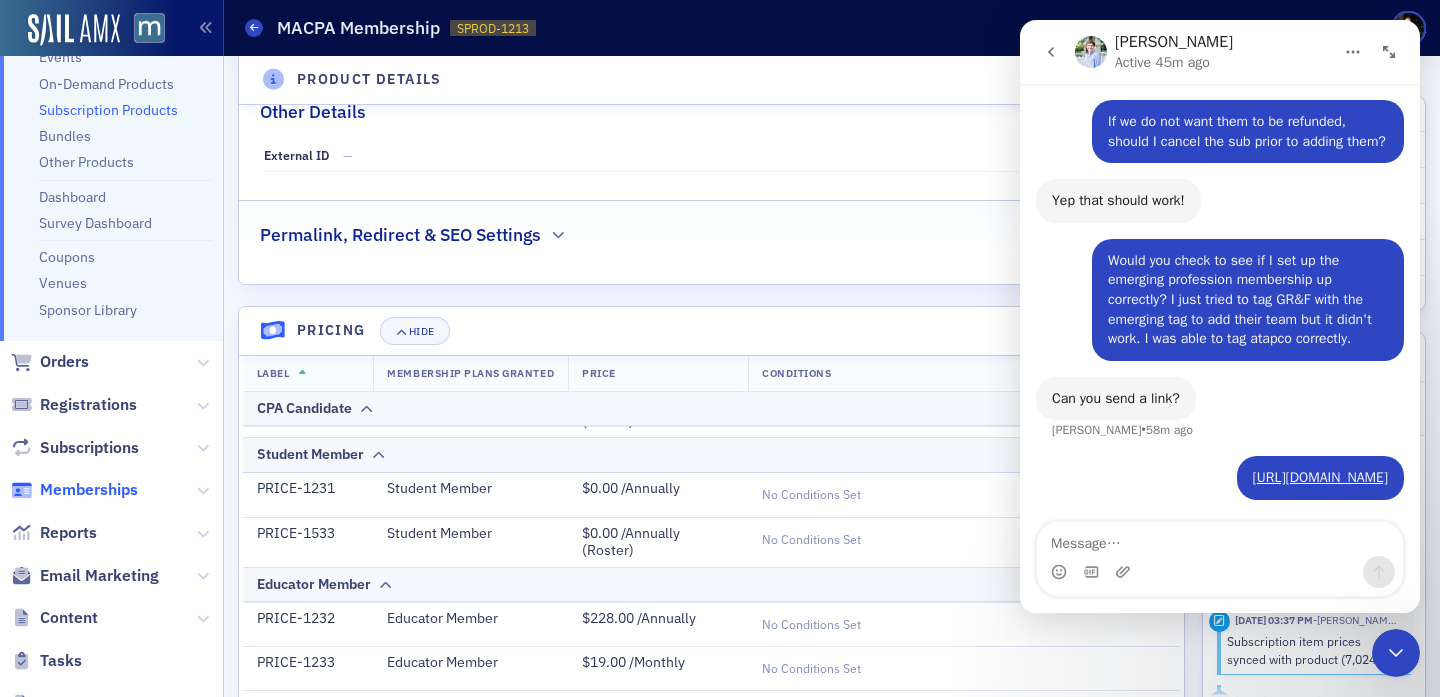 click on "Memberships" 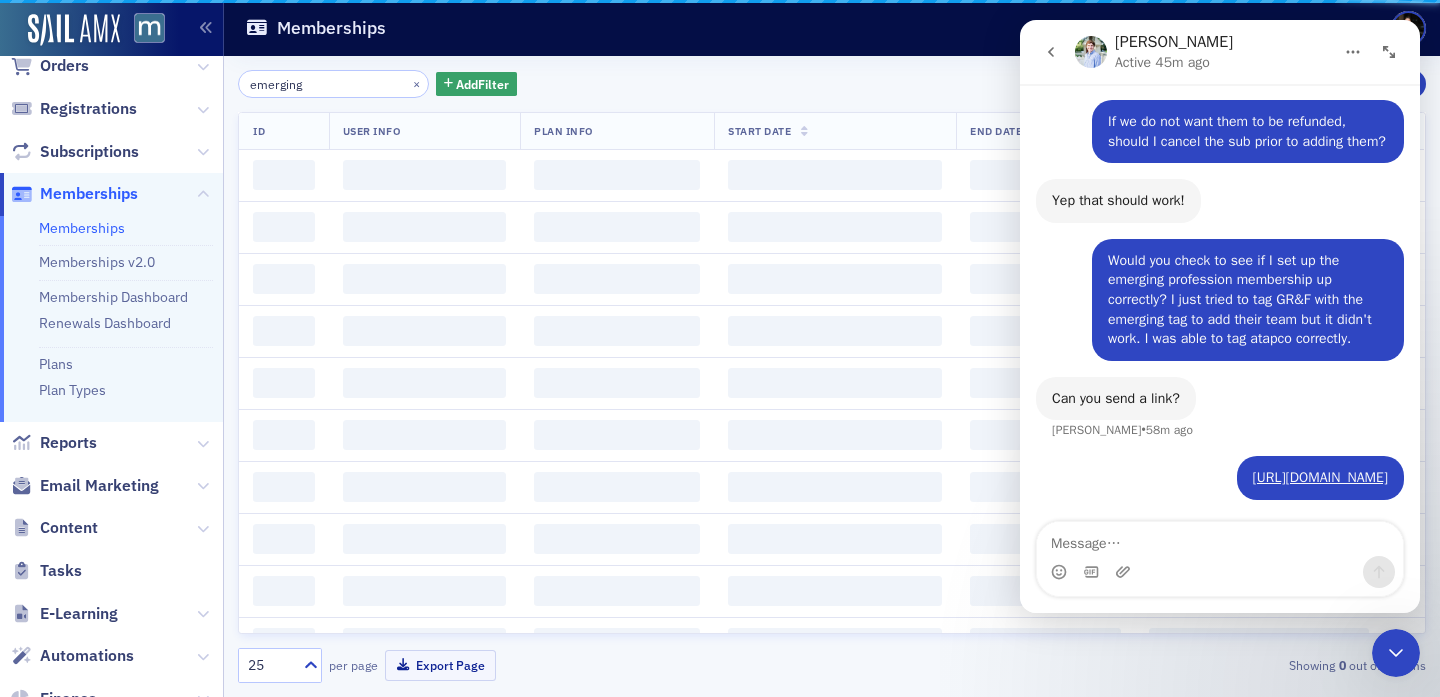 scroll, scrollTop: 0, scrollLeft: 0, axis: both 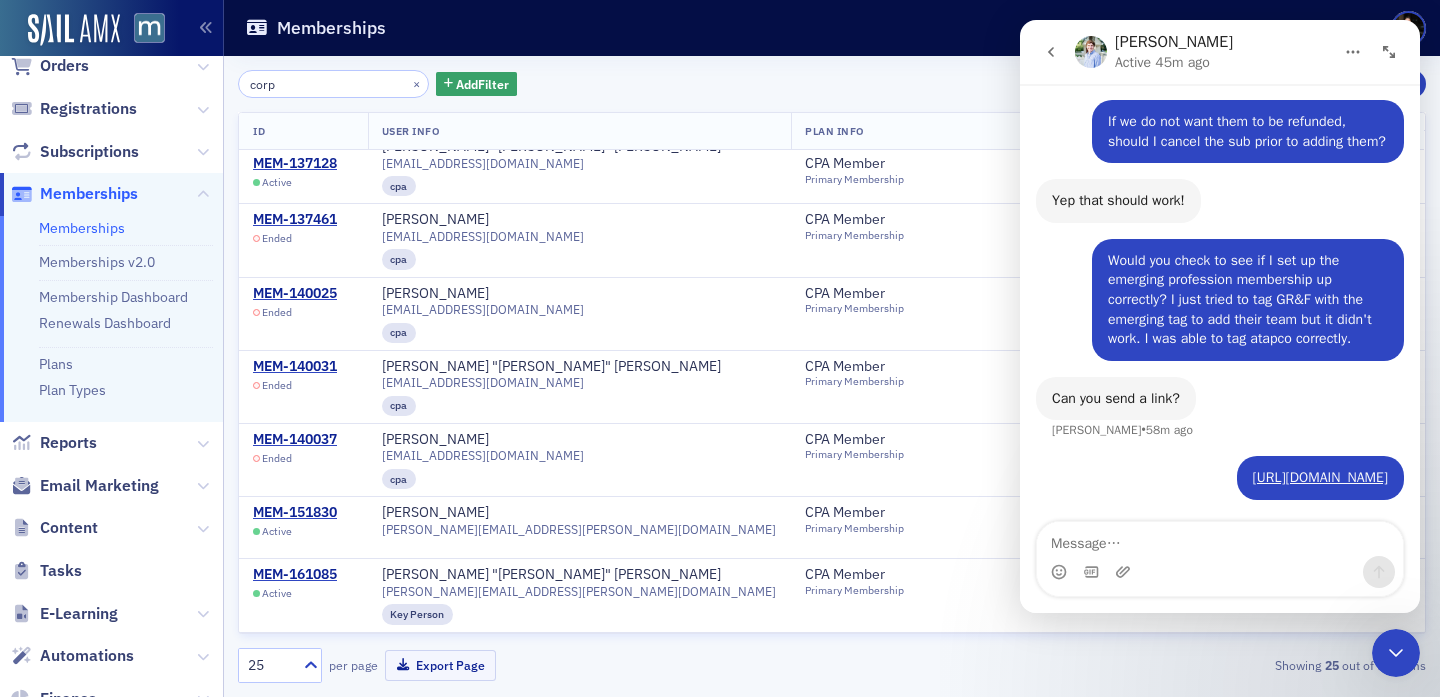 type on "corp" 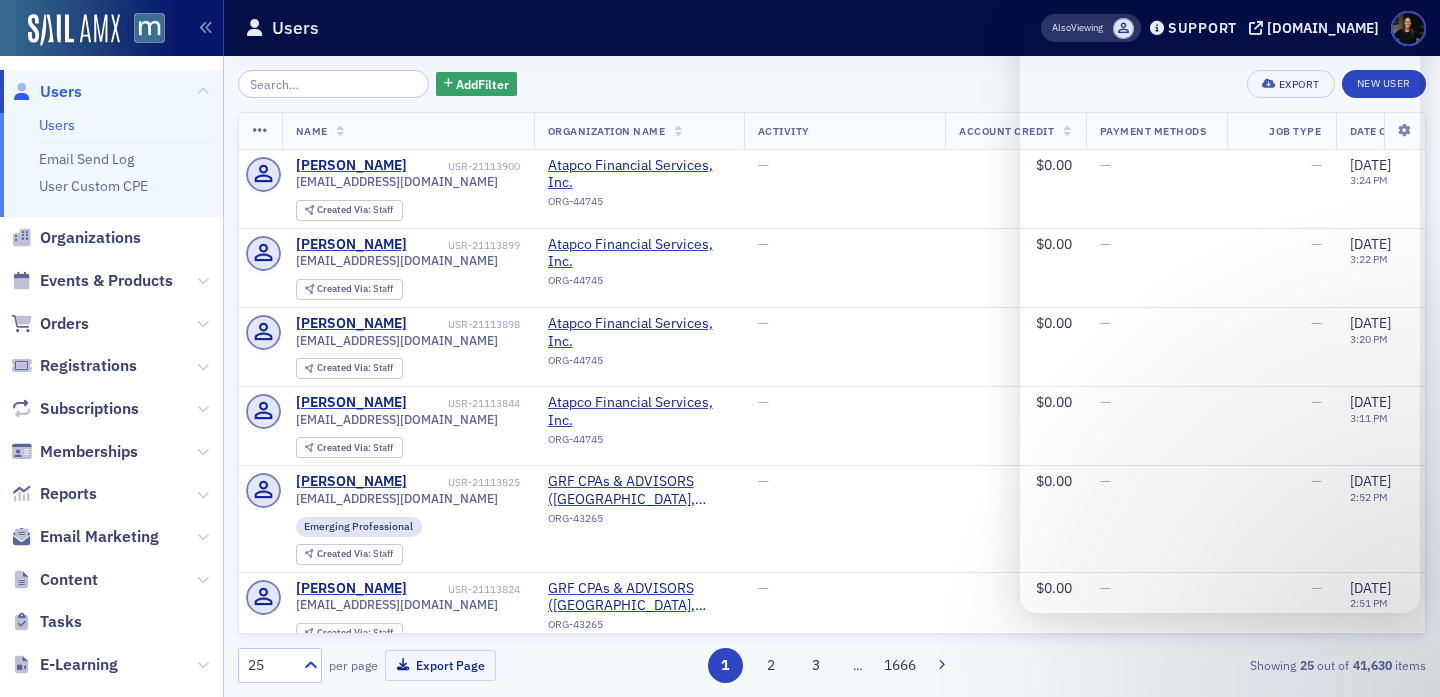 scroll, scrollTop: 0, scrollLeft: 0, axis: both 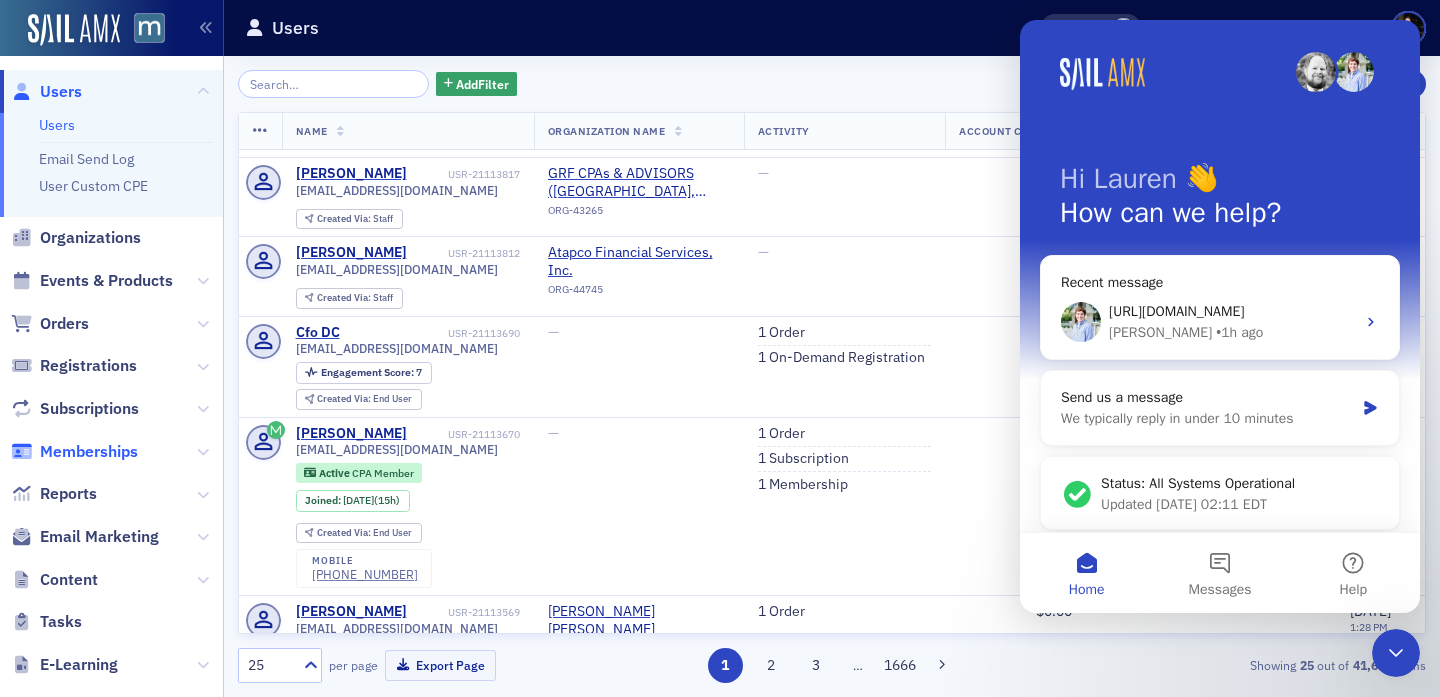 click on "Memberships" 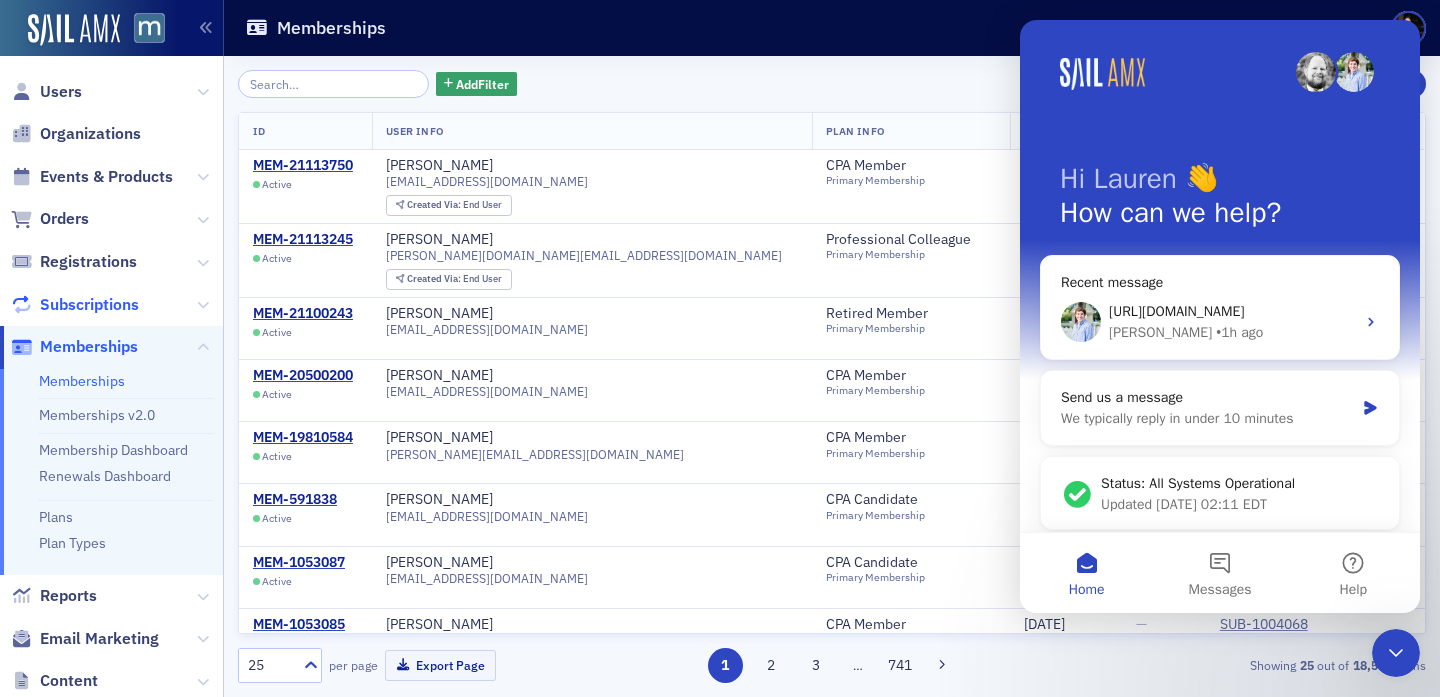 click on "Subscriptions" 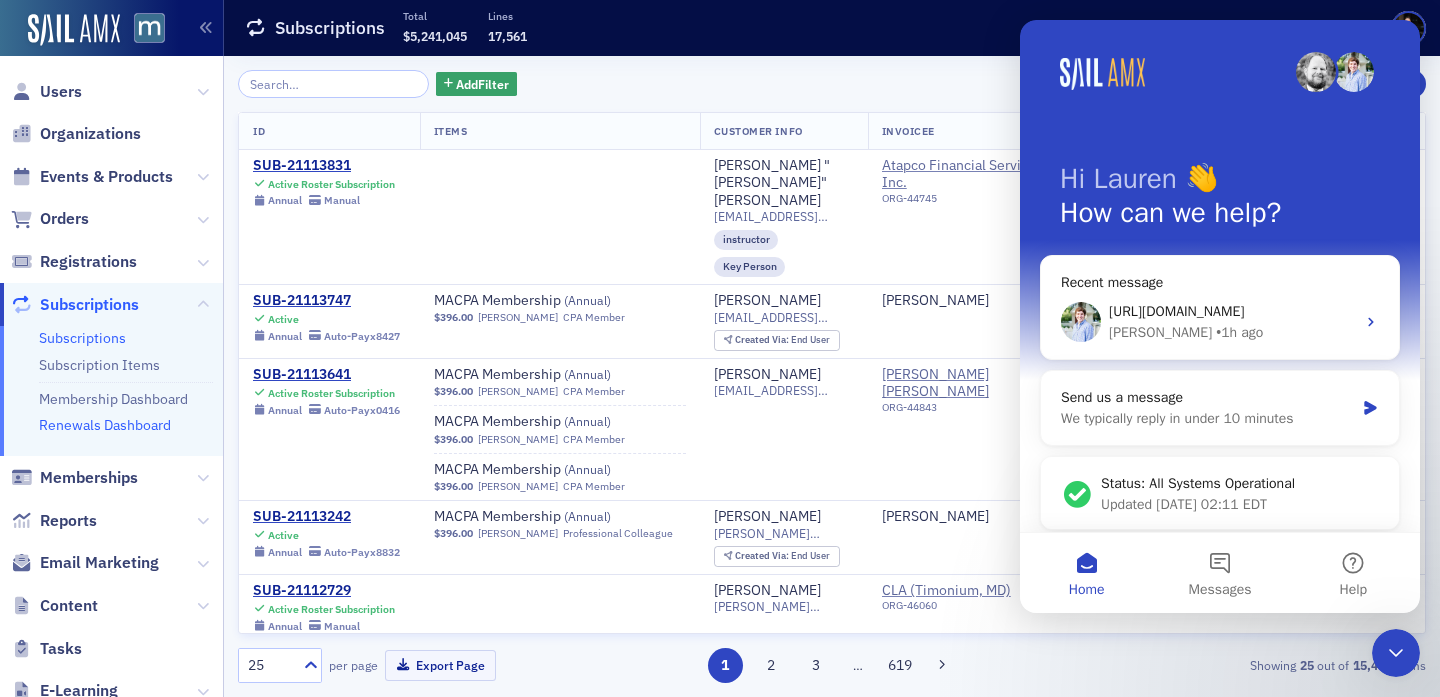 click on "Renewals Dashboard" 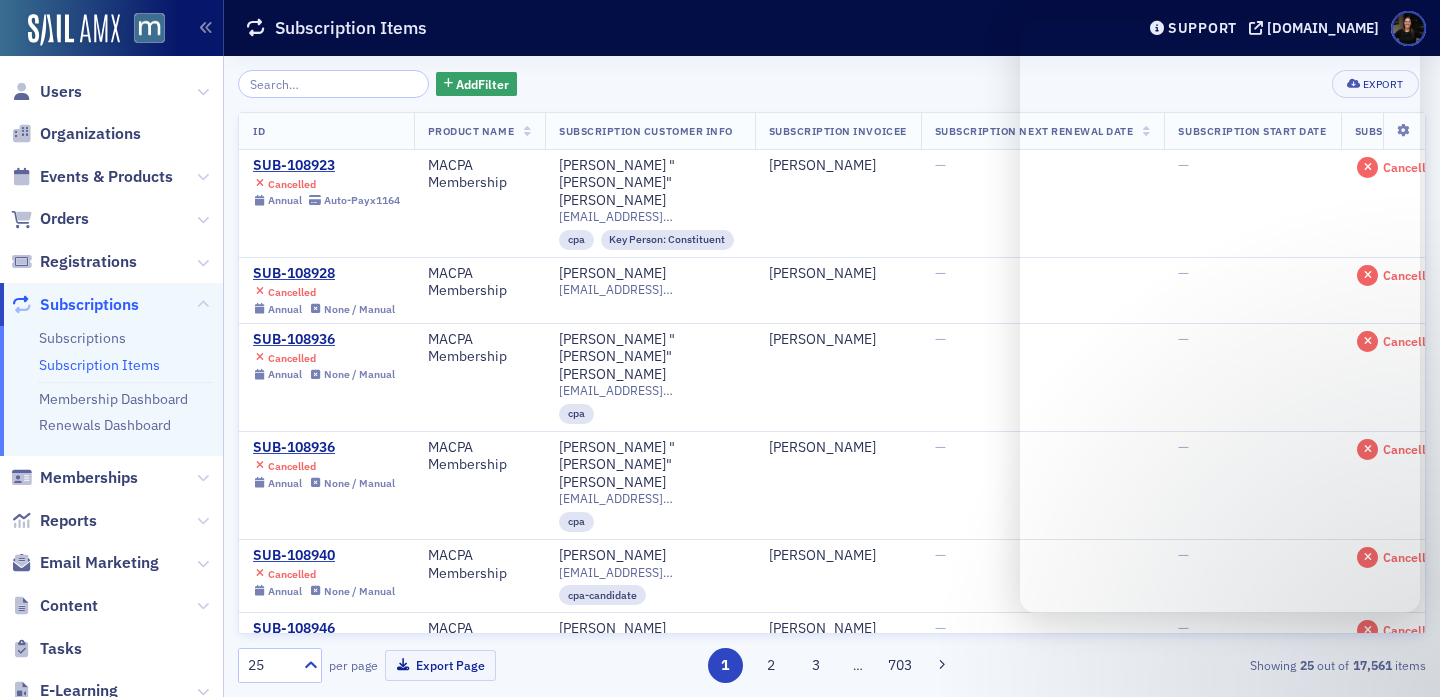 scroll, scrollTop: 0, scrollLeft: 0, axis: both 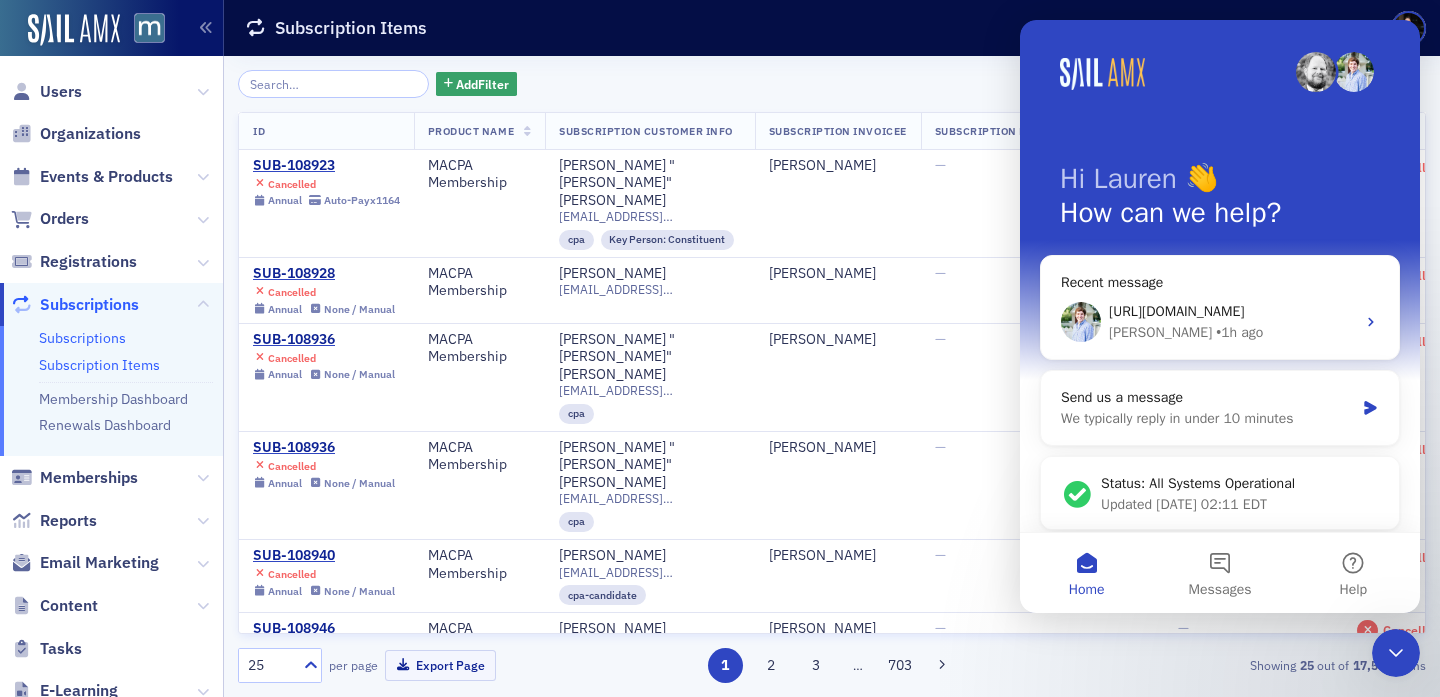 click on "Subscriptions" 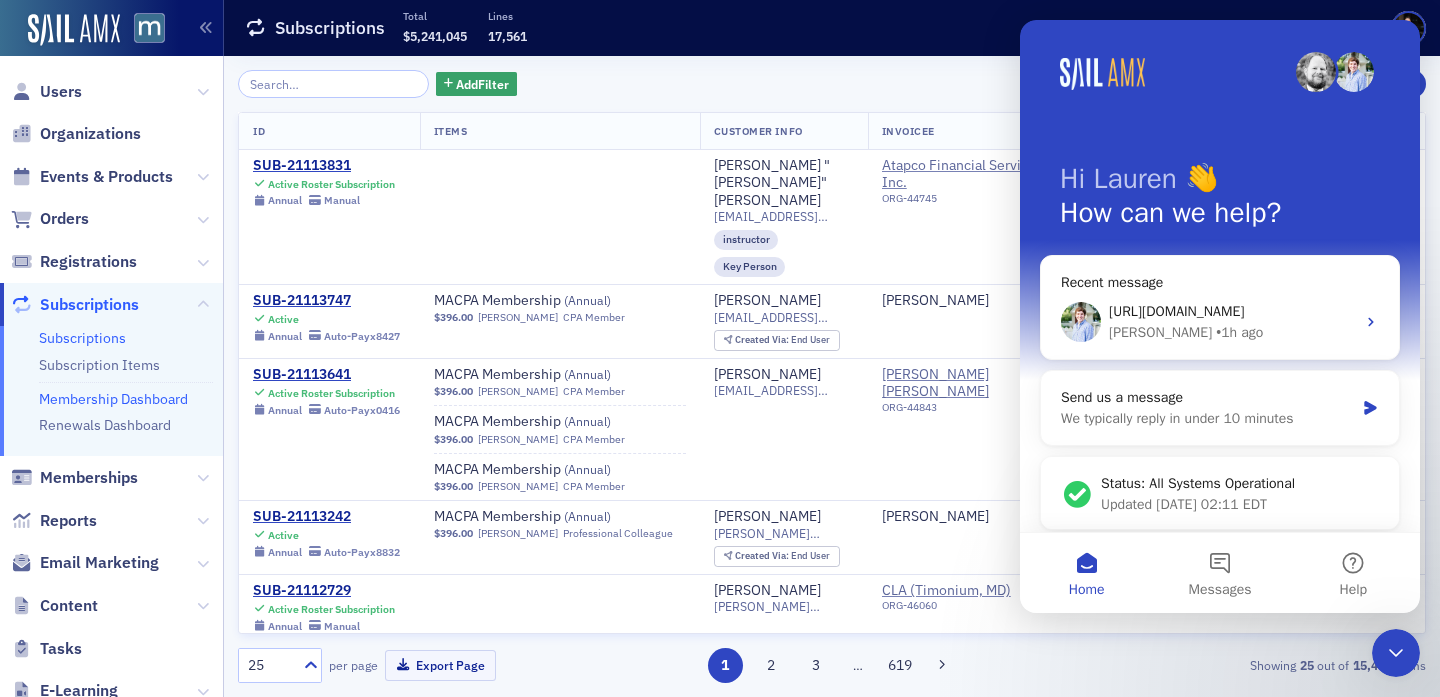 click on "Membership Dashboard" 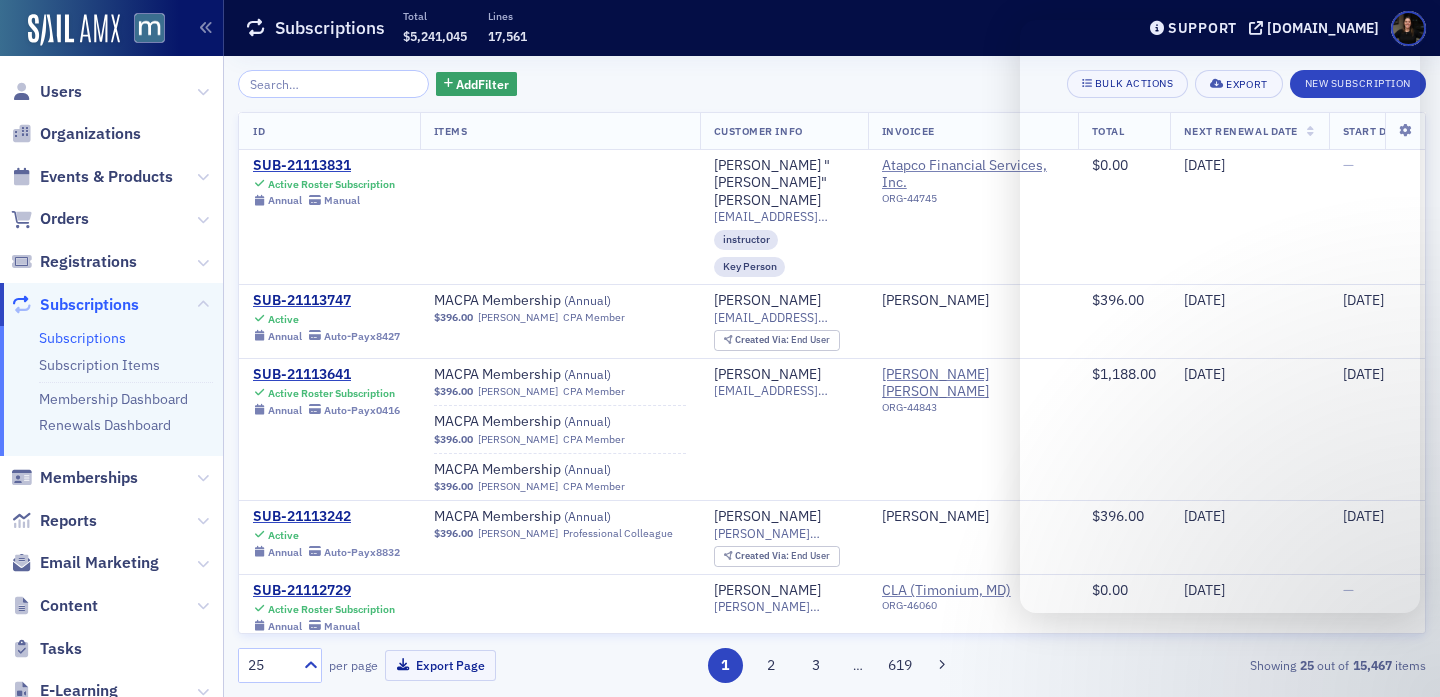 scroll, scrollTop: 0, scrollLeft: 0, axis: both 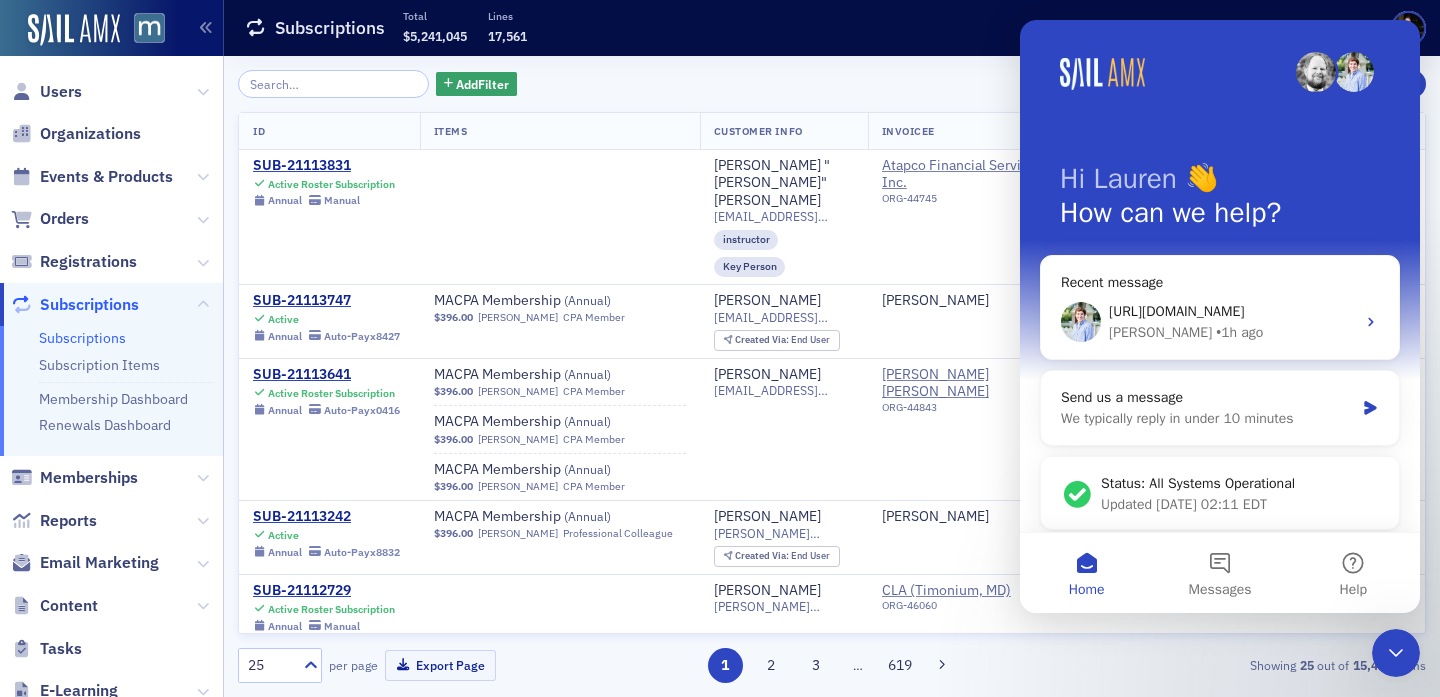 click at bounding box center [1396, 653] 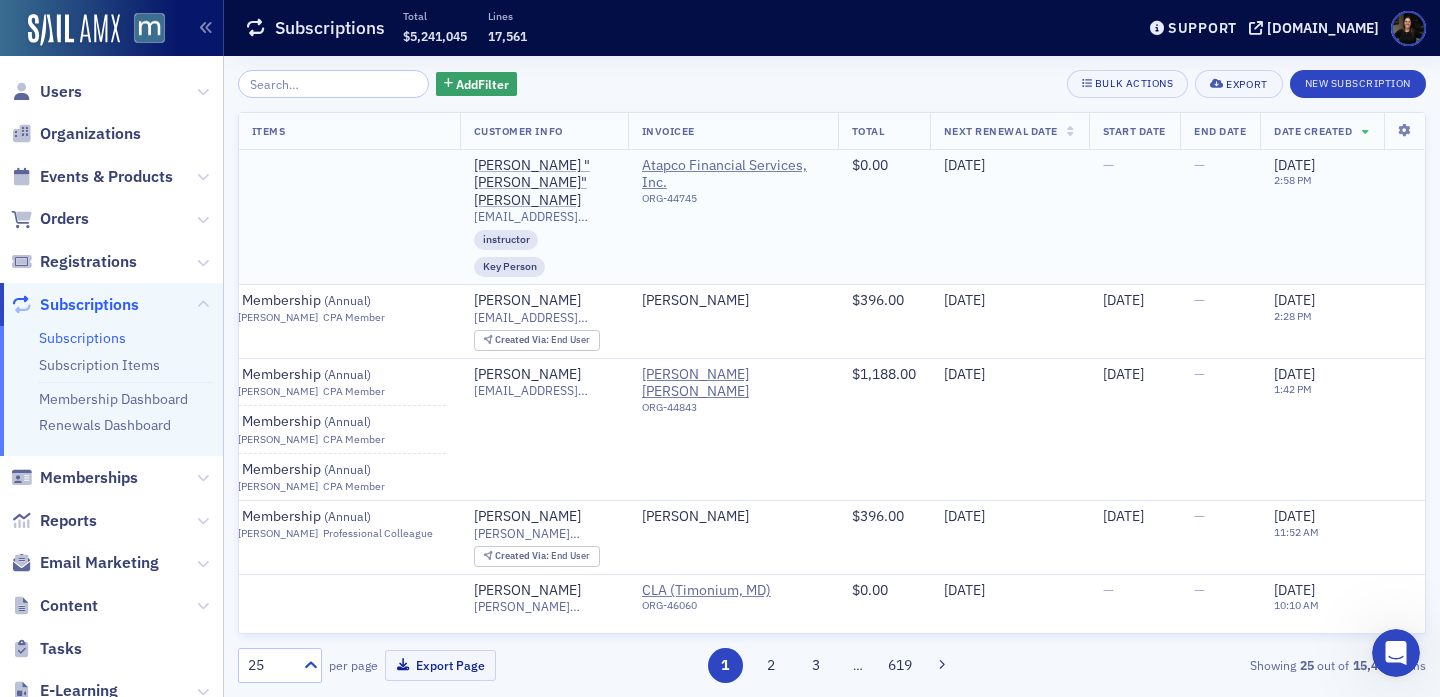 scroll, scrollTop: 0, scrollLeft: 0, axis: both 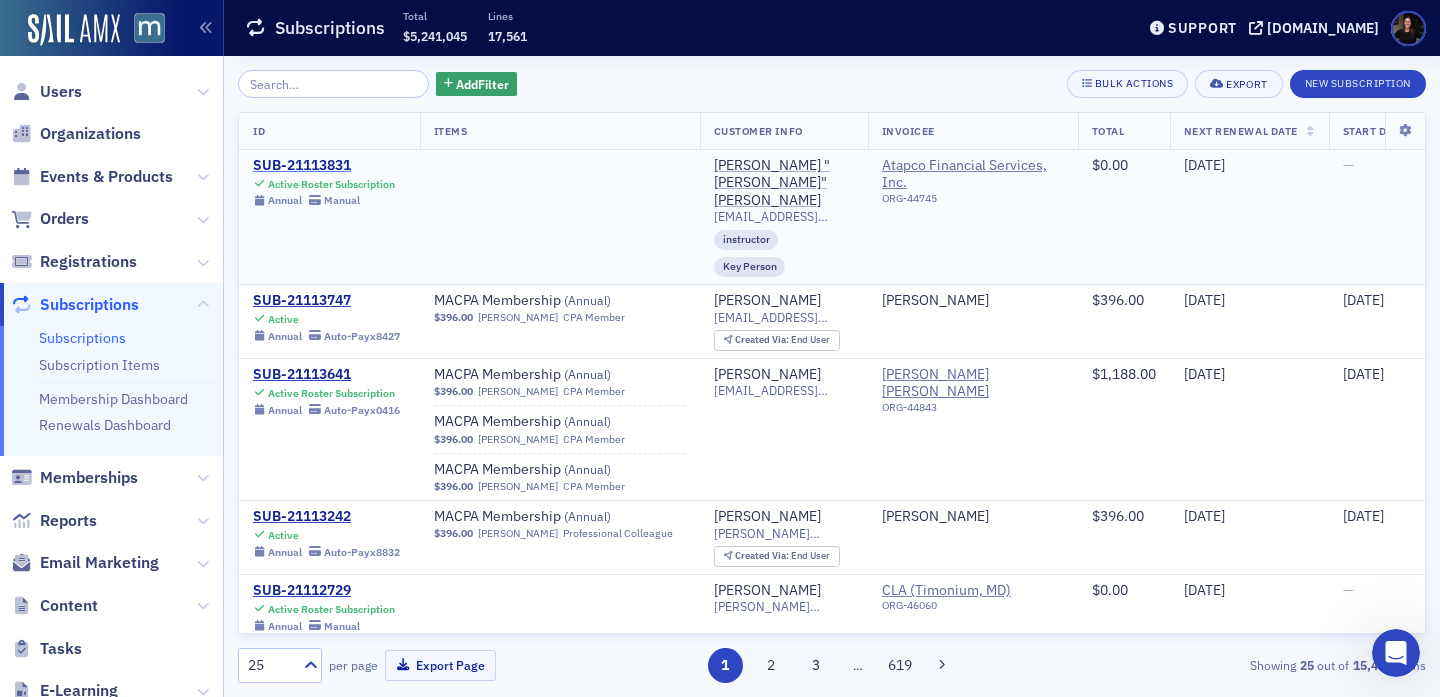 click on "SUB-21113831" 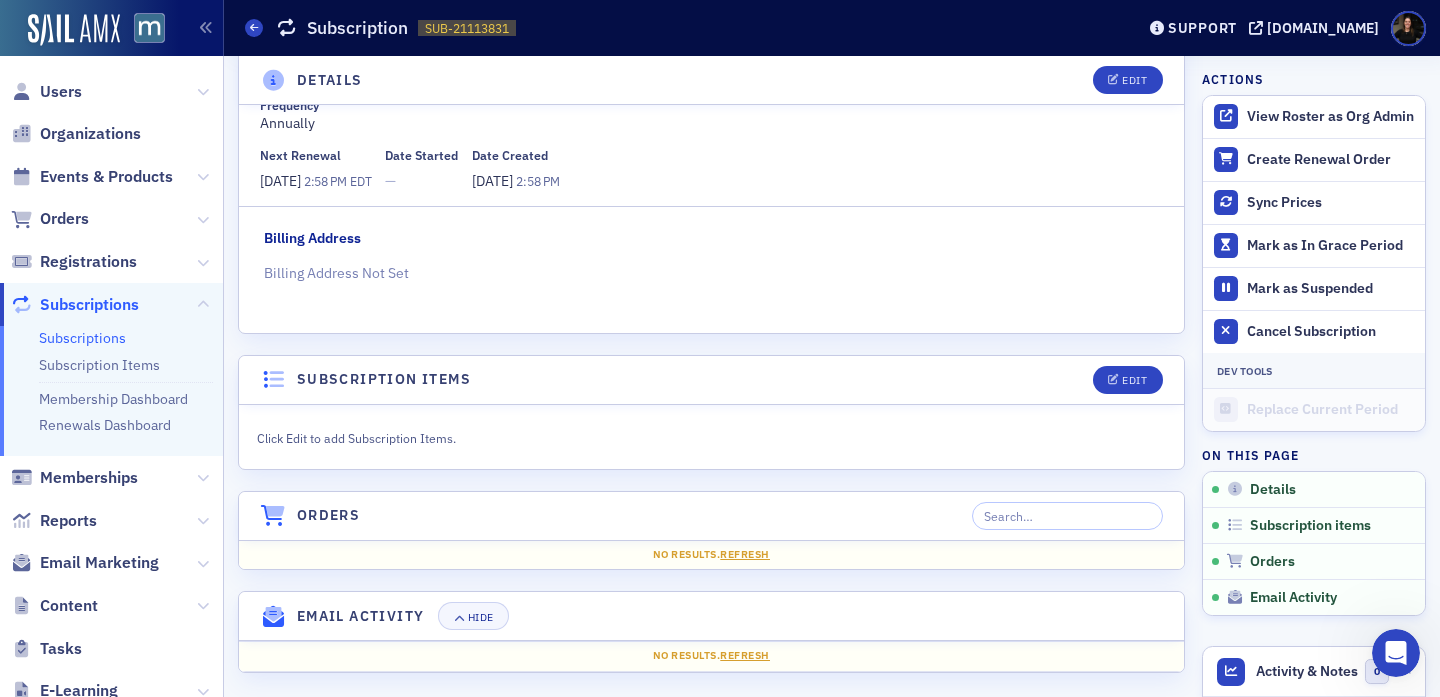 scroll, scrollTop: 282, scrollLeft: 0, axis: vertical 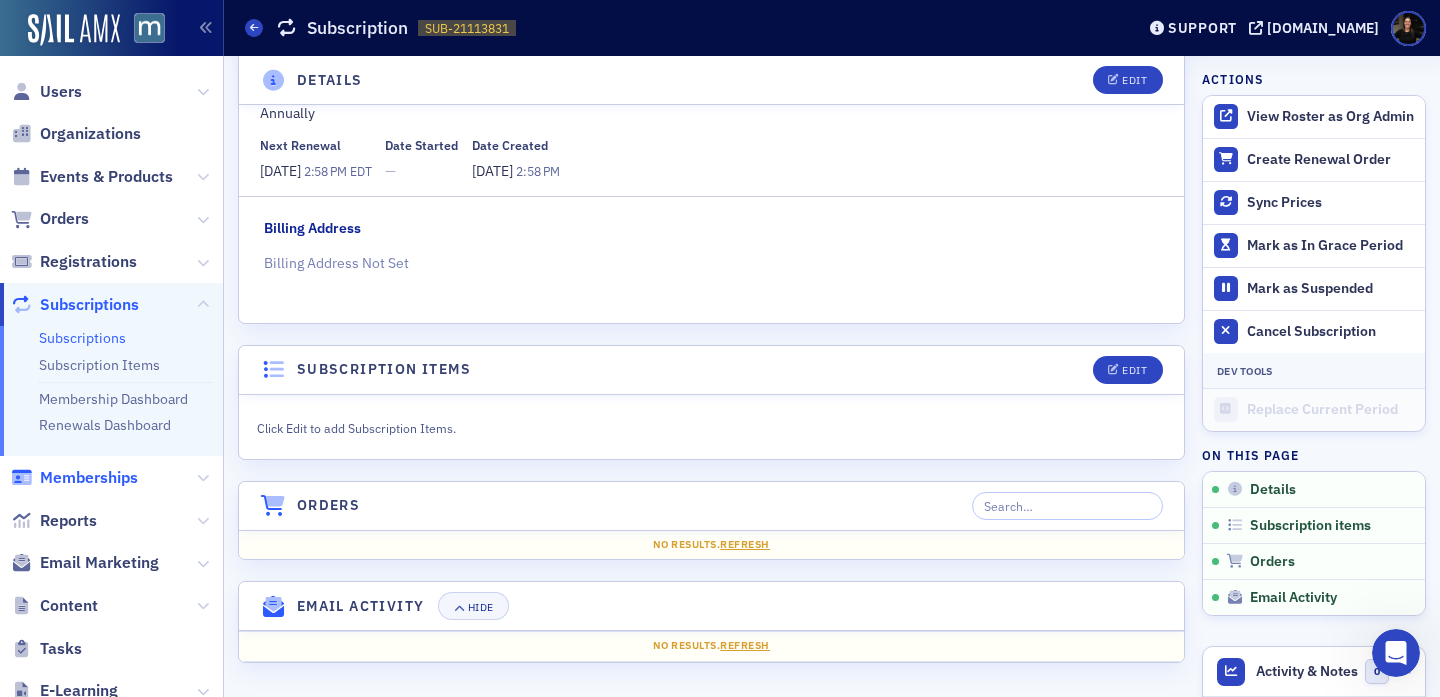 click on "Memberships" 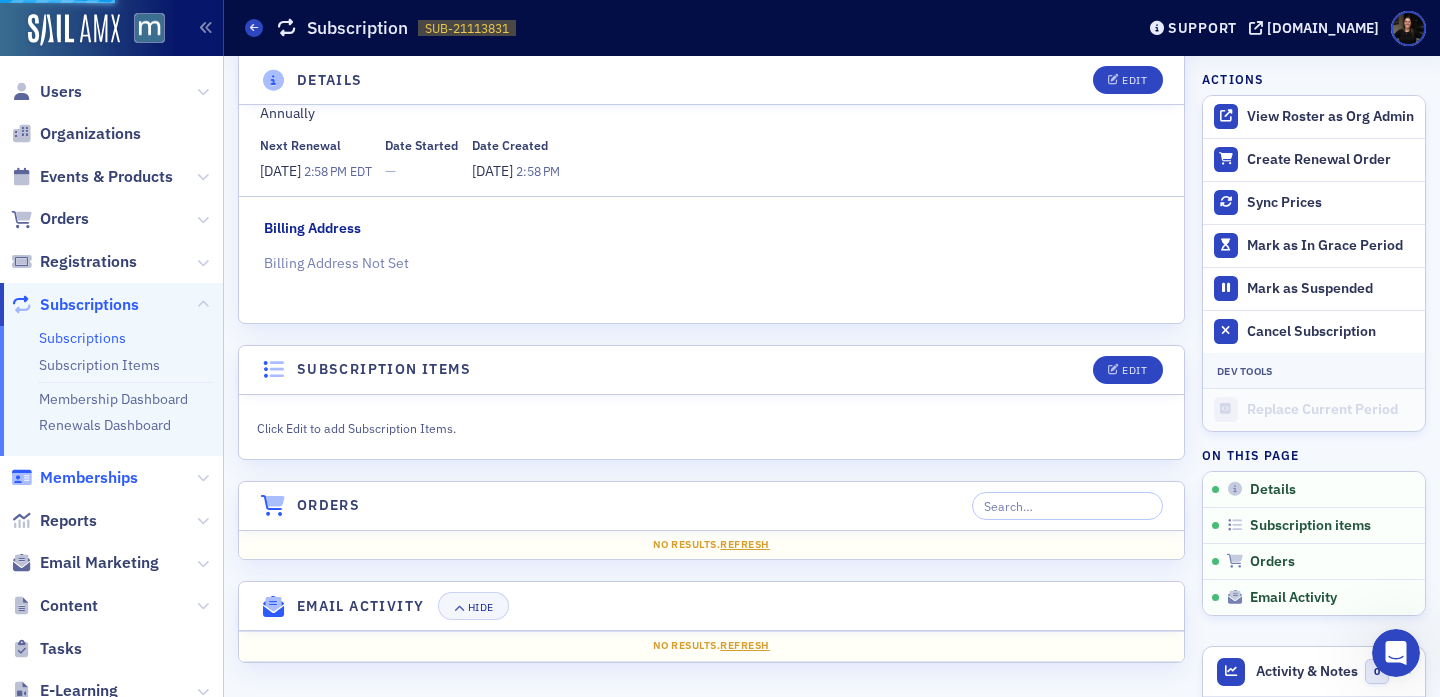 scroll, scrollTop: 0, scrollLeft: 0, axis: both 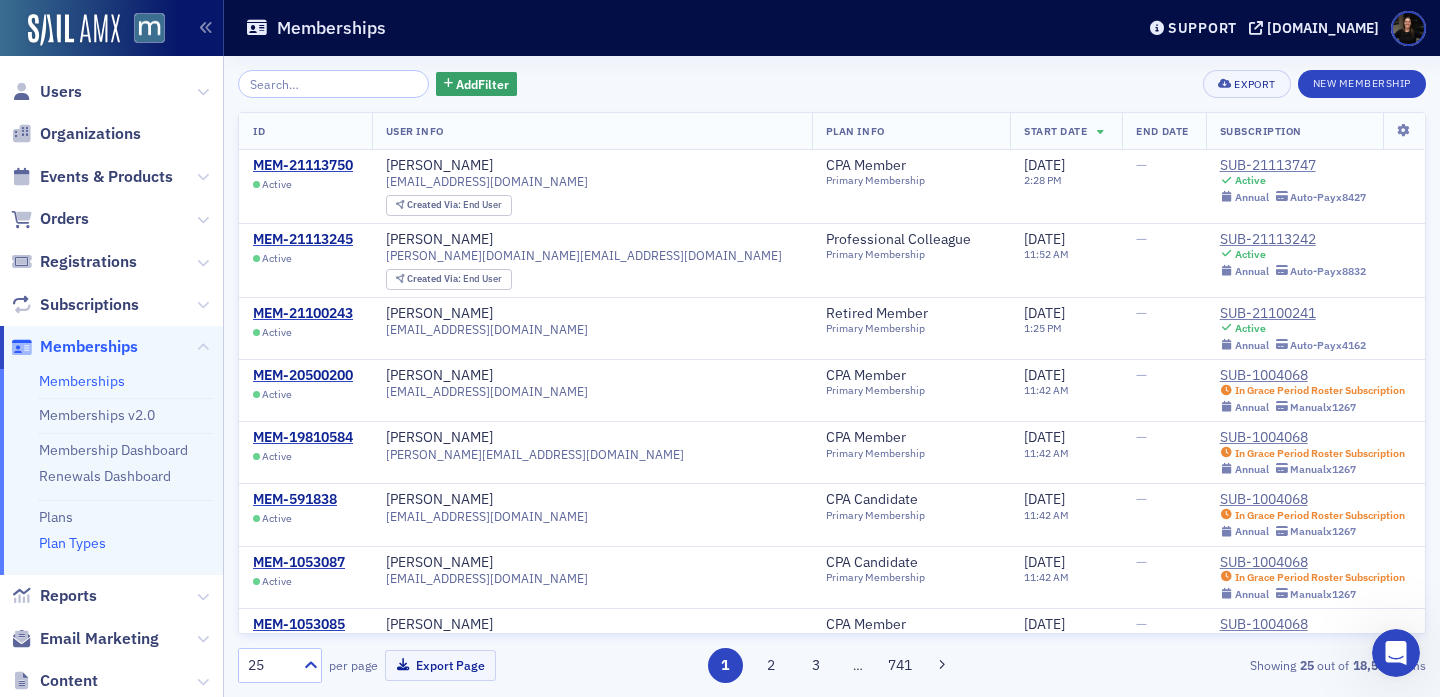 click on "Plan Types" 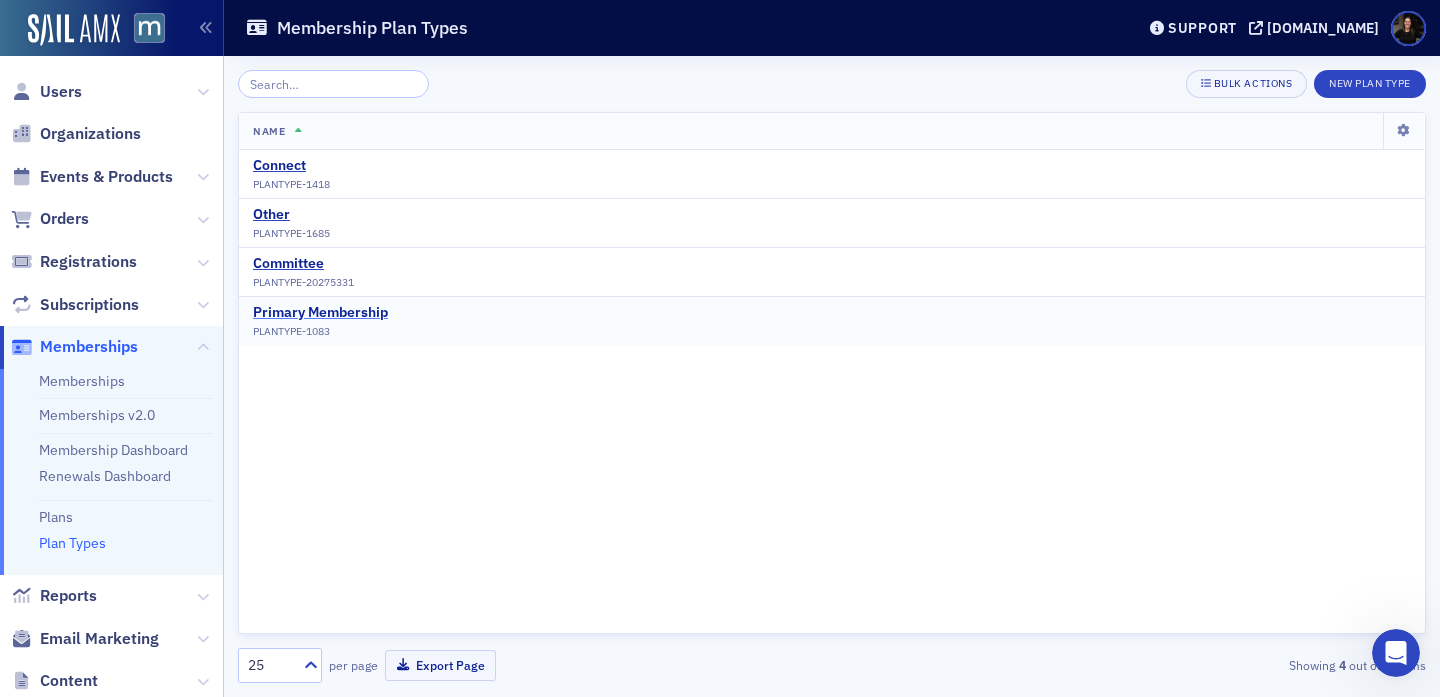 click on "Primary Membership" 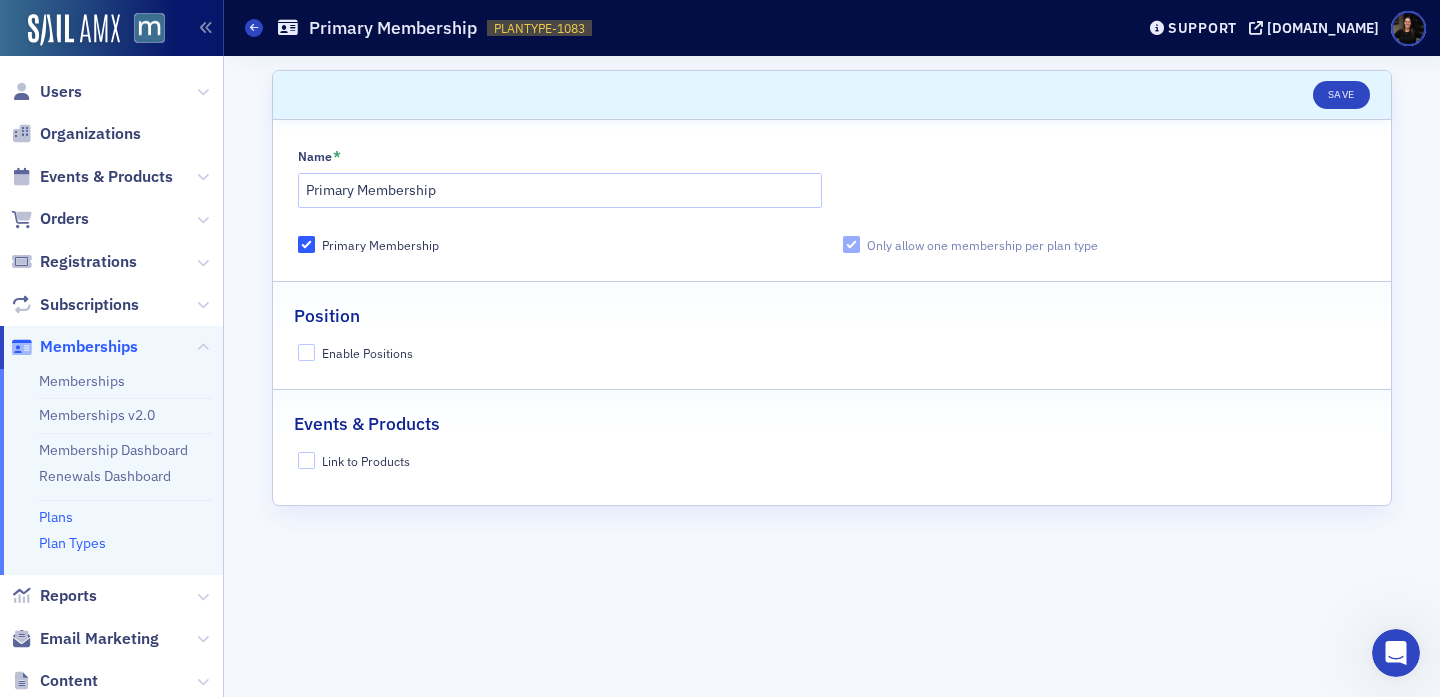 click on "Plans" 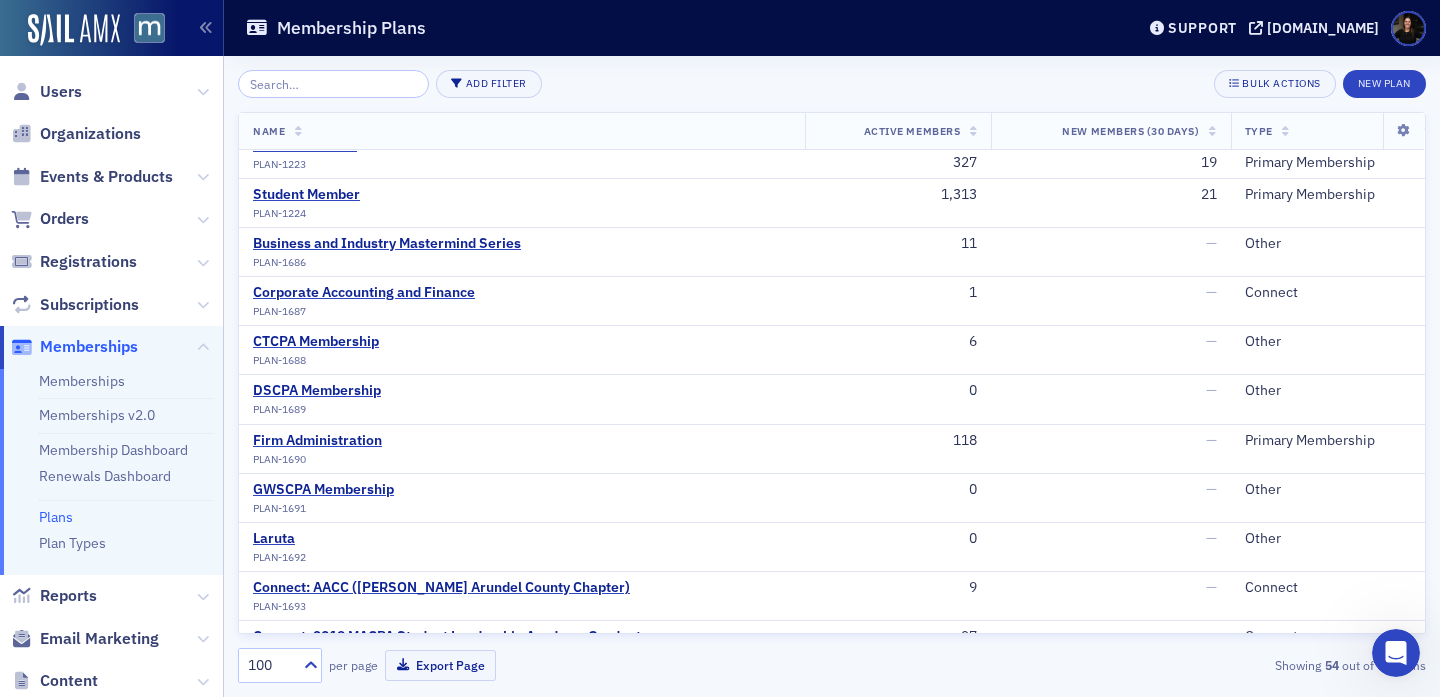 scroll, scrollTop: 414, scrollLeft: 0, axis: vertical 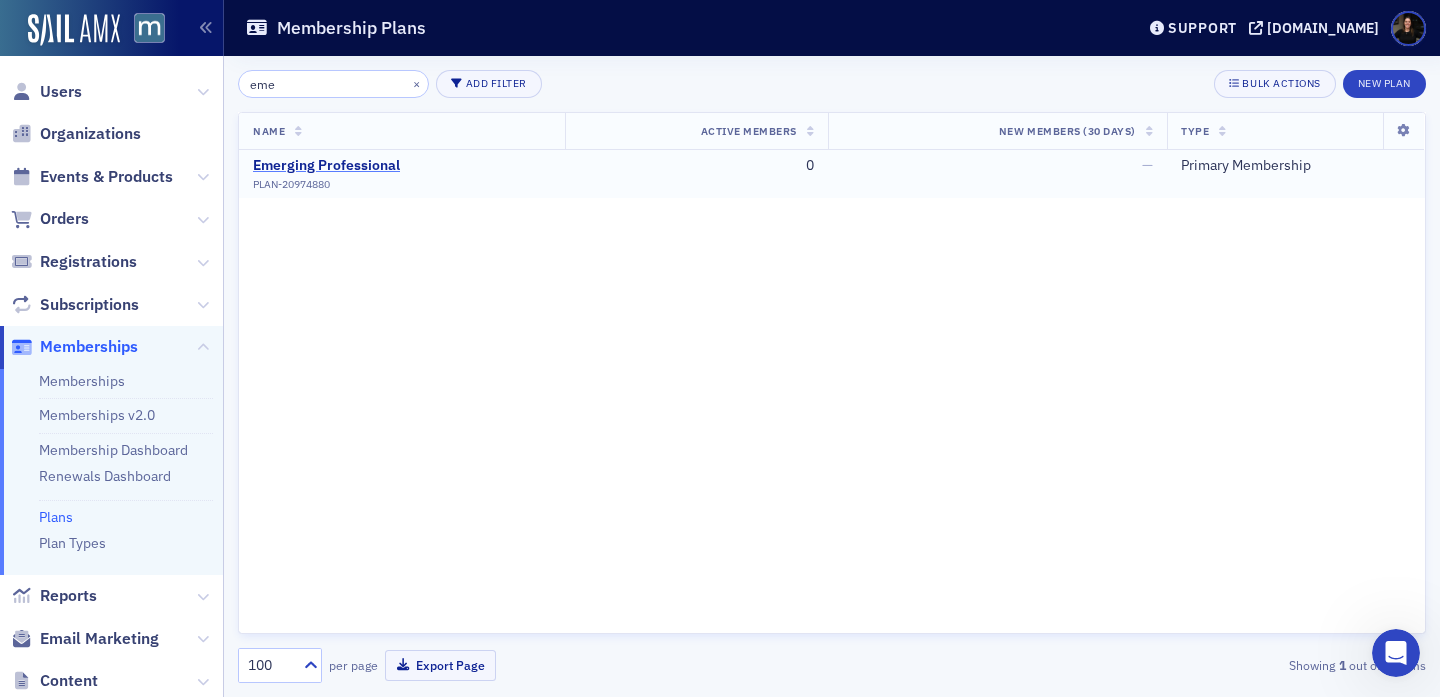 type on "eme" 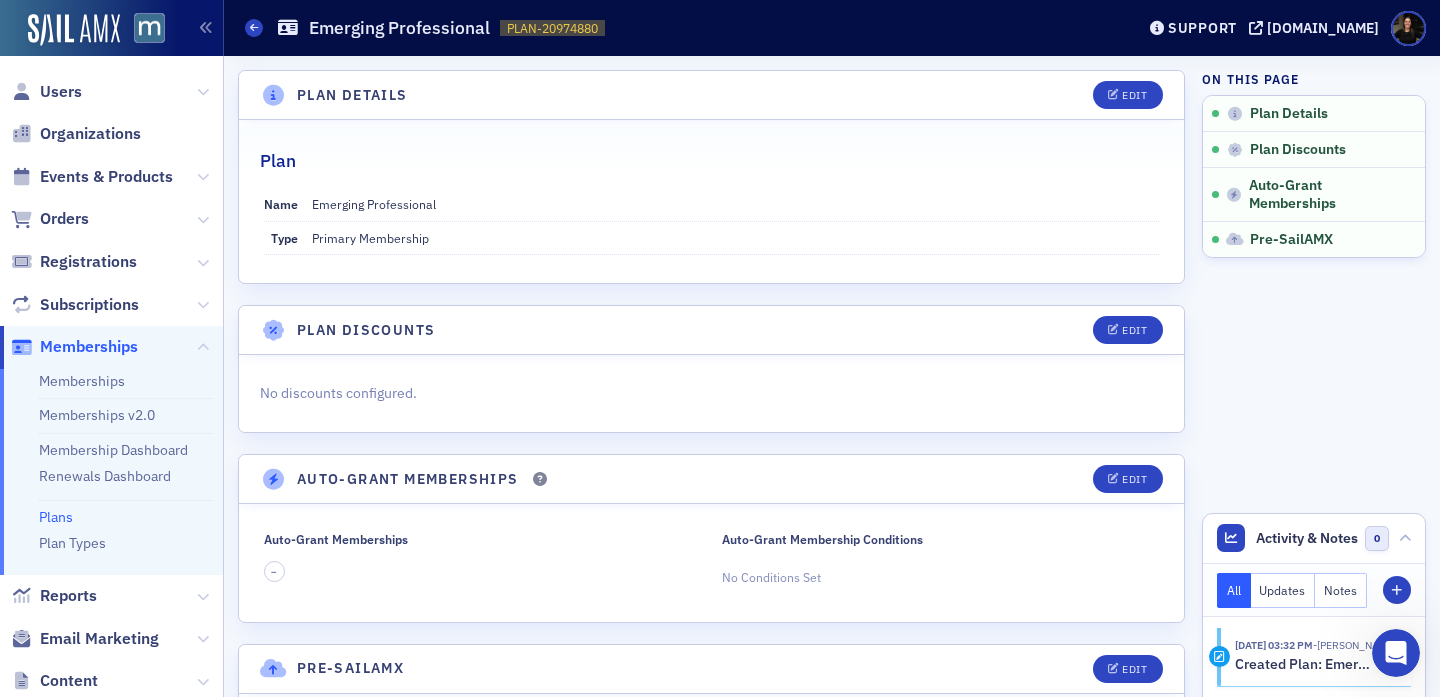 scroll, scrollTop: 116, scrollLeft: 0, axis: vertical 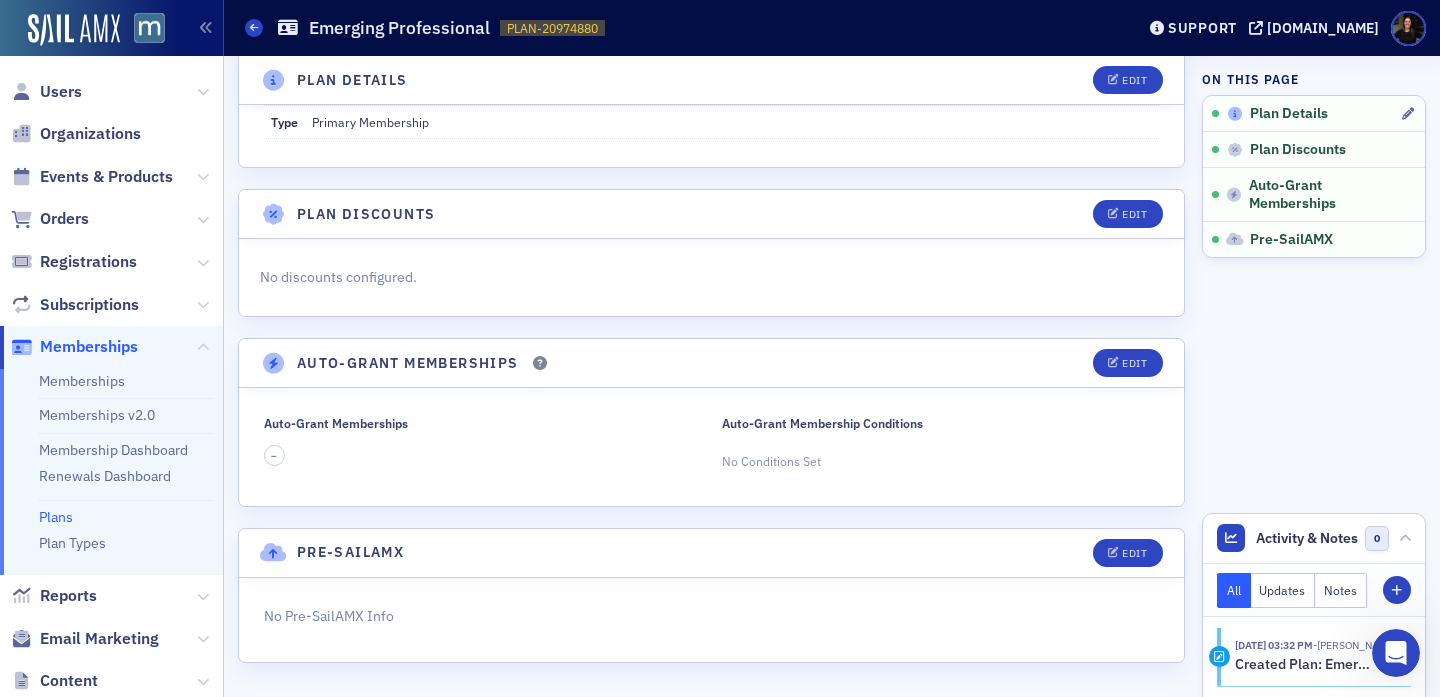 click on "Plan Details" 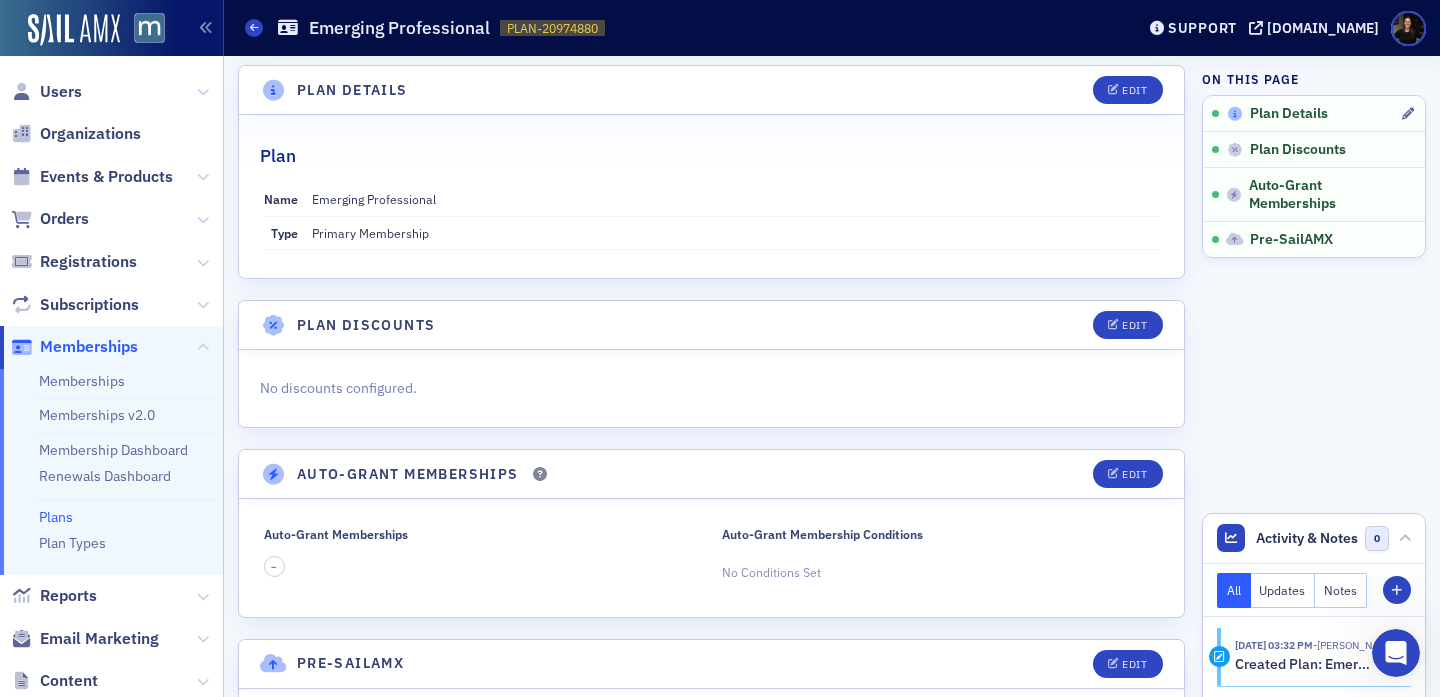 scroll, scrollTop: 4, scrollLeft: 0, axis: vertical 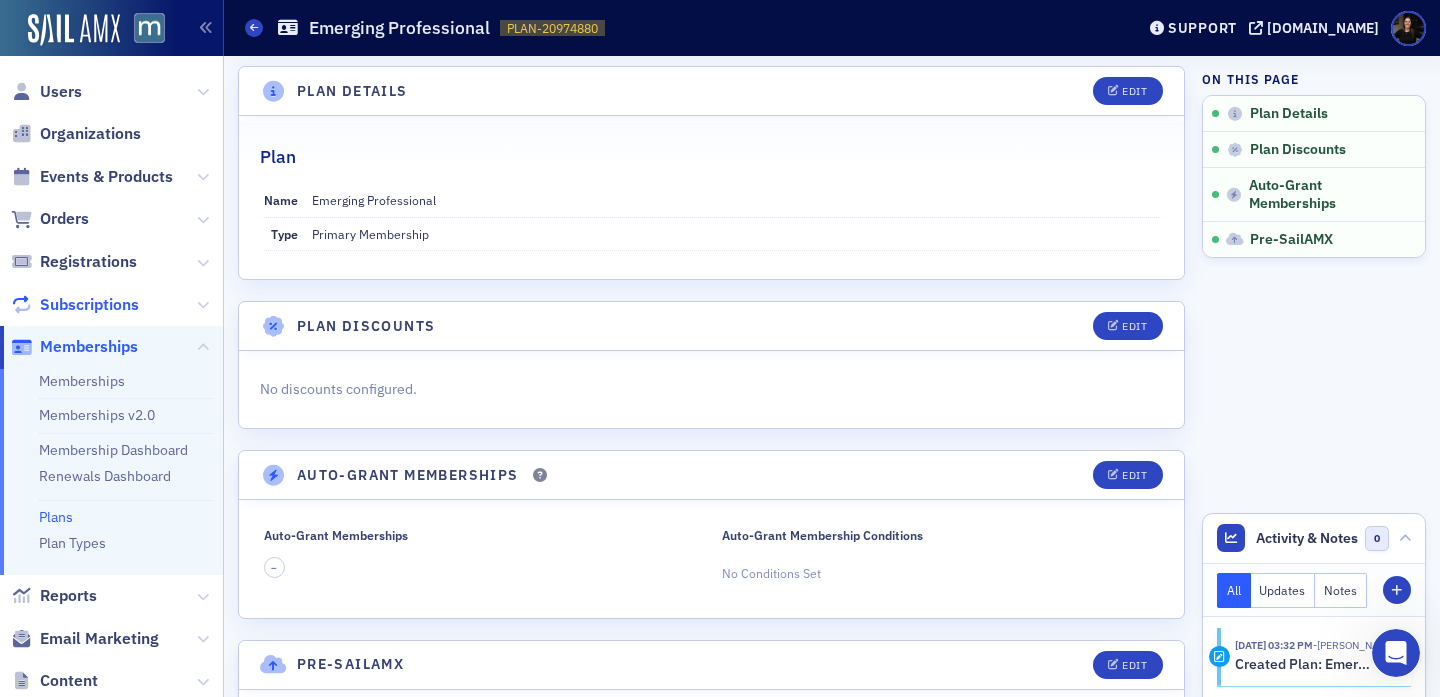 click on "Subscriptions" 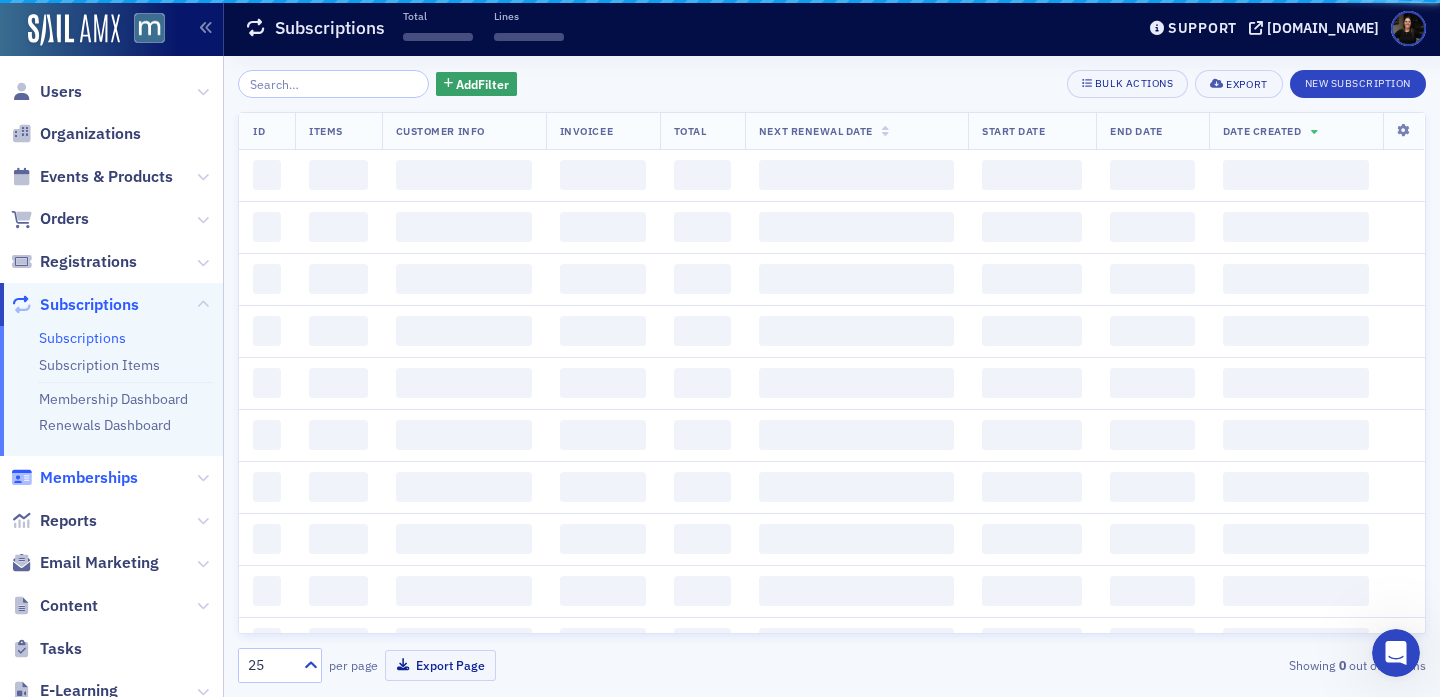scroll, scrollTop: 0, scrollLeft: 0, axis: both 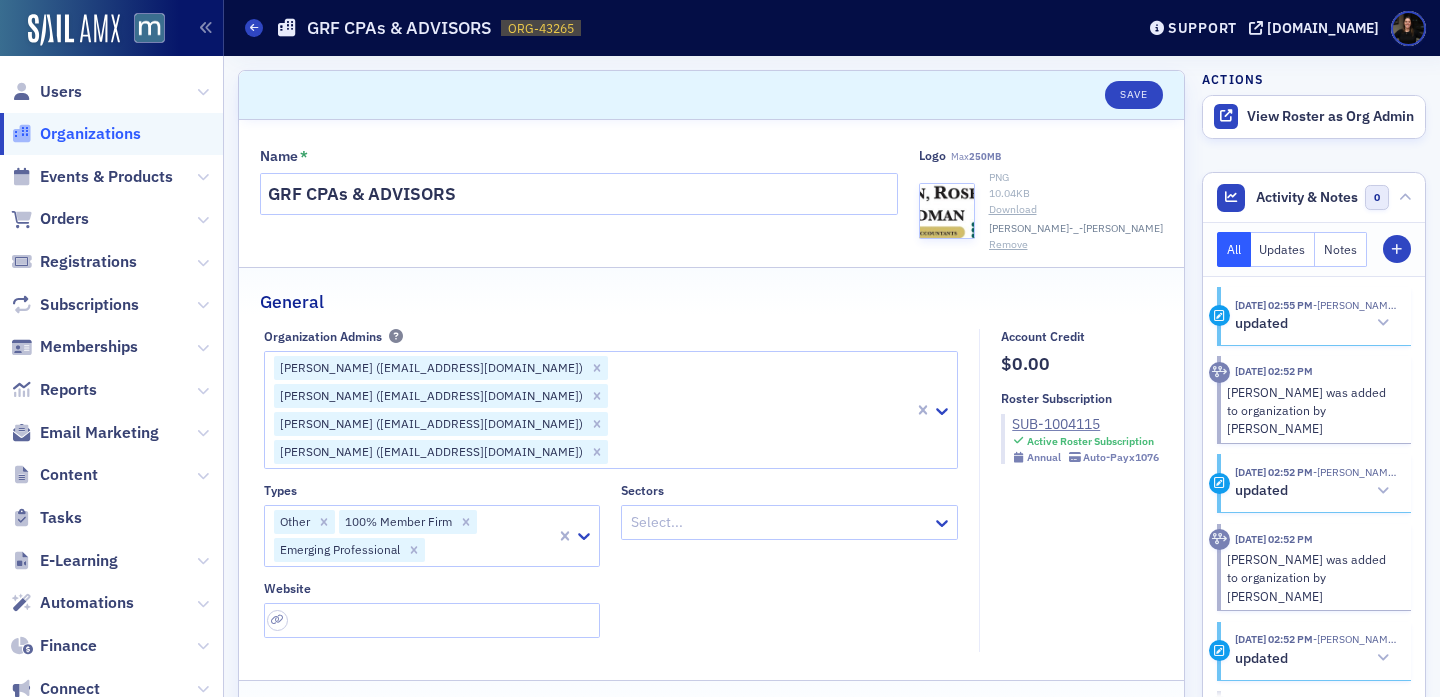select on "US" 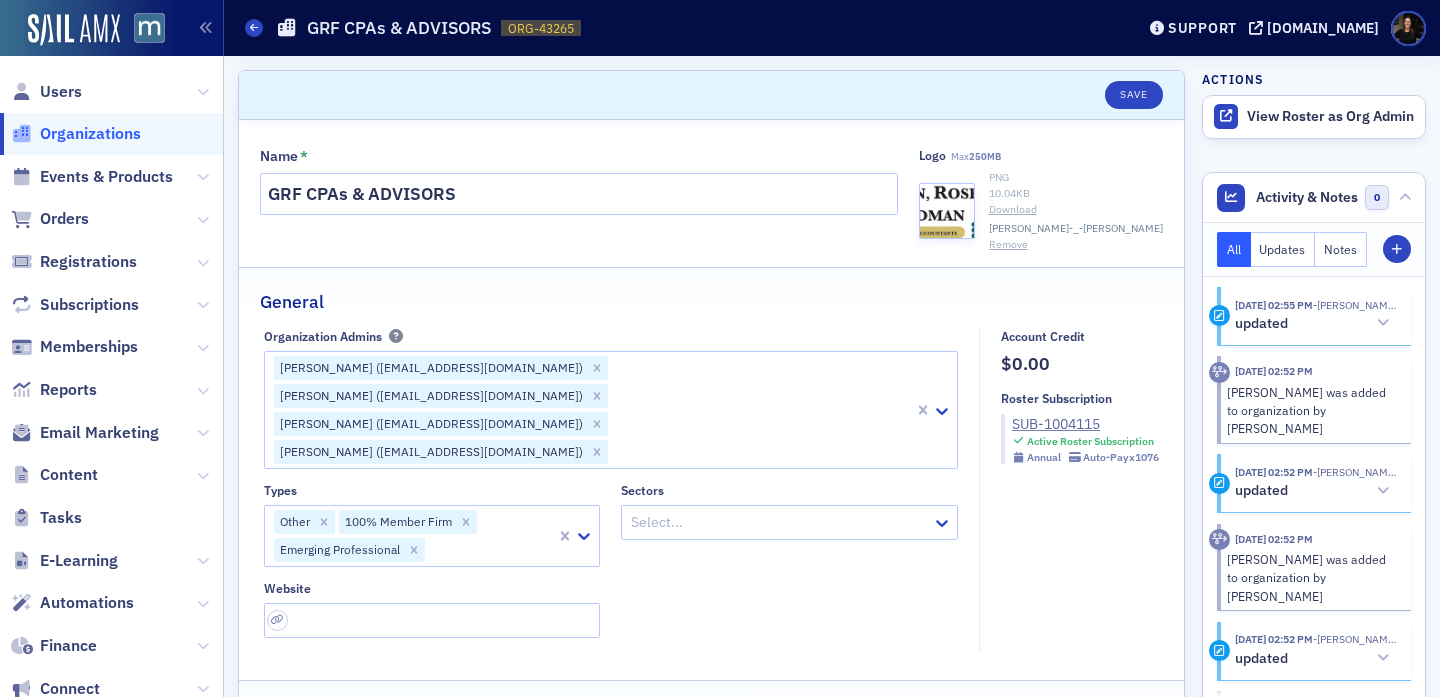 scroll, scrollTop: 27, scrollLeft: 0, axis: vertical 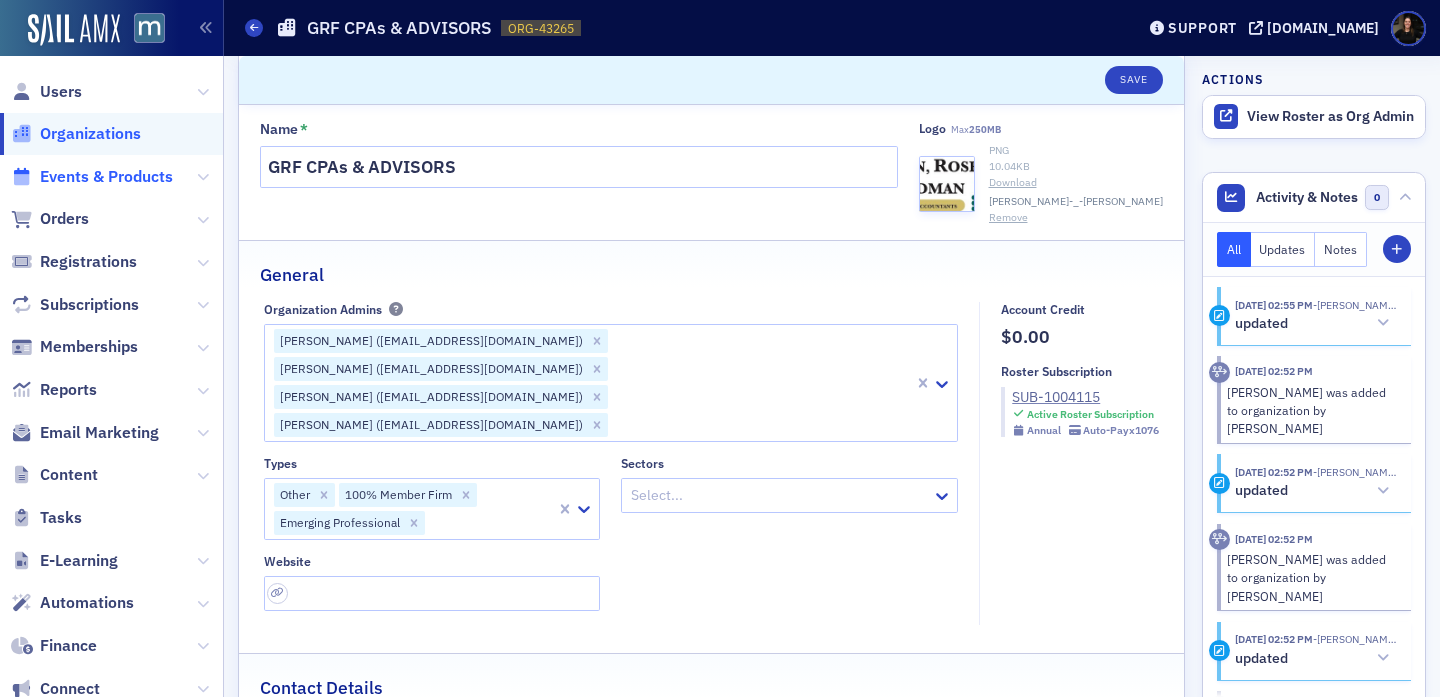 click on "Events & Products" 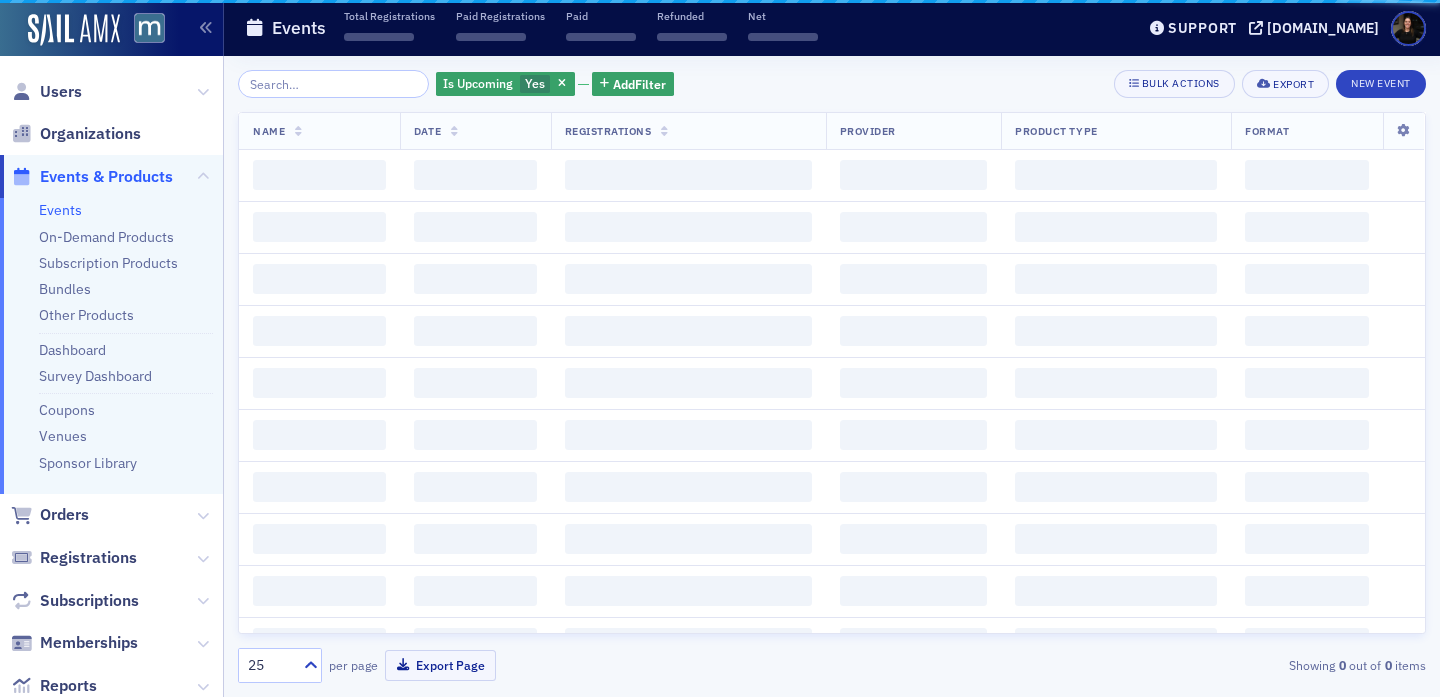 scroll, scrollTop: 0, scrollLeft: 0, axis: both 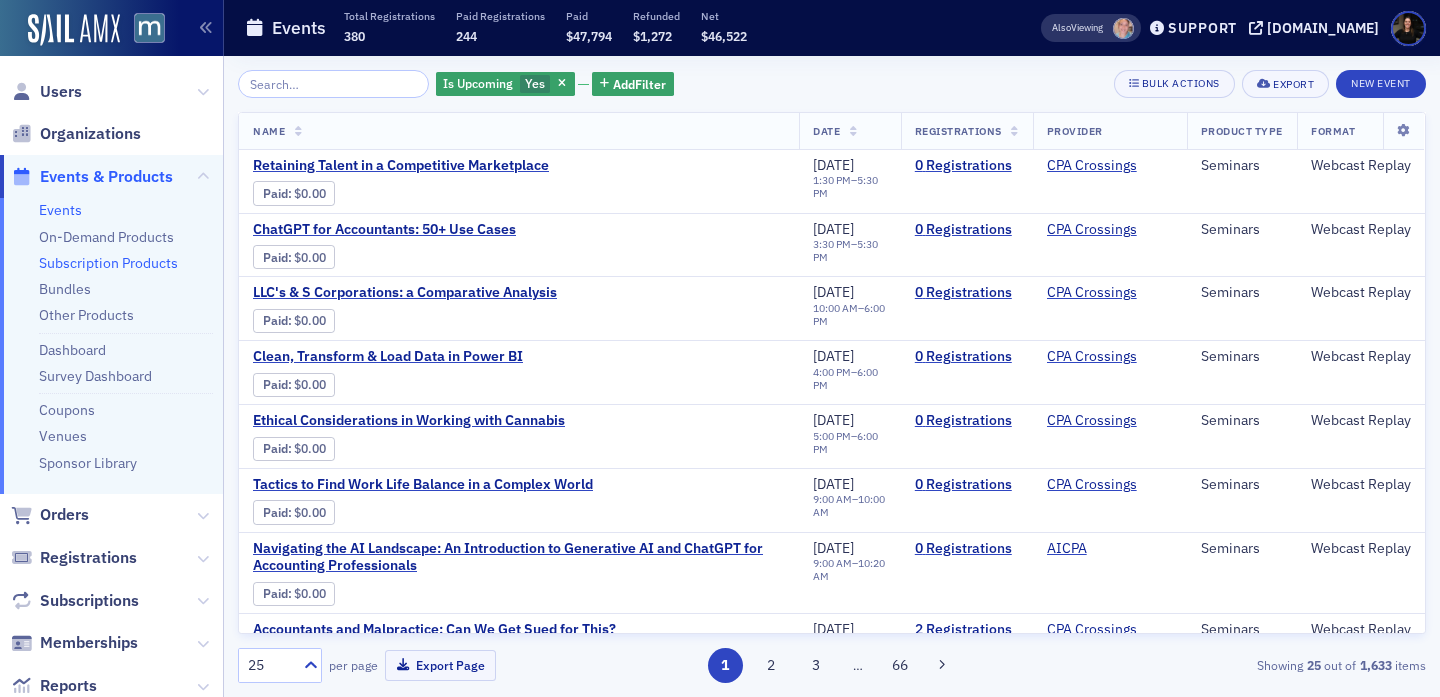 click on "Subscription Products" 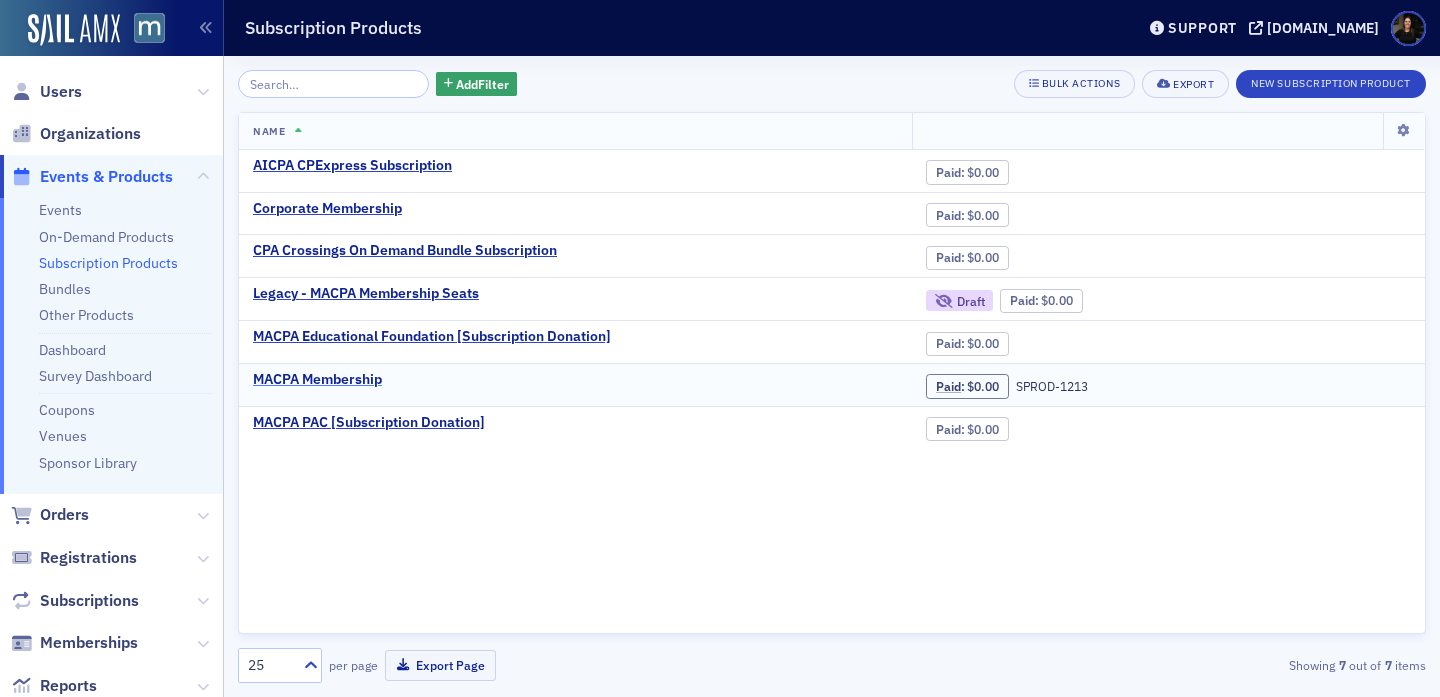 click on "MACPA Membership" 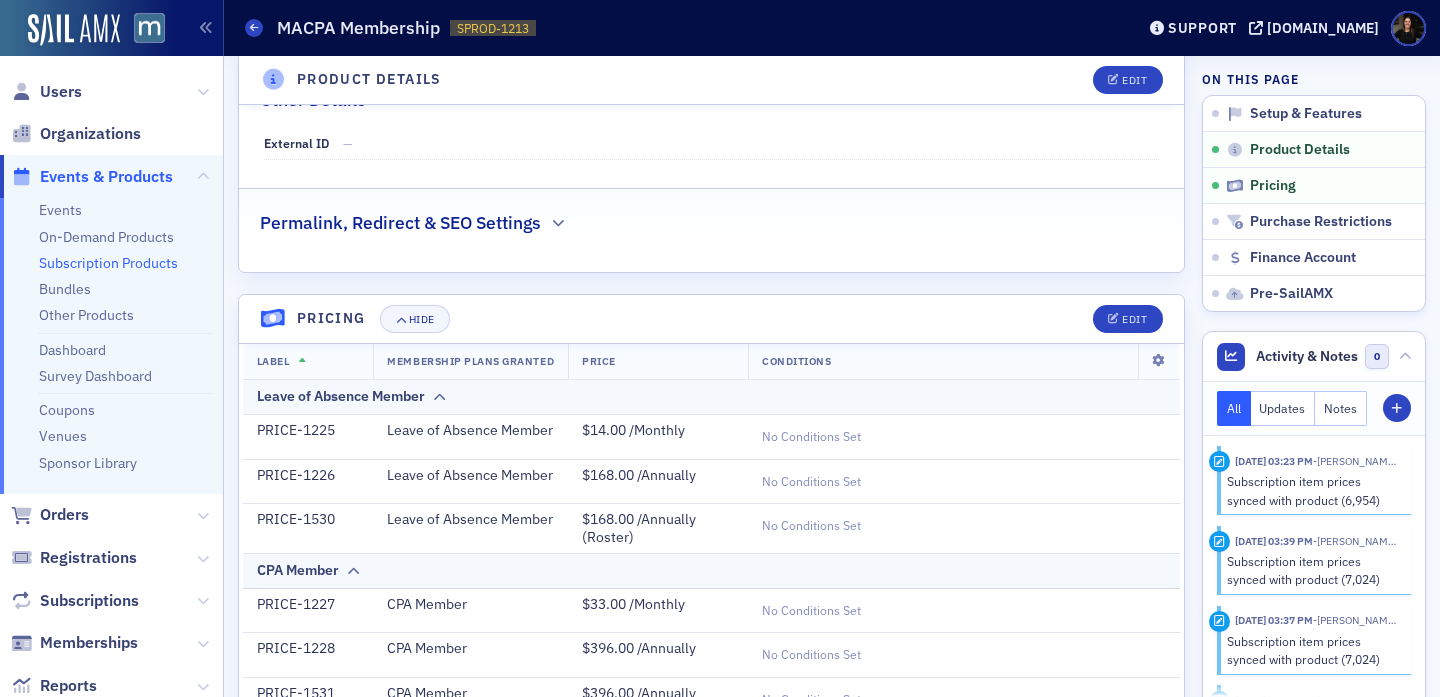 scroll, scrollTop: 737, scrollLeft: 0, axis: vertical 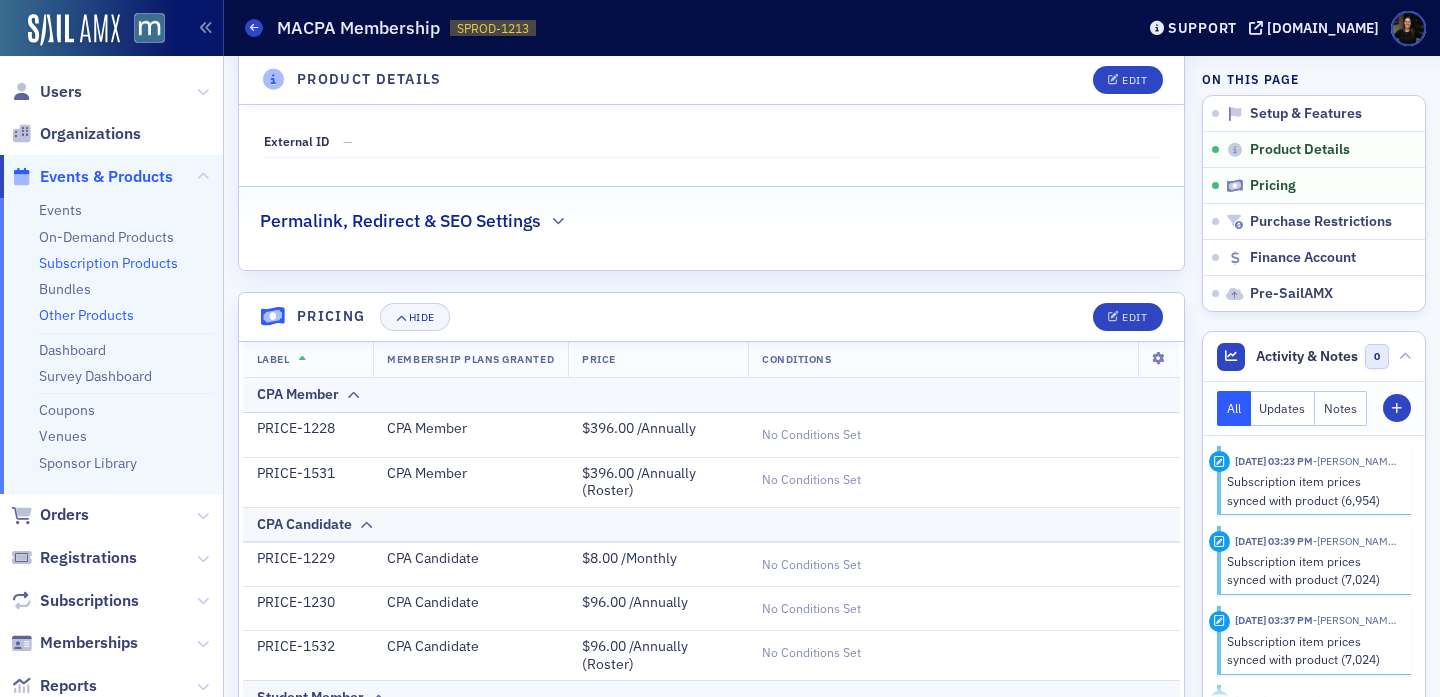 click on "Other Products" 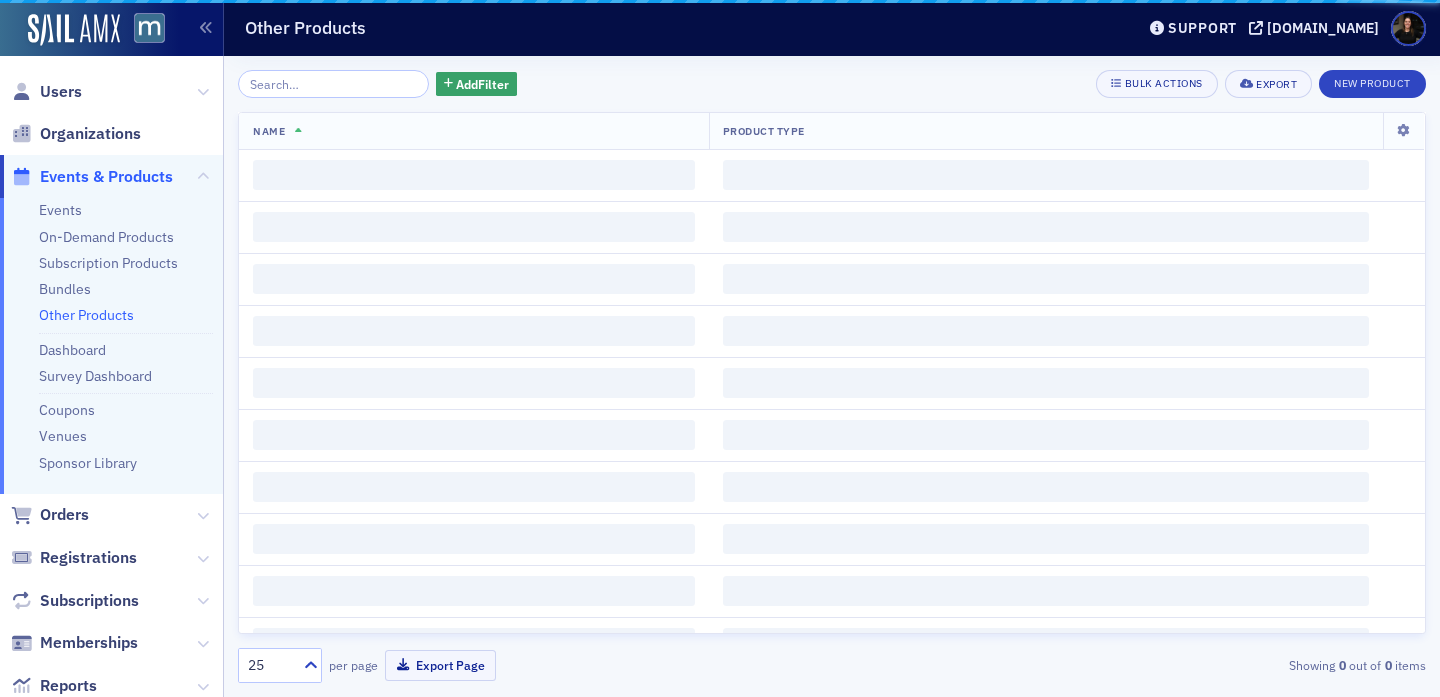 scroll, scrollTop: 0, scrollLeft: 0, axis: both 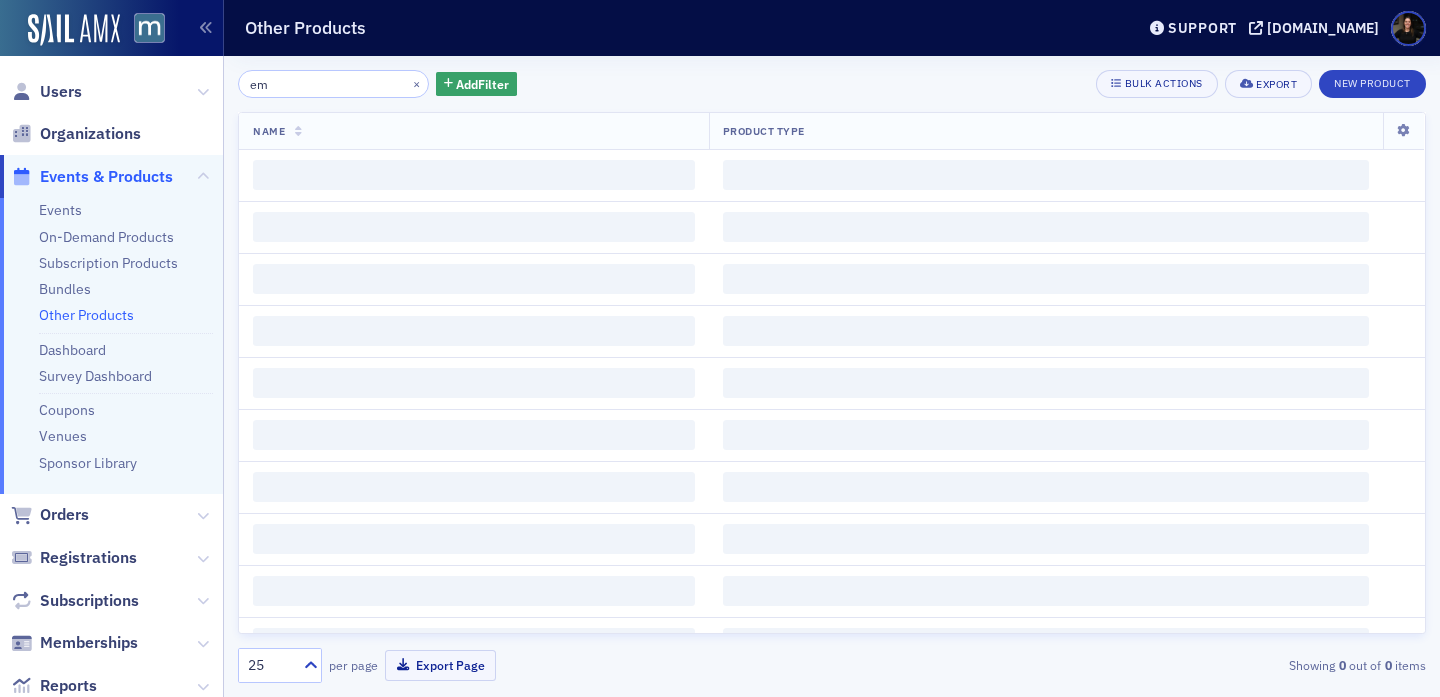 type on "e" 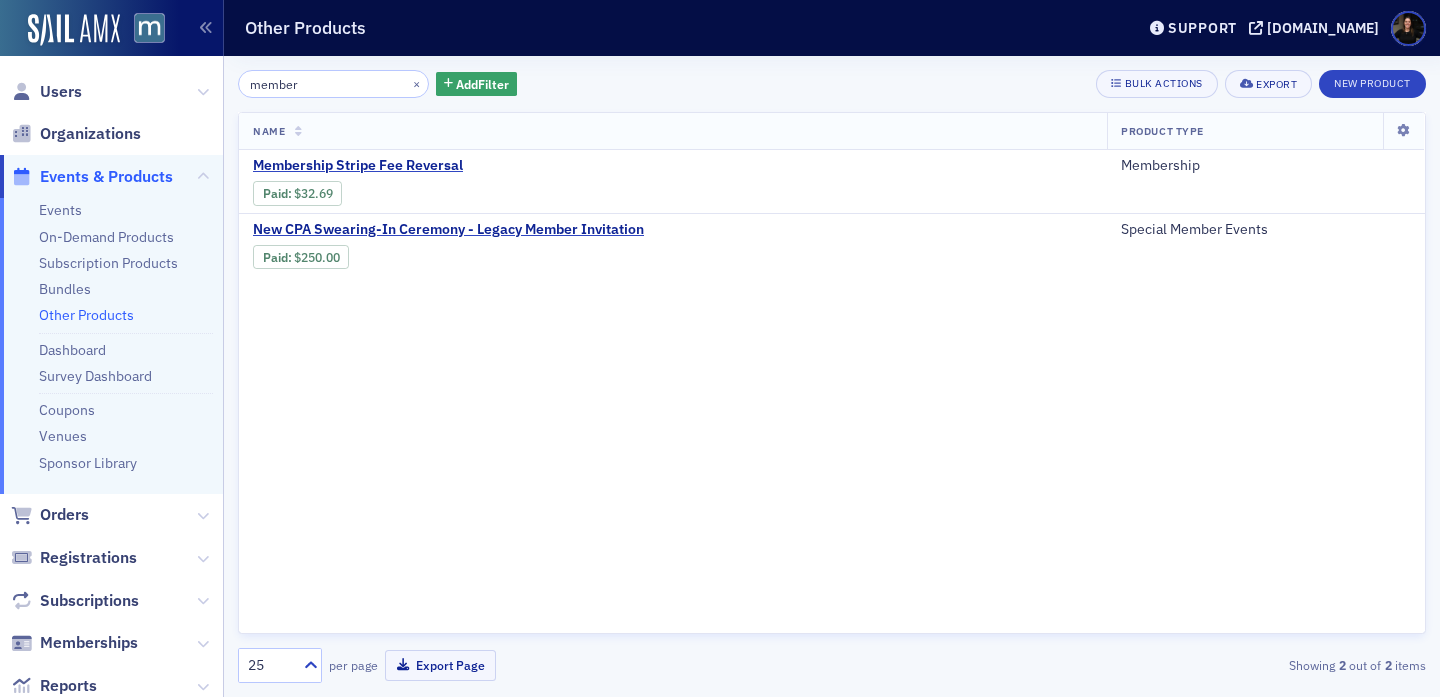 type on "member" 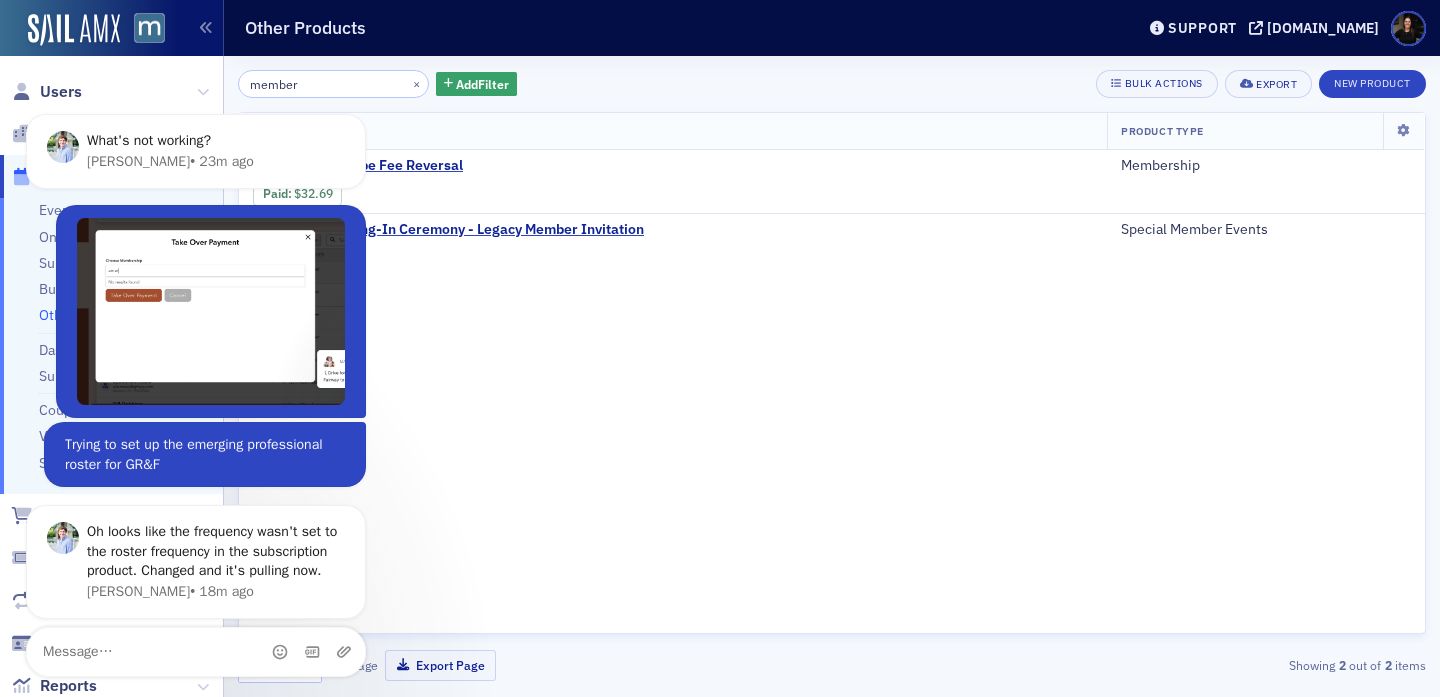 scroll, scrollTop: 0, scrollLeft: 0, axis: both 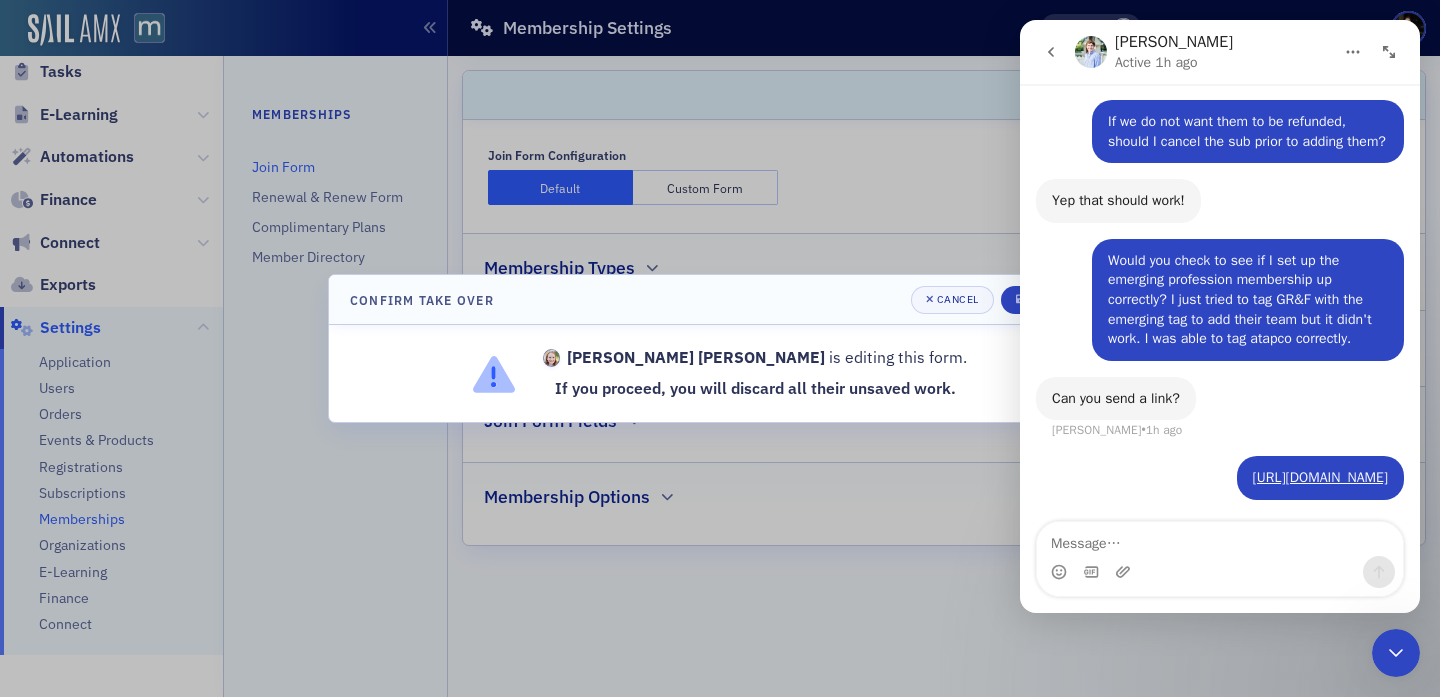 click at bounding box center [720, 348] 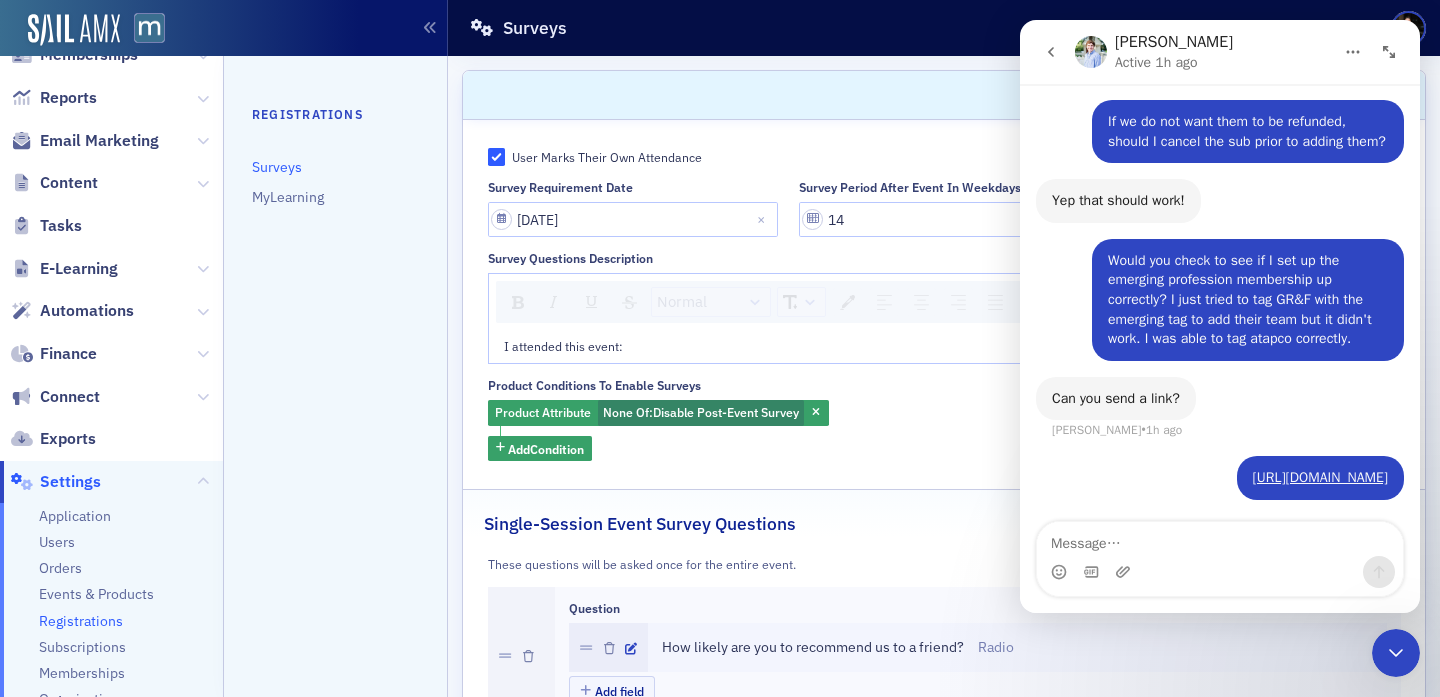 scroll, scrollTop: 0, scrollLeft: 0, axis: both 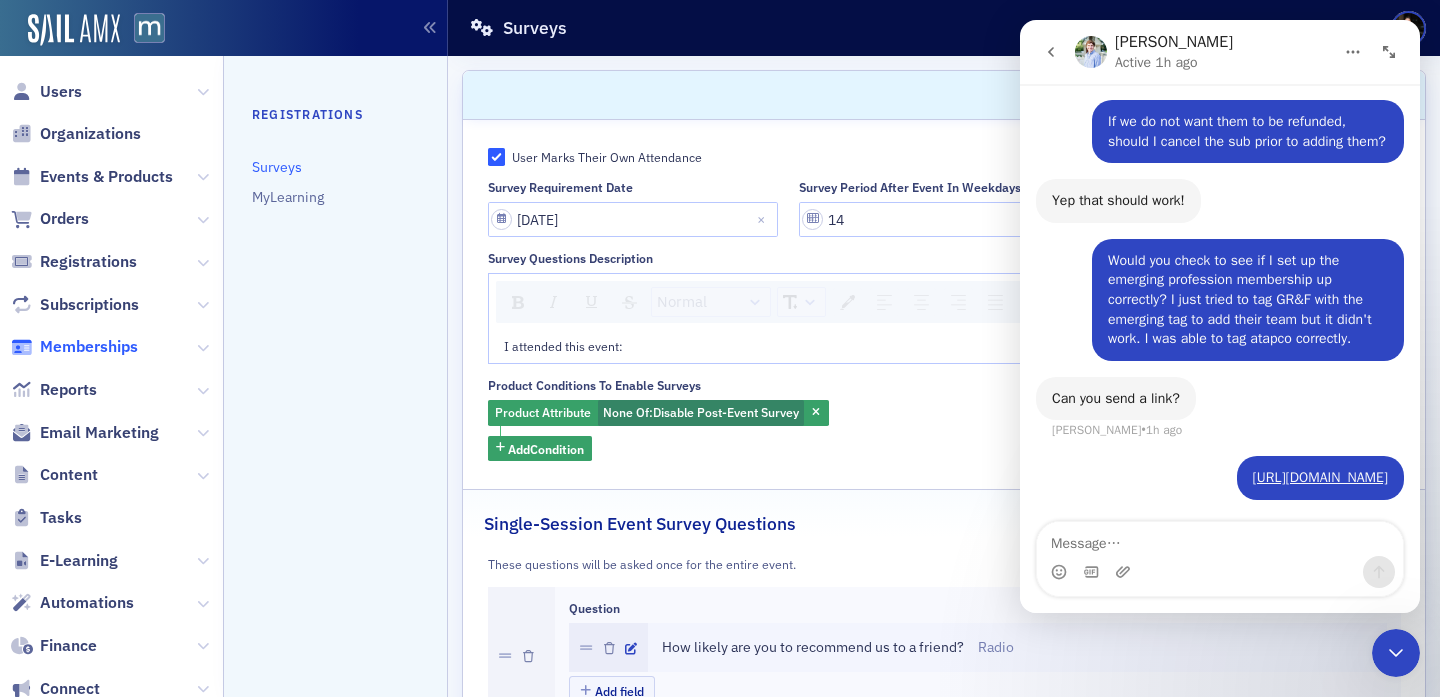 click on "Memberships" 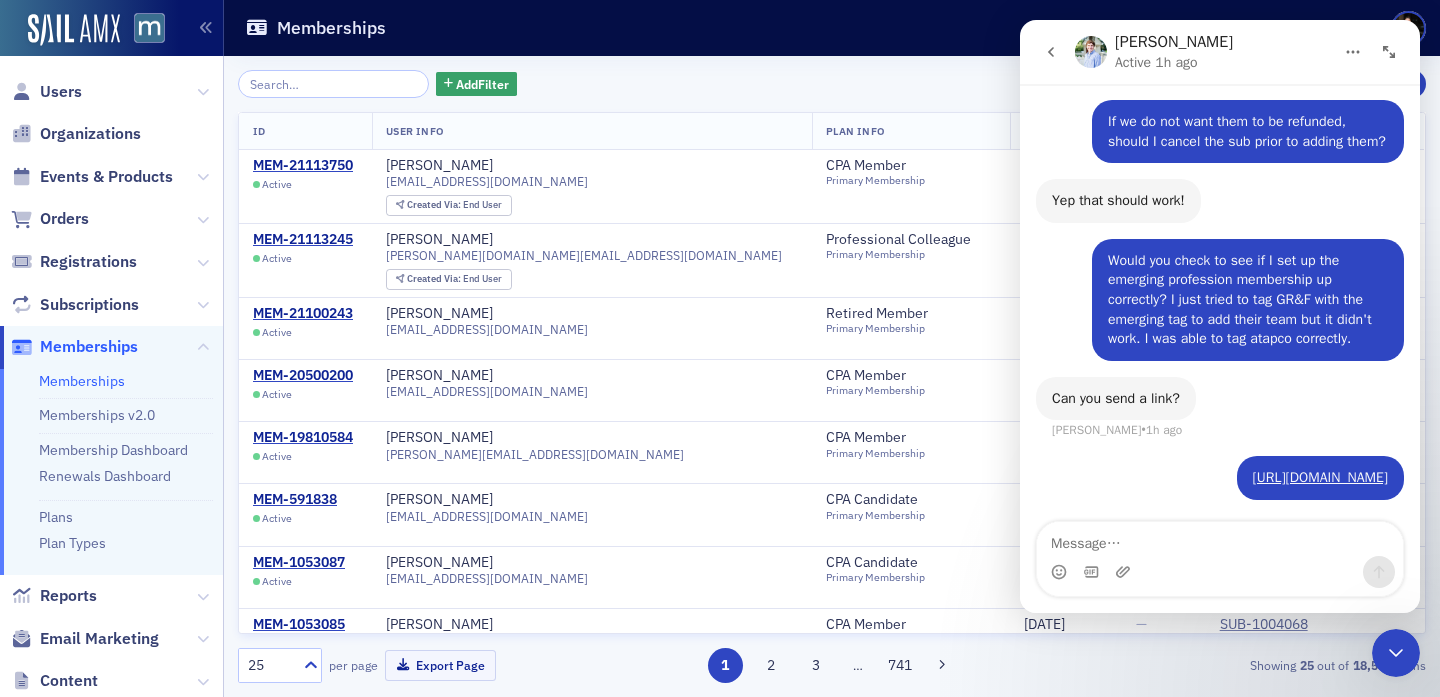 click 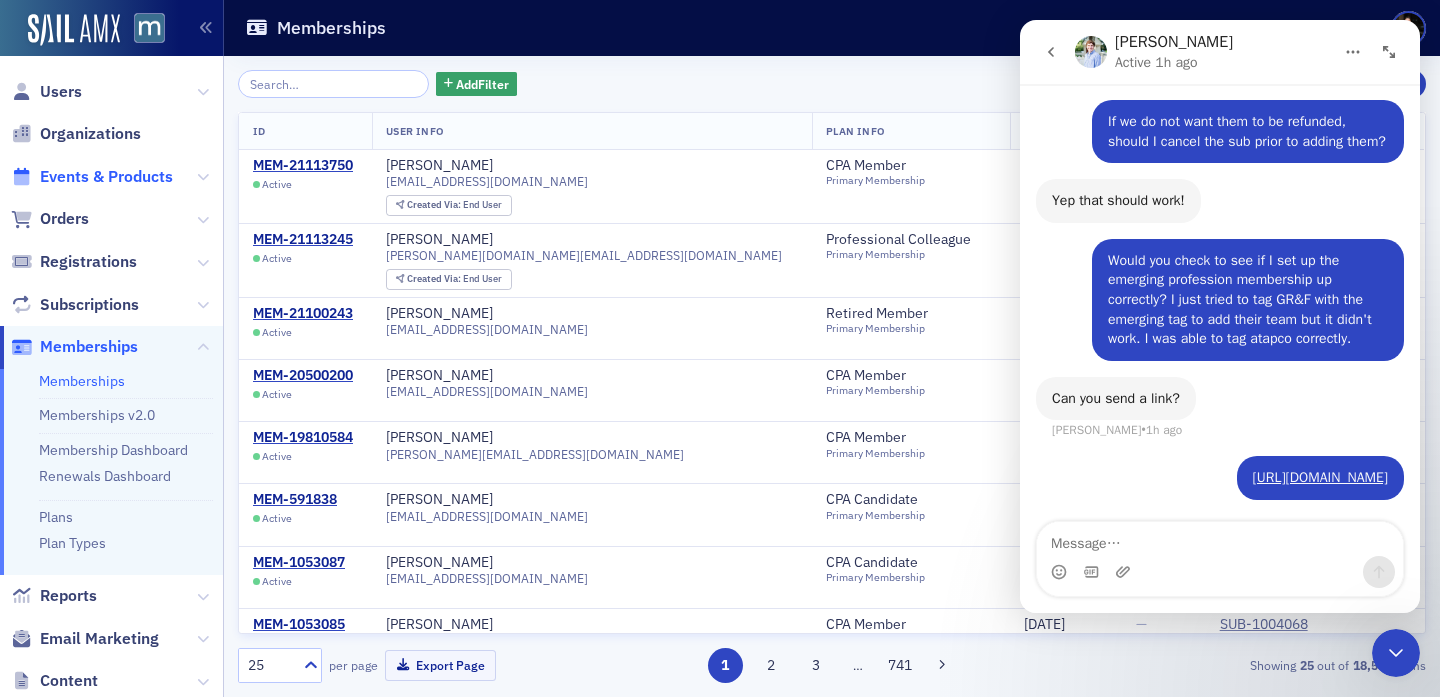 click on "Events & Products" 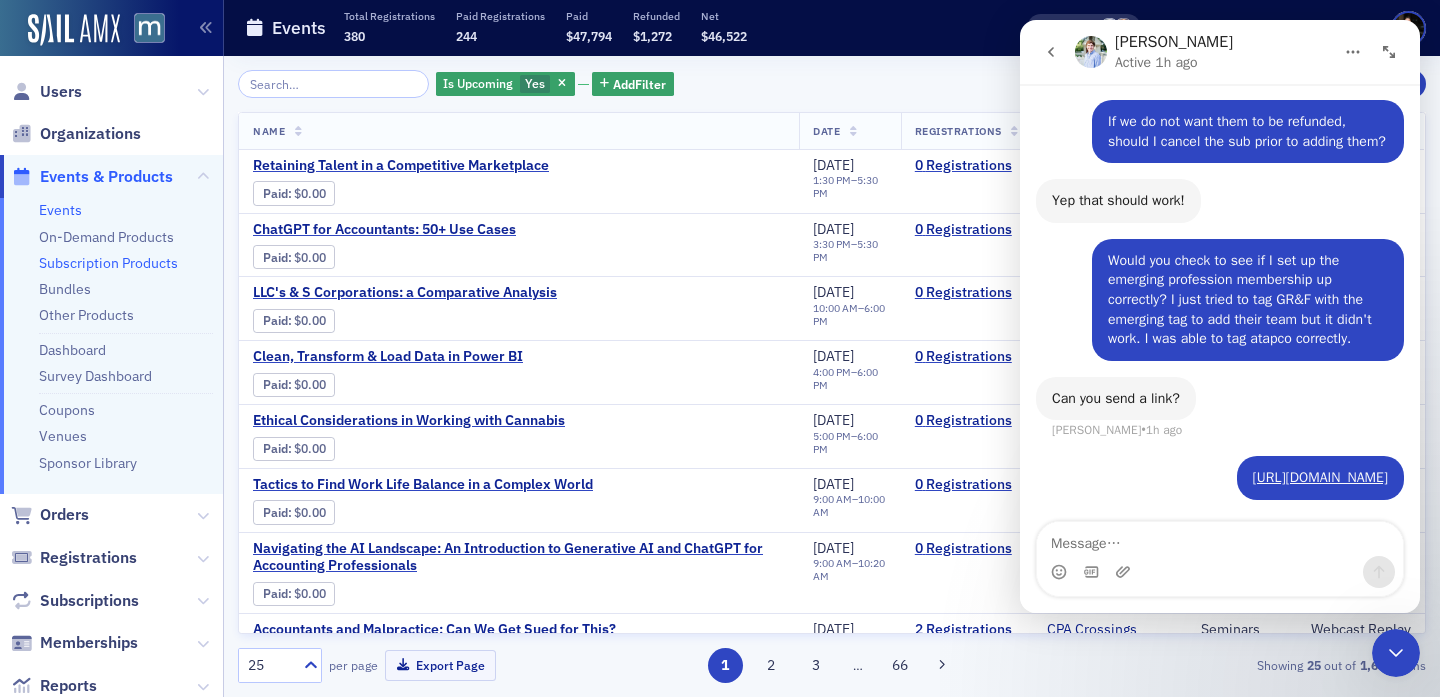 click on "Subscription Products" 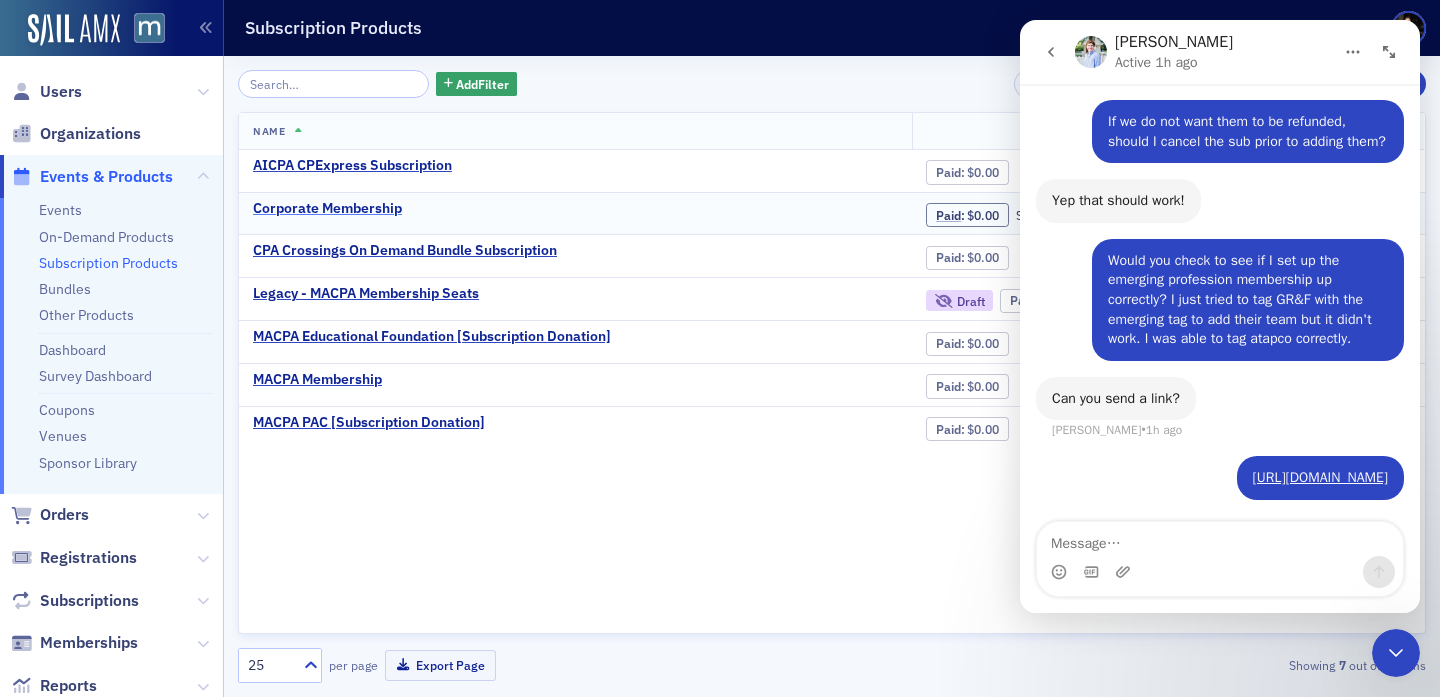 click on "Corporate Membership" 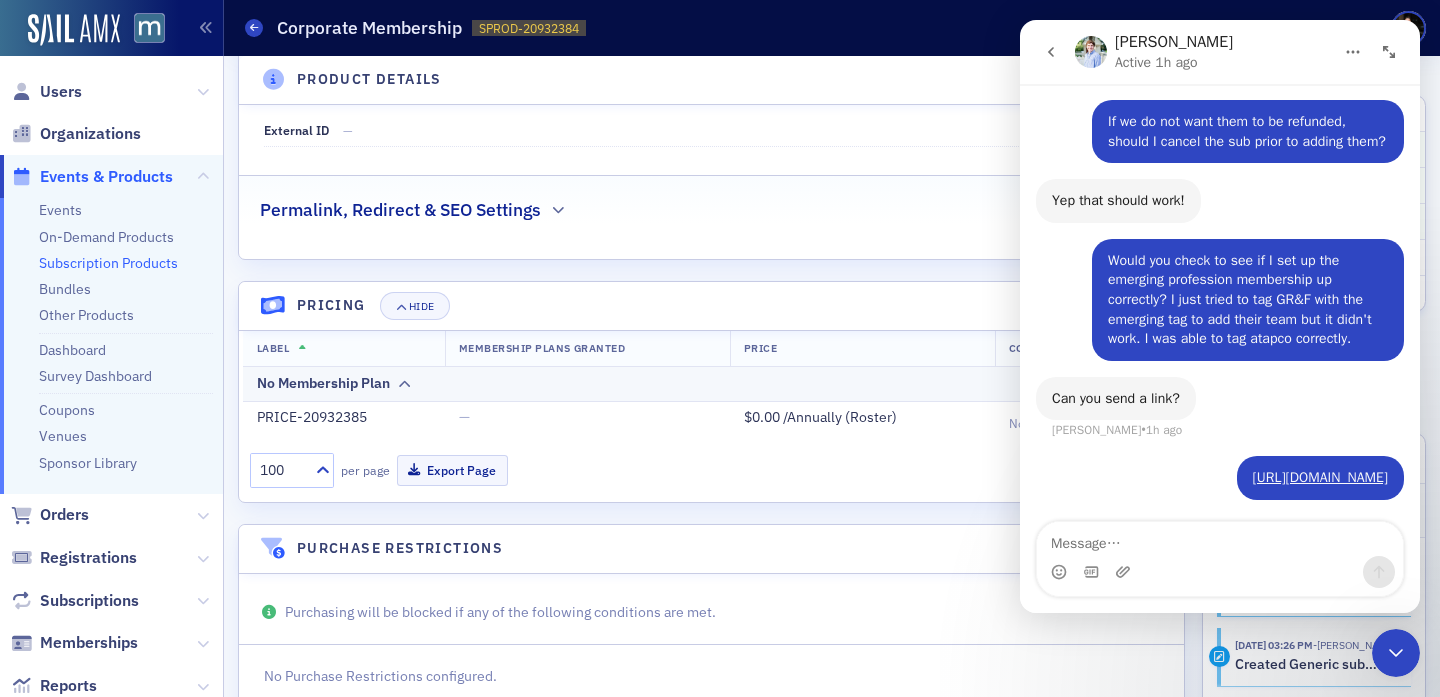 scroll, scrollTop: 751, scrollLeft: 0, axis: vertical 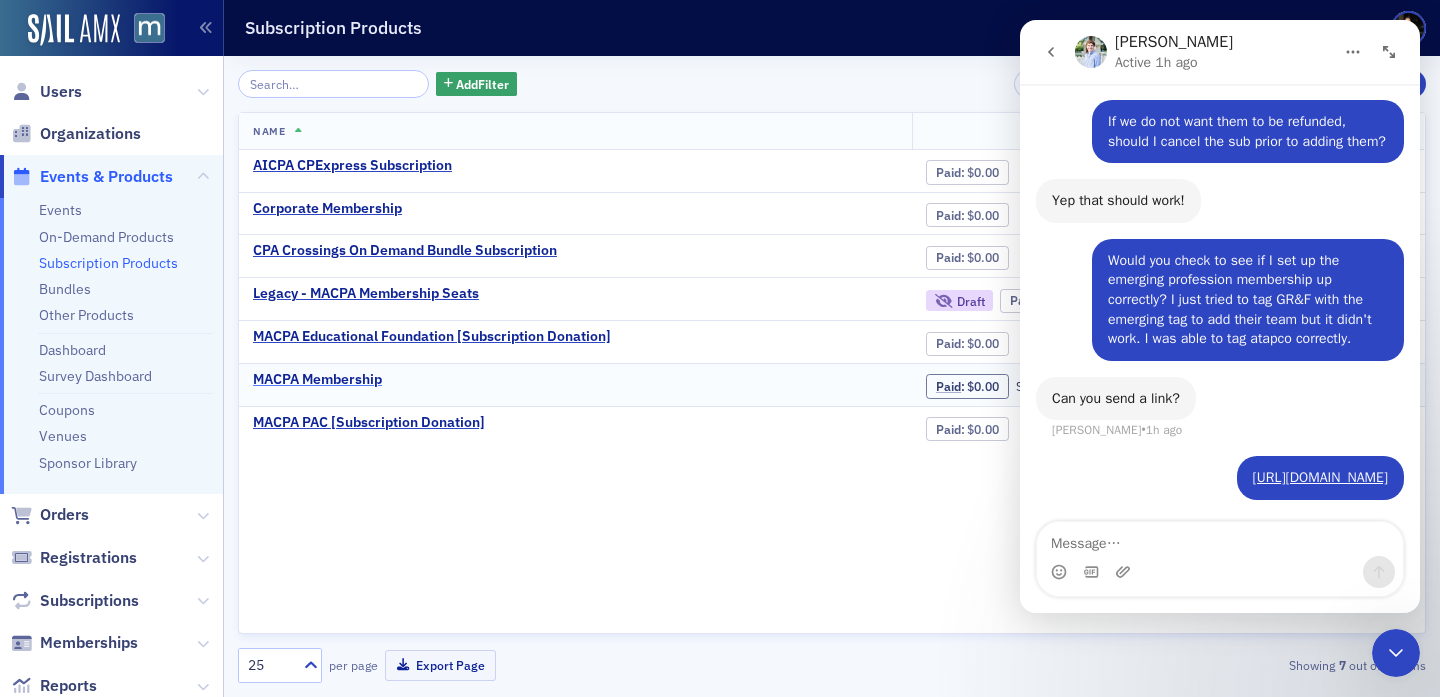 click on "MACPA Membership" 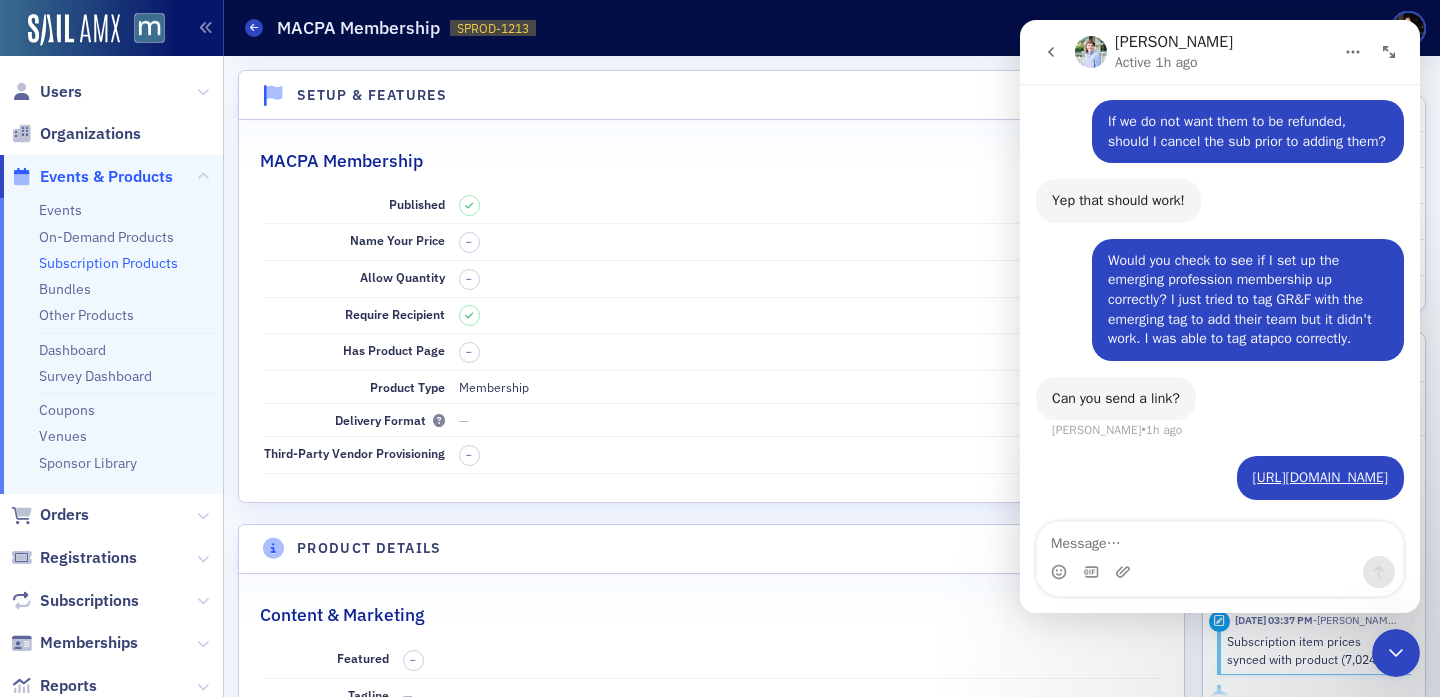 click at bounding box center [1396, 653] 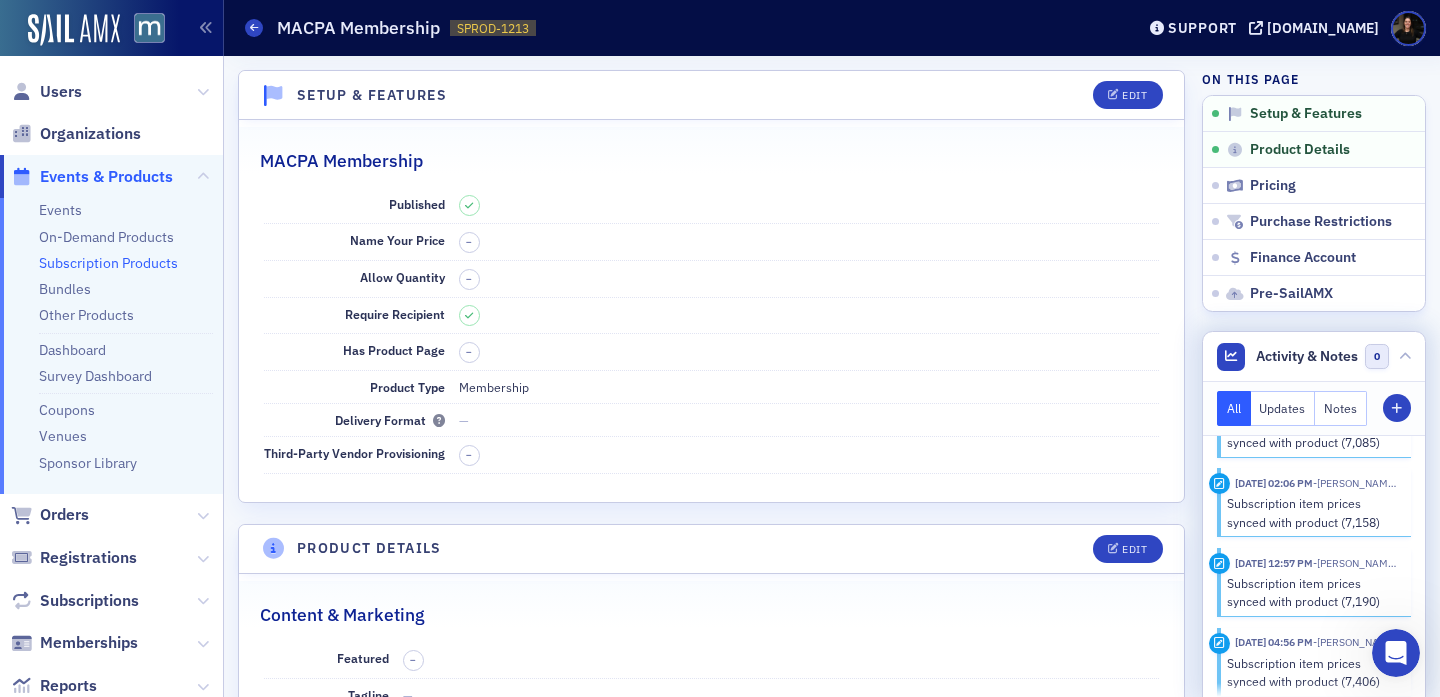 scroll, scrollTop: 387, scrollLeft: 0, axis: vertical 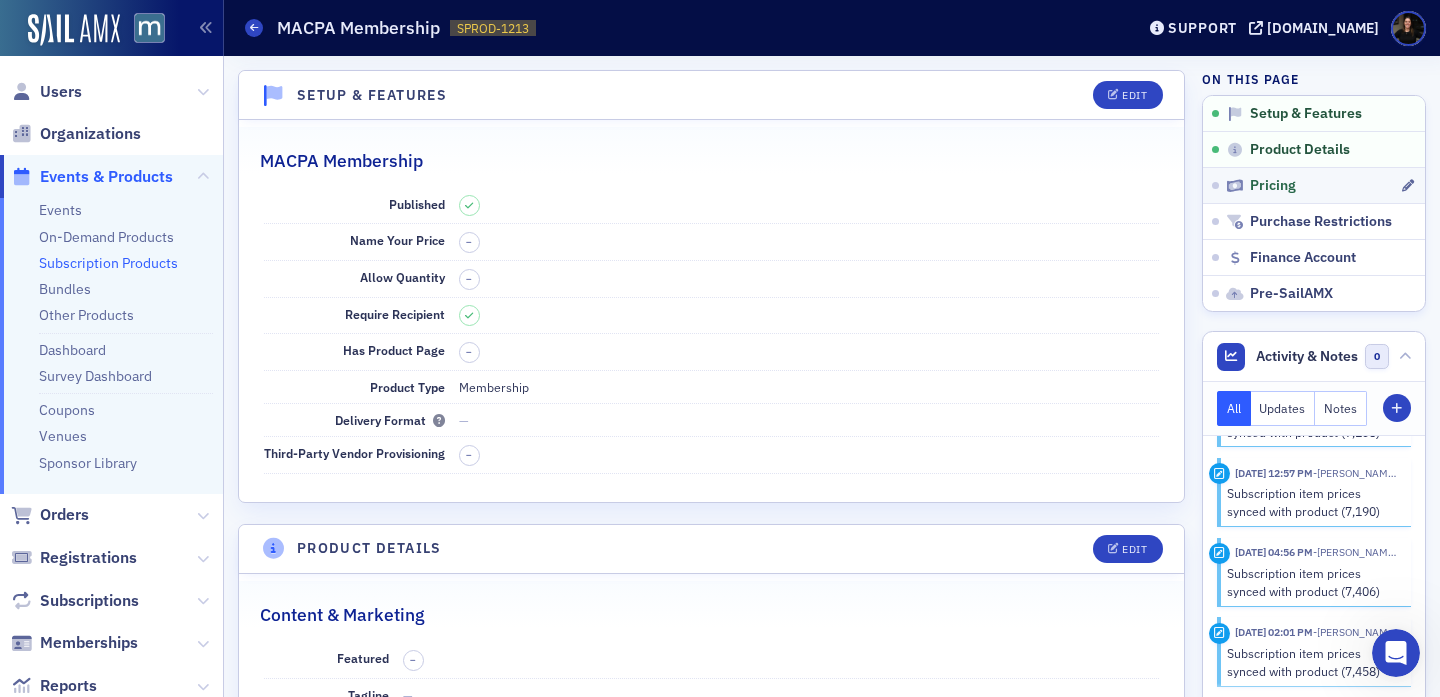 click on "Pricing" 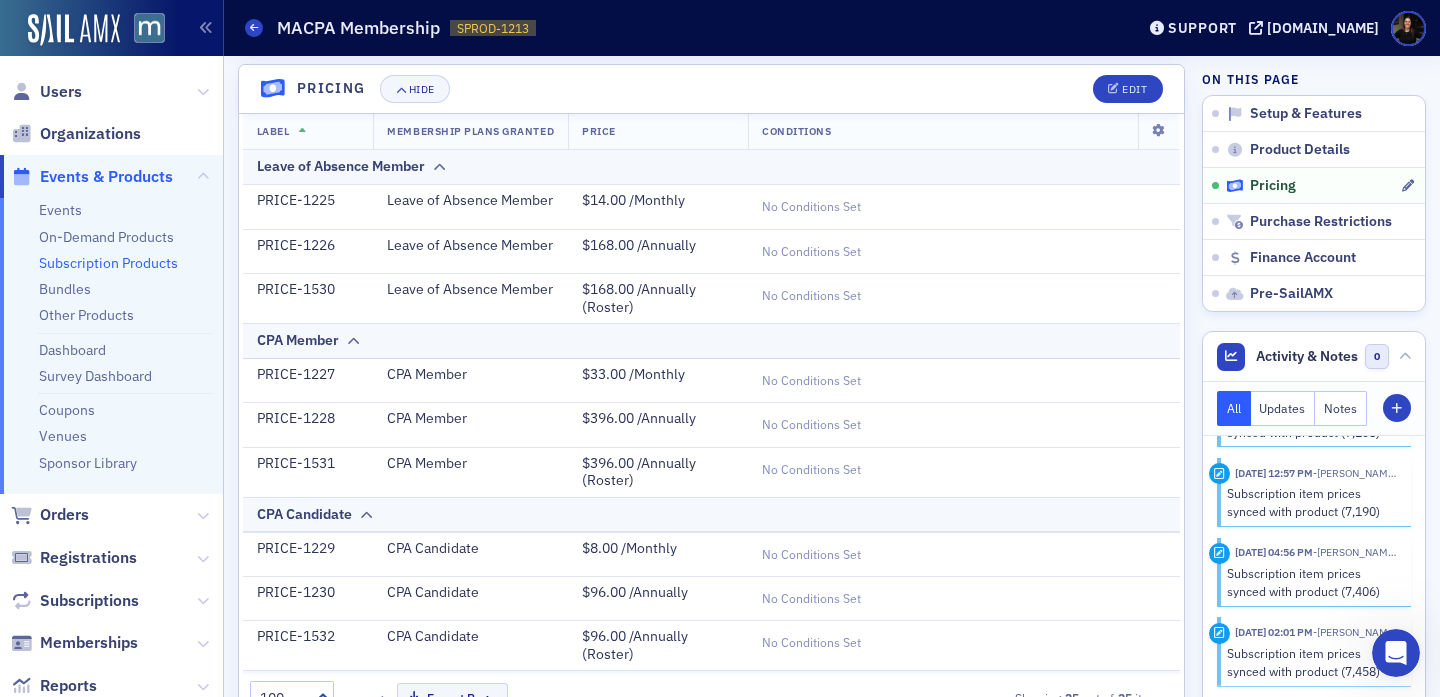 scroll, scrollTop: 907, scrollLeft: 0, axis: vertical 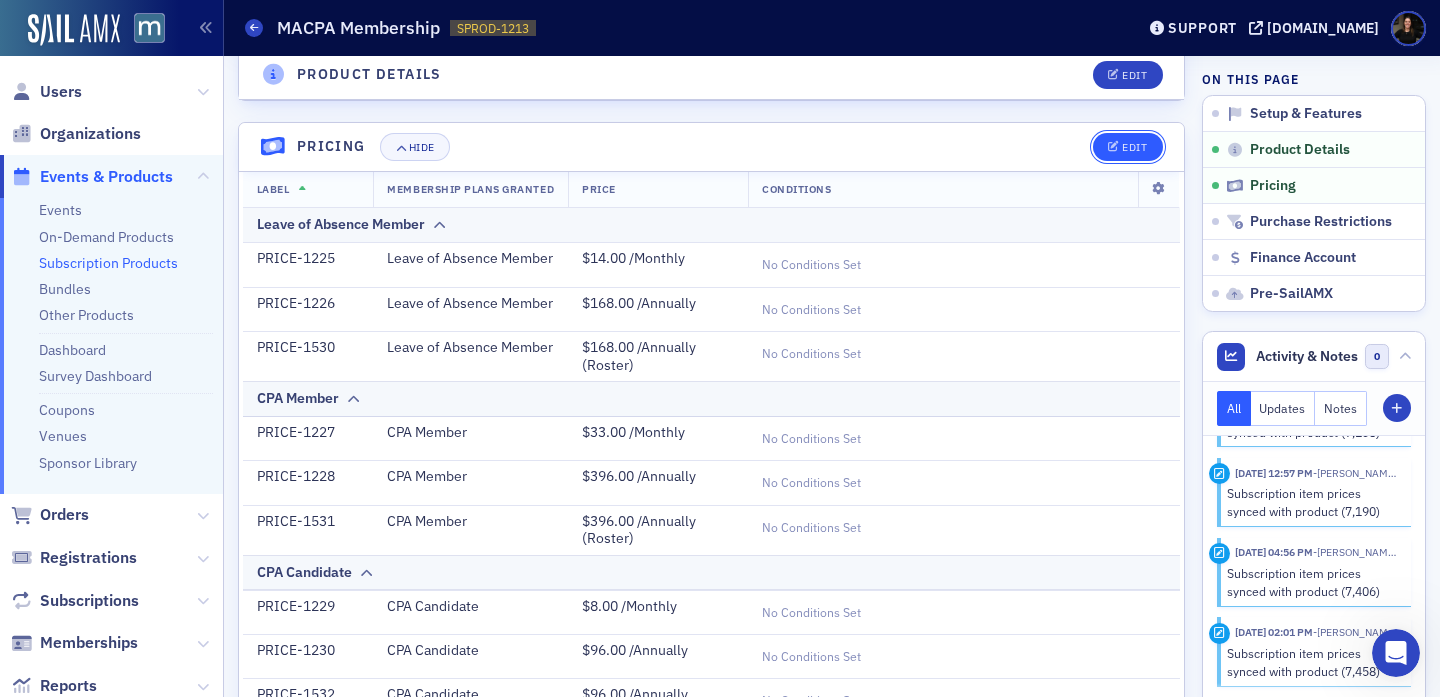 click on "Edit" 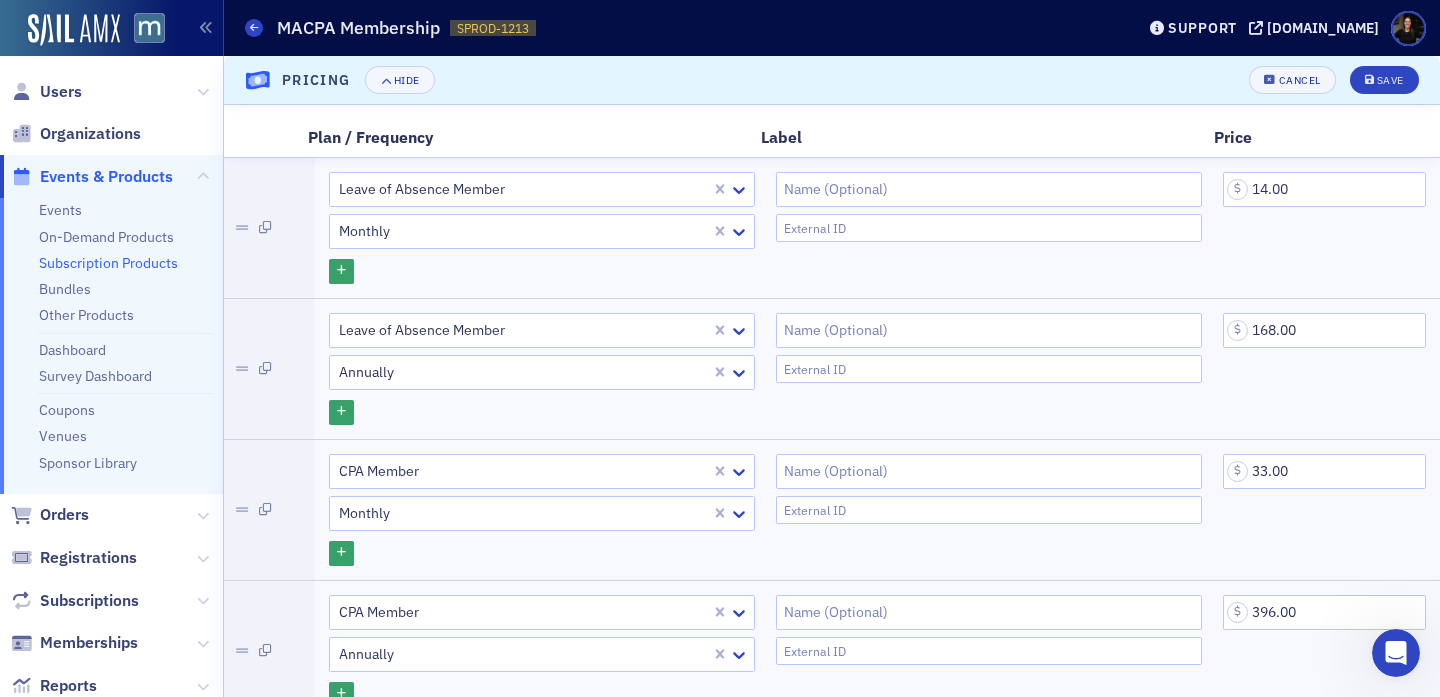 scroll, scrollTop: 959, scrollLeft: 0, axis: vertical 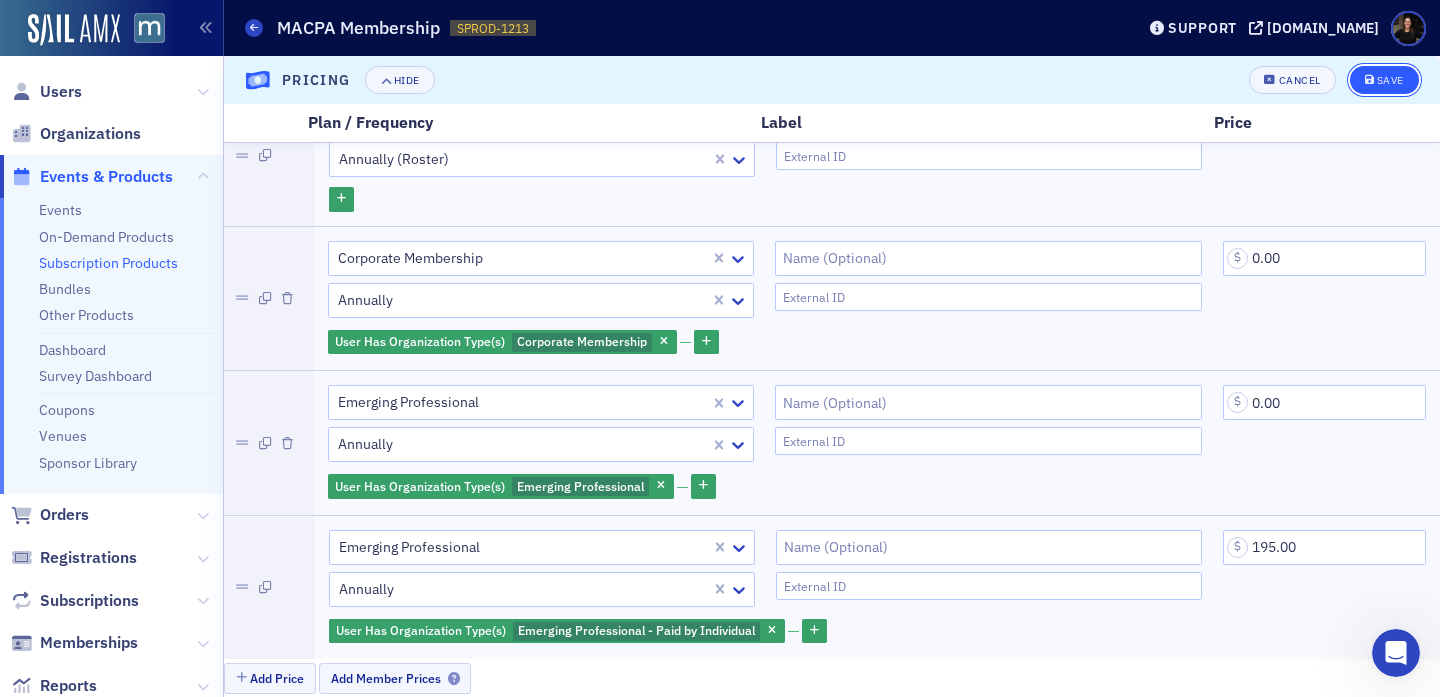click 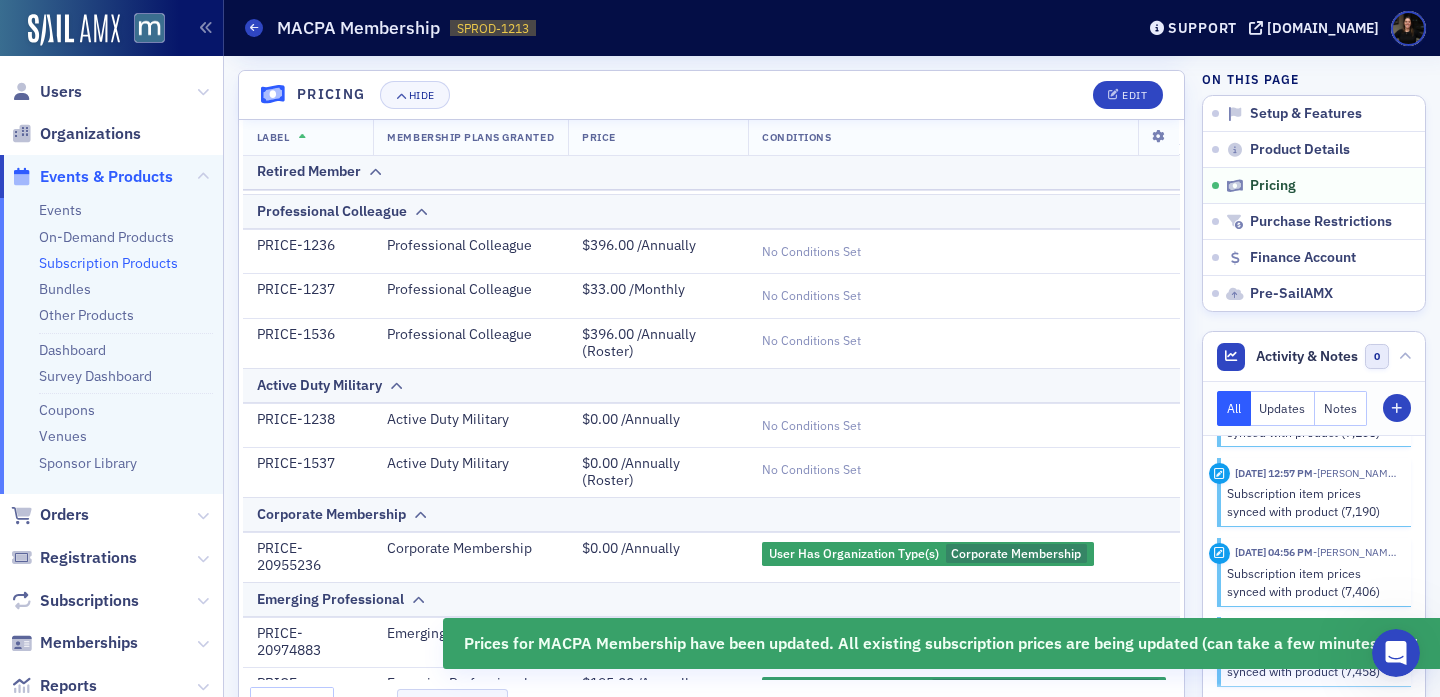 scroll, scrollTop: 996, scrollLeft: 0, axis: vertical 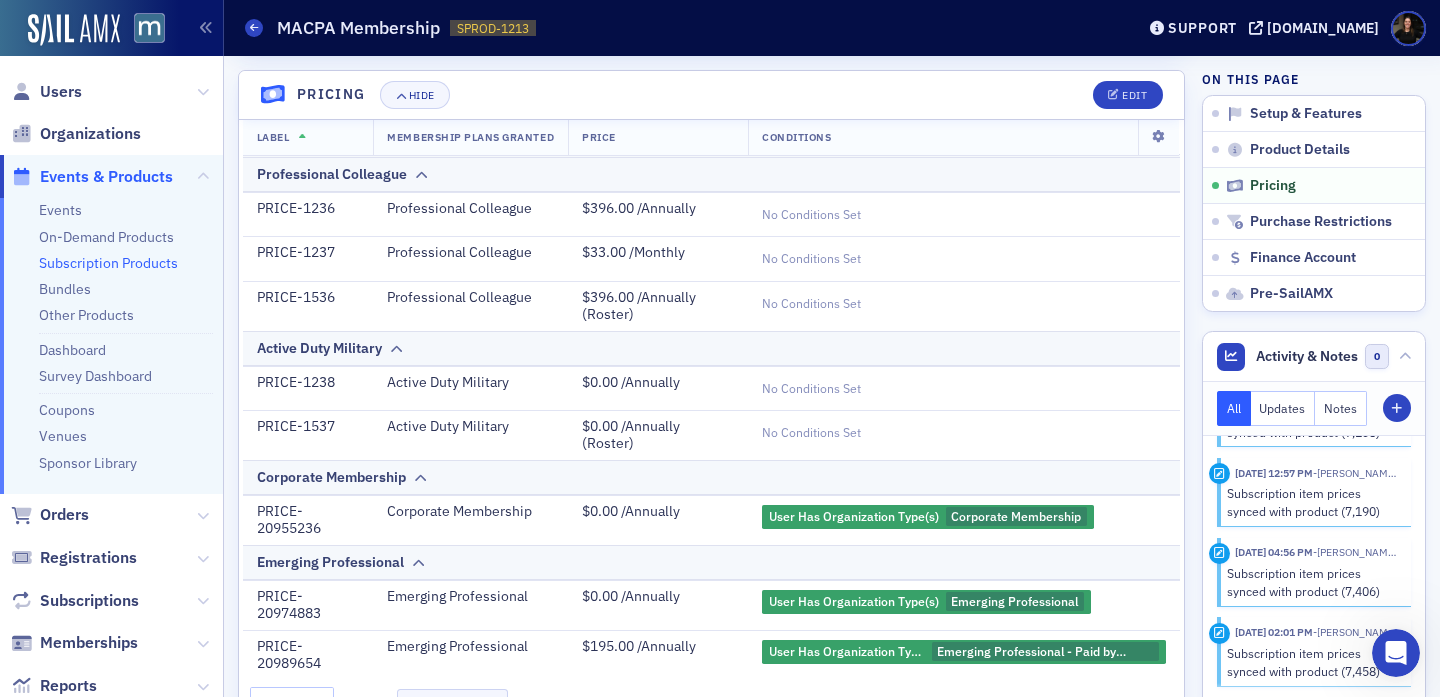 click 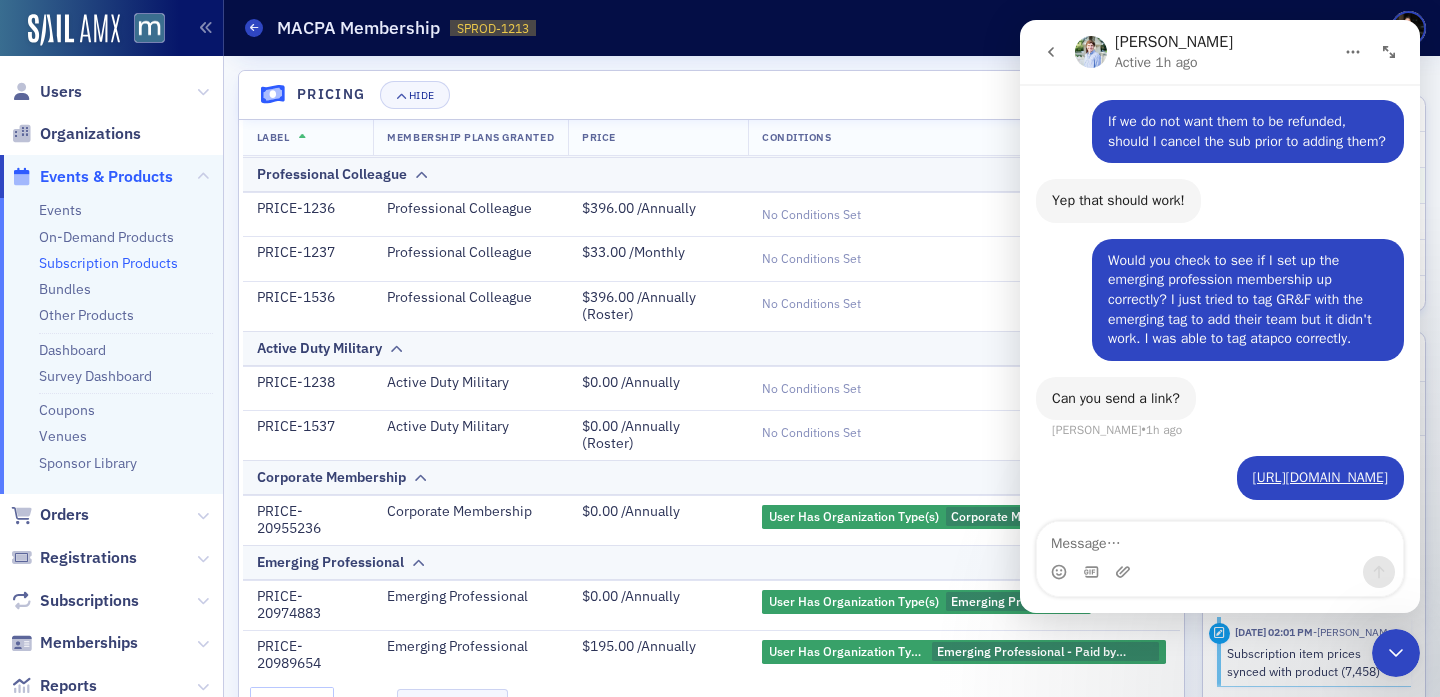 scroll, scrollTop: 911, scrollLeft: 0, axis: vertical 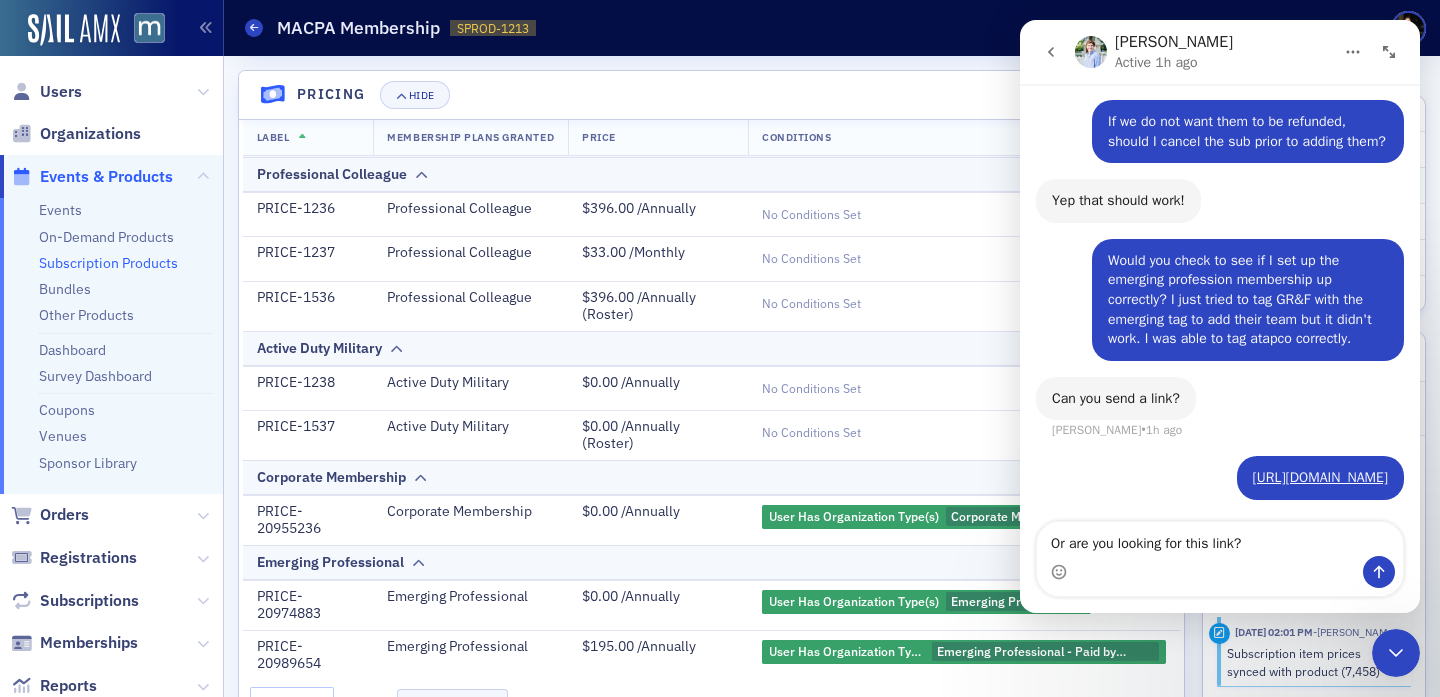 type on "Or are you looking for this link?https://macpa.org/staff/products/subscription-products/1ed7a749-5aec-6f54-b066-b651a447a1fa/edit" 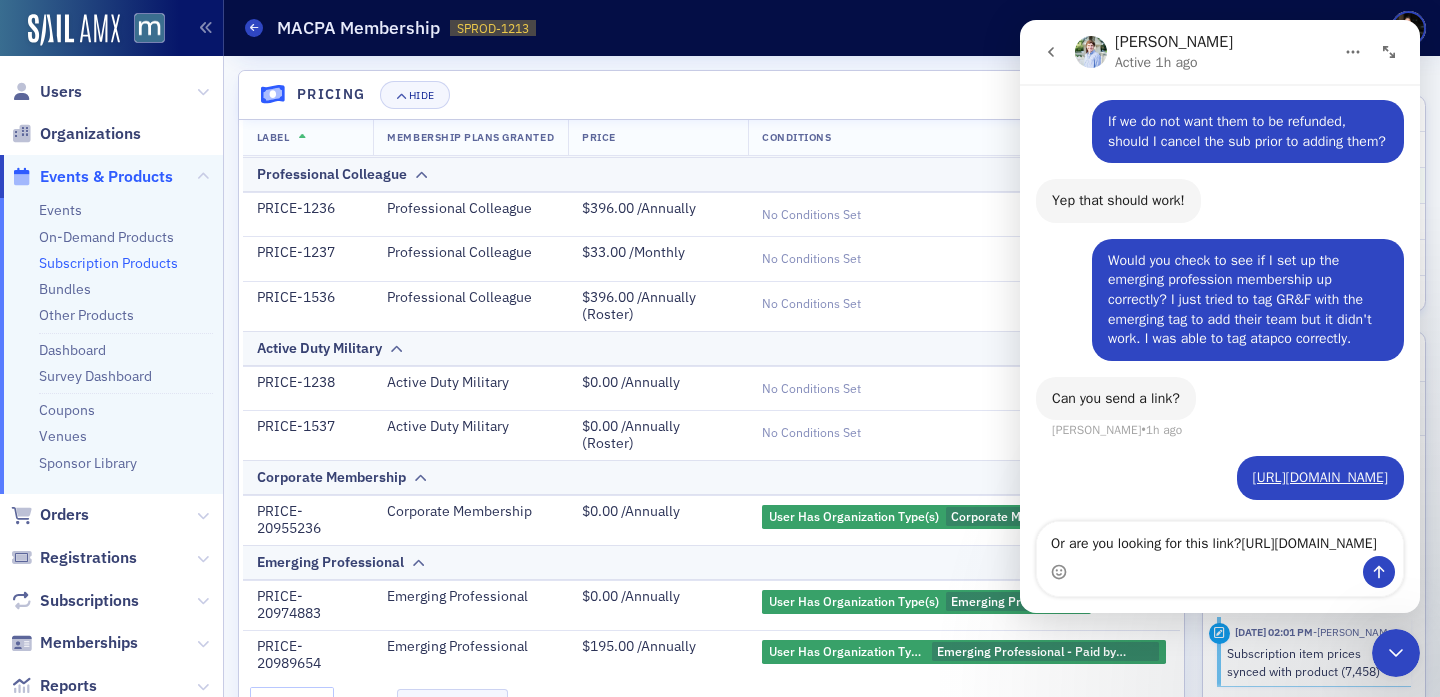type 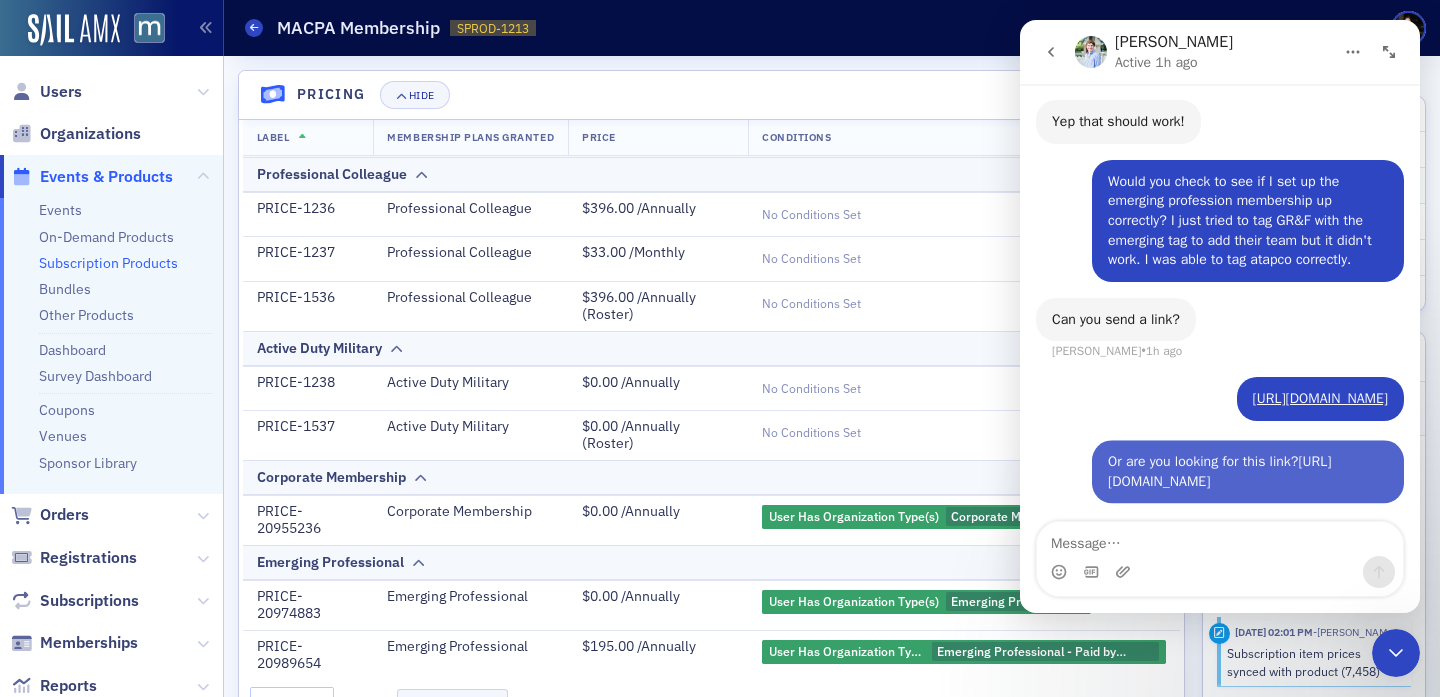 scroll, scrollTop: 1030, scrollLeft: 0, axis: vertical 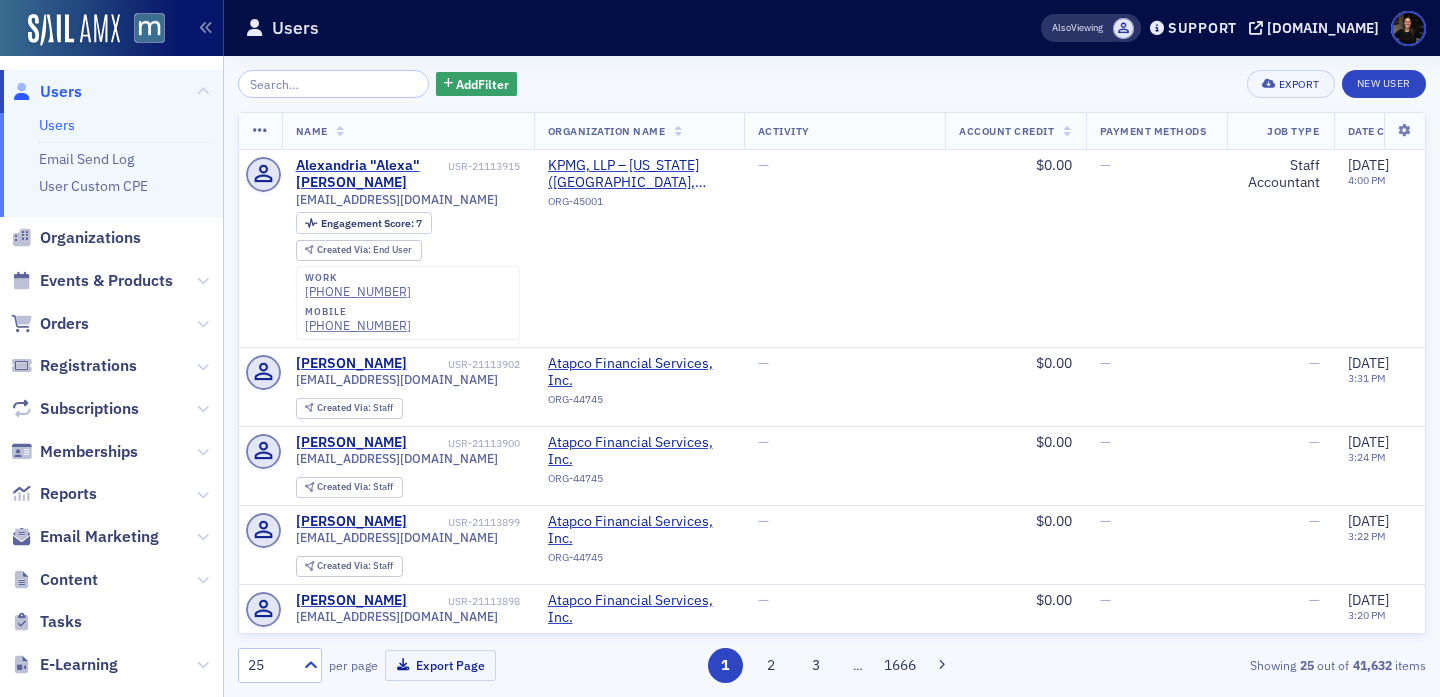 click 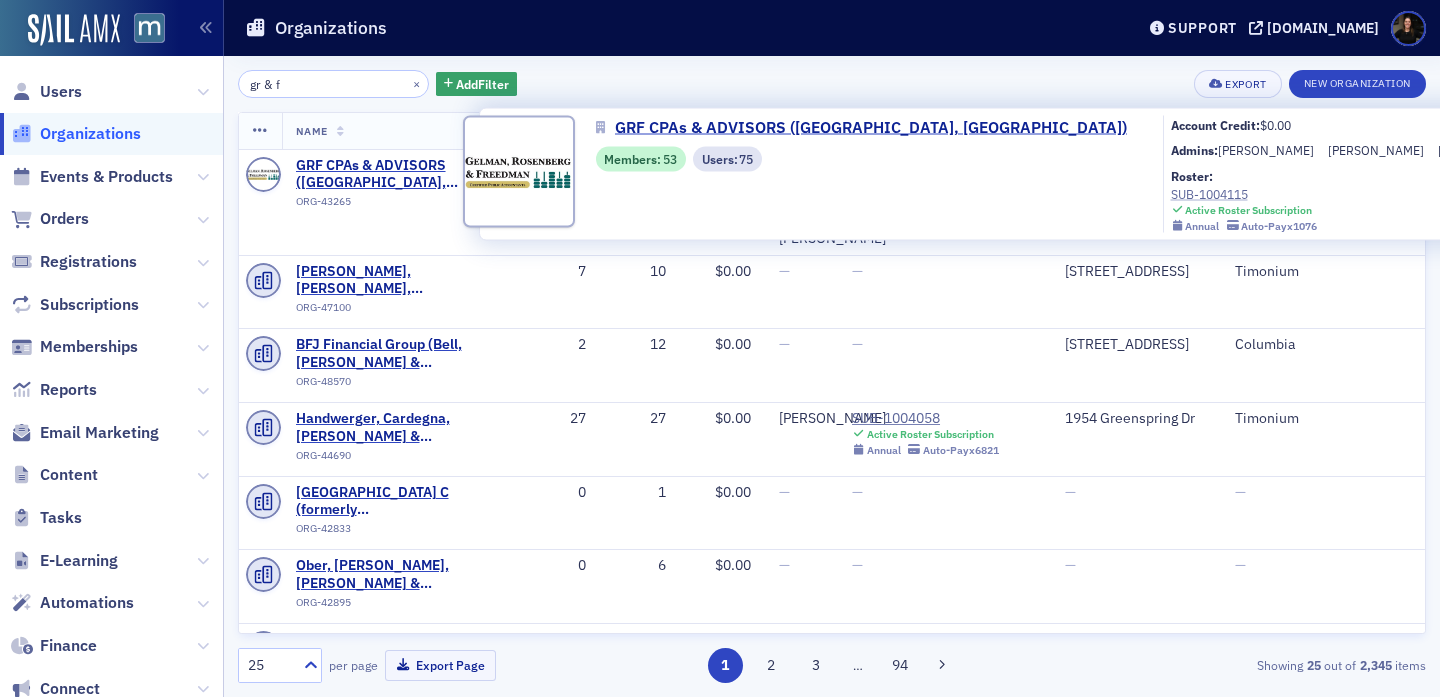 type on "gr & f" 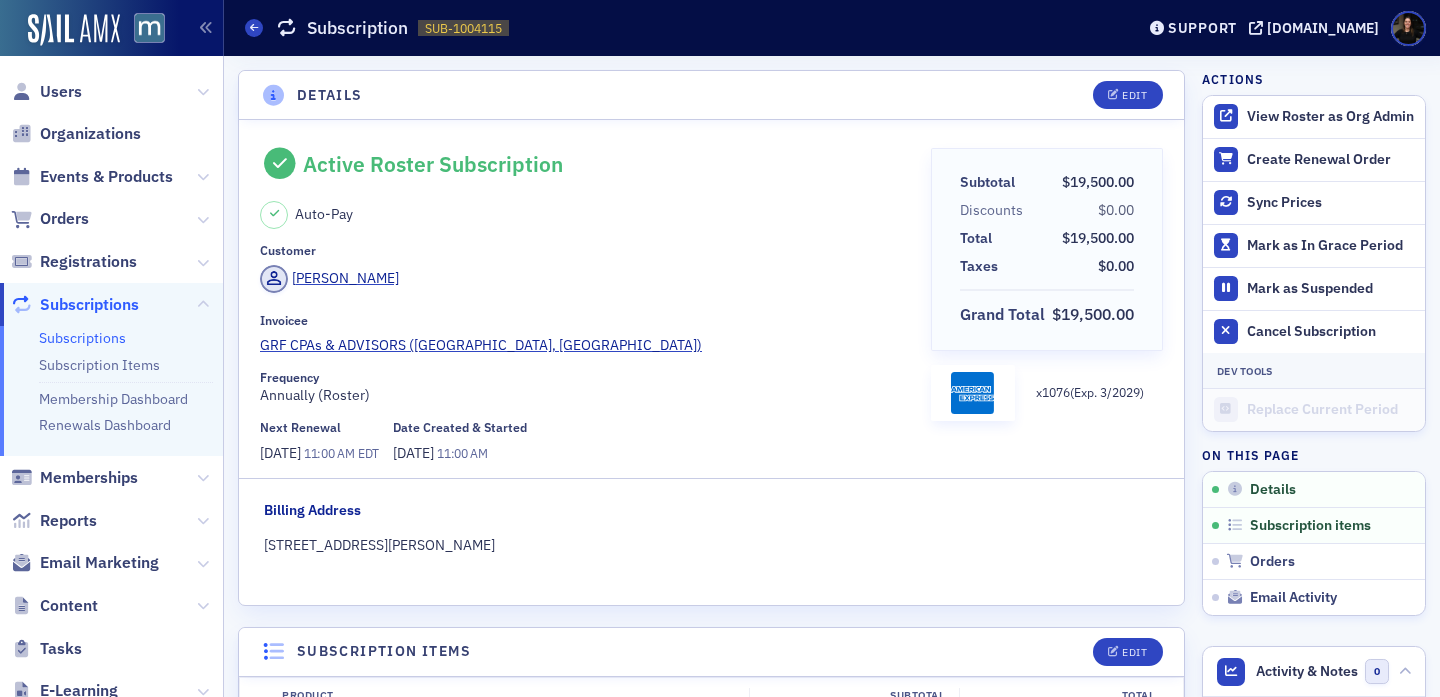 scroll, scrollTop: 0, scrollLeft: 0, axis: both 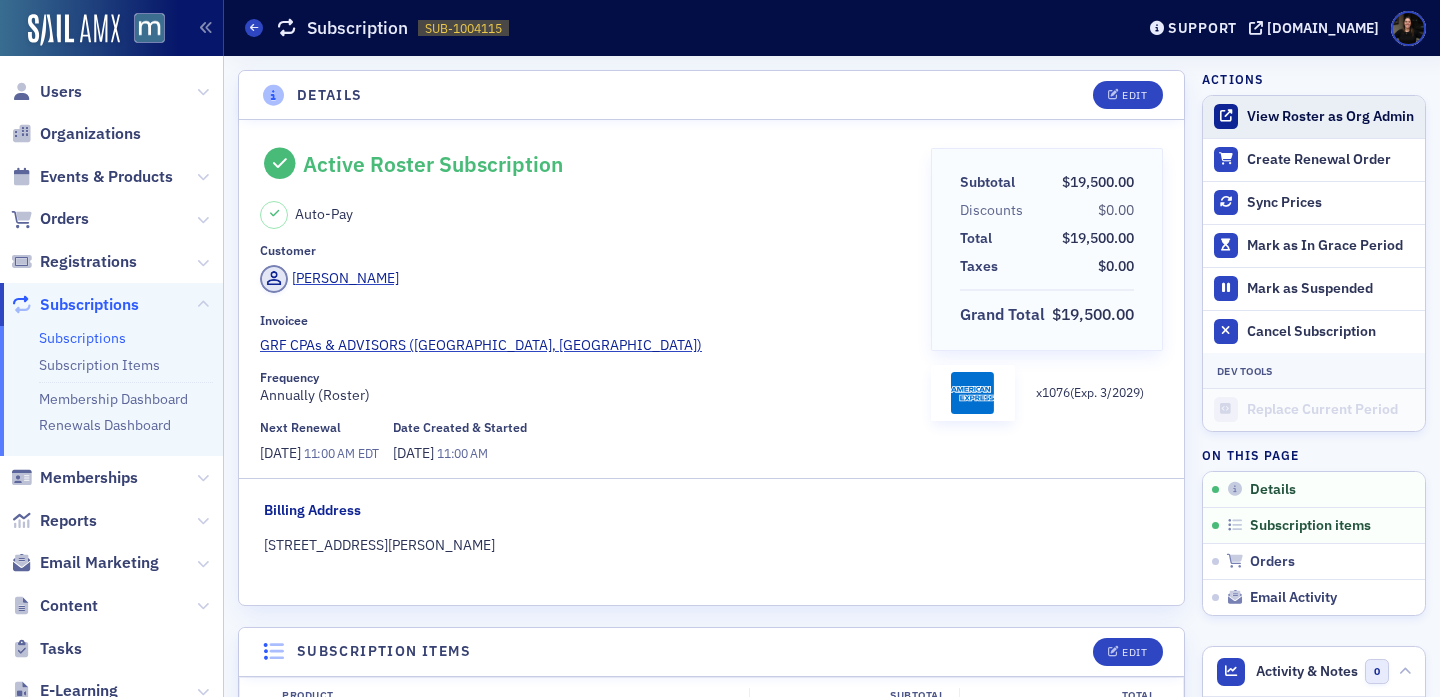click on "View Roster as Org Admin" 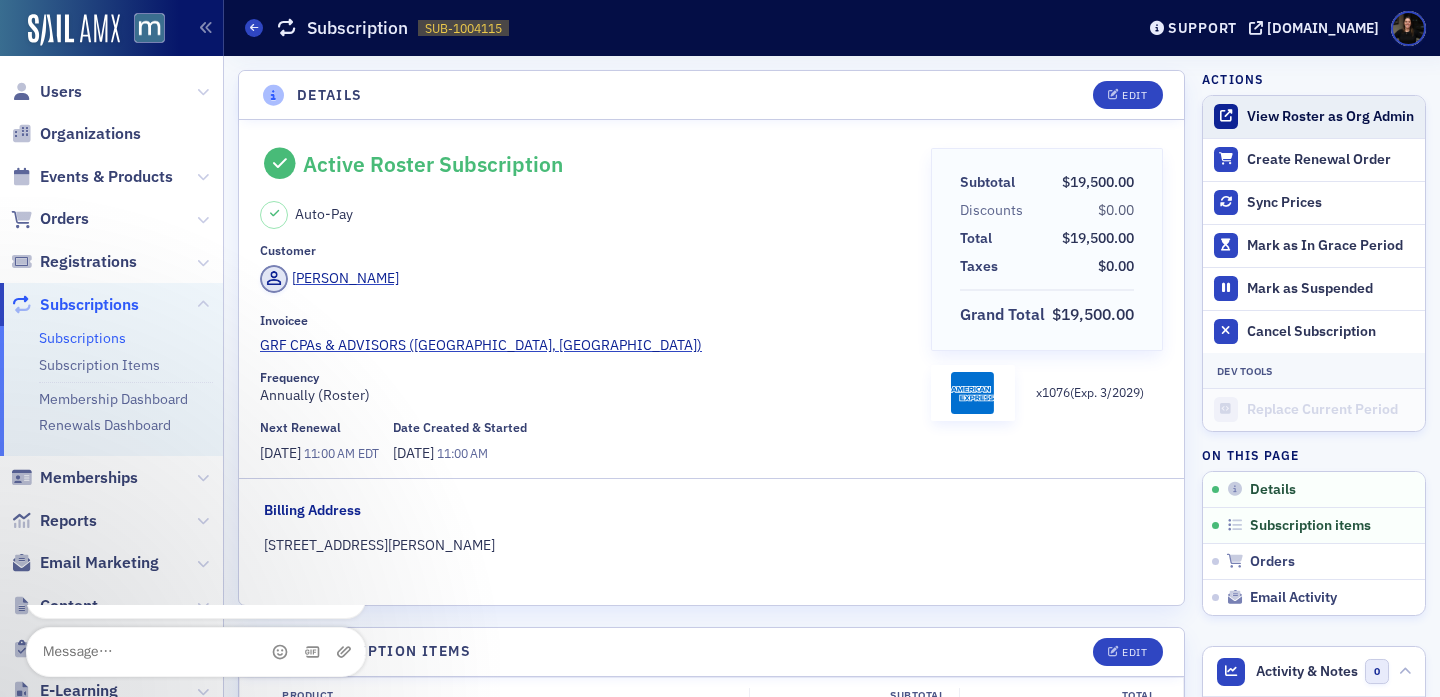 scroll, scrollTop: 0, scrollLeft: 0, axis: both 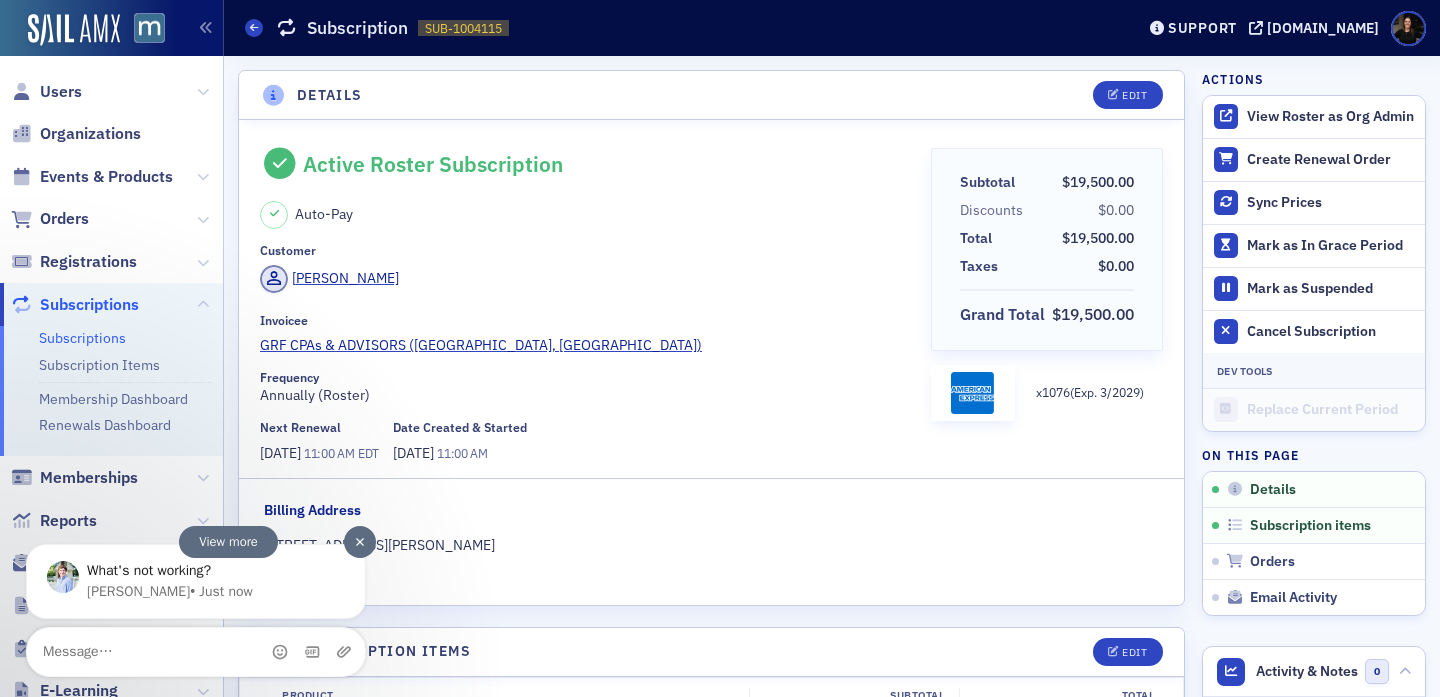 click on "What's not working?" at bounding box center (170, 571) 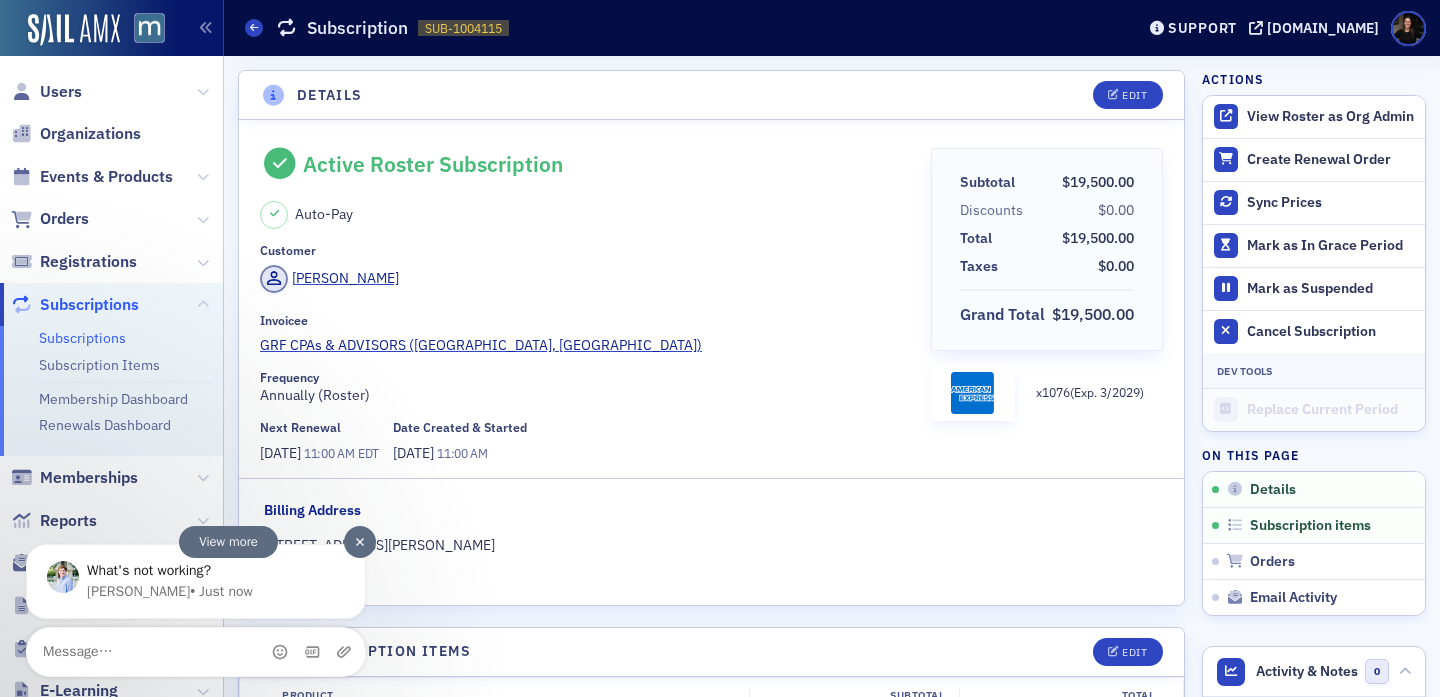 click on "View more" at bounding box center (228, 542) 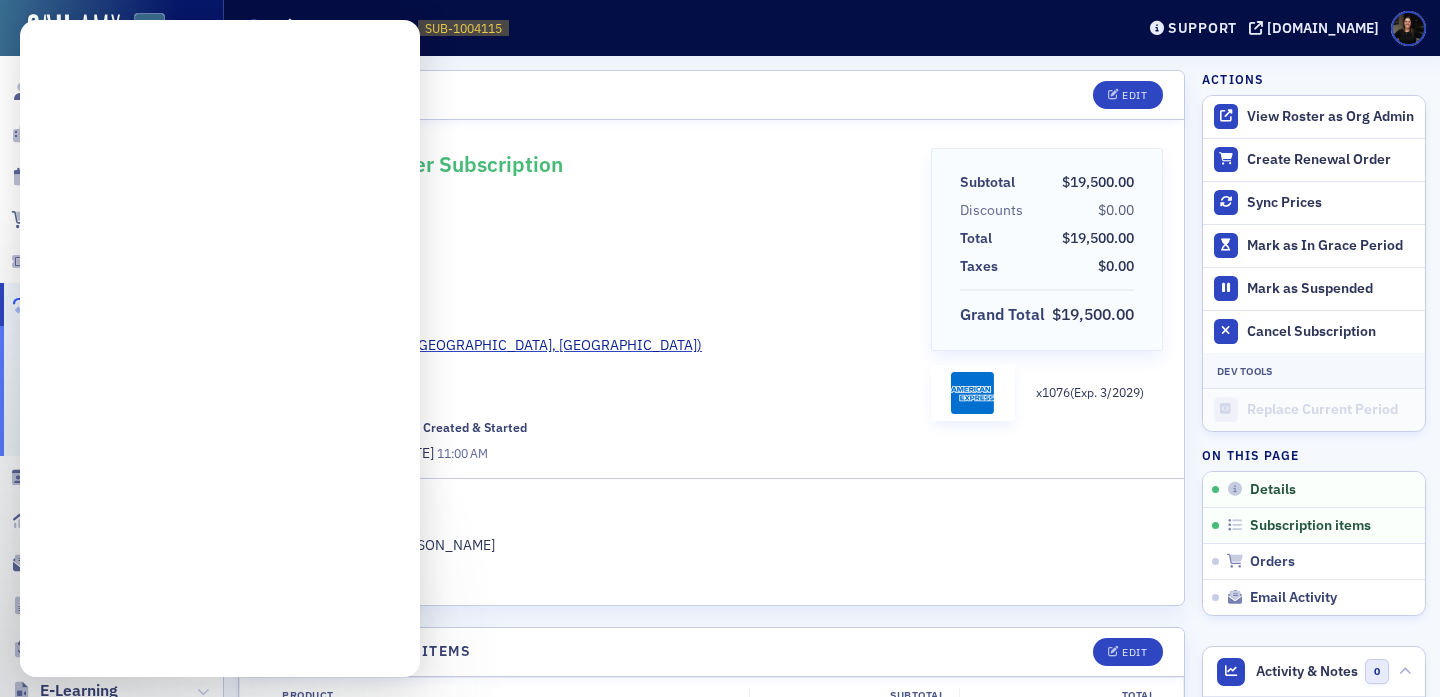 scroll, scrollTop: 0, scrollLeft: 0, axis: both 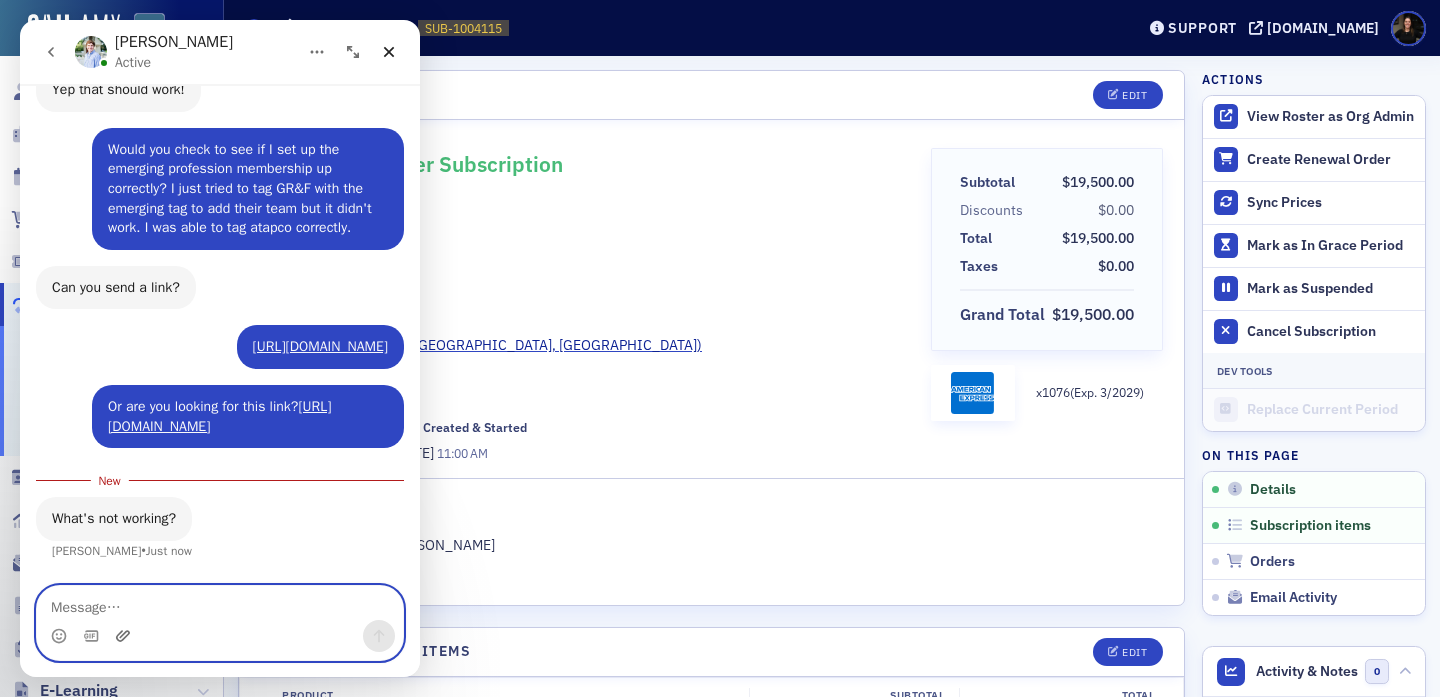 click 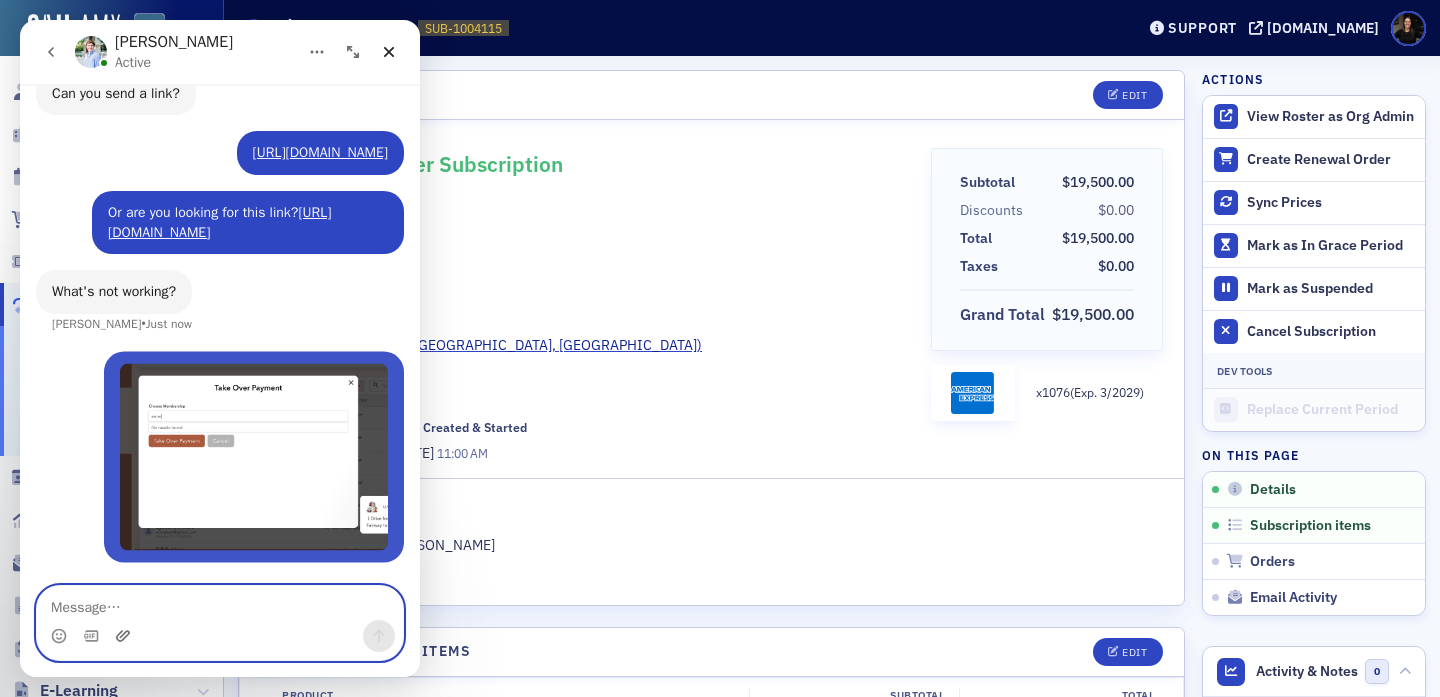 scroll, scrollTop: 1252, scrollLeft: 0, axis: vertical 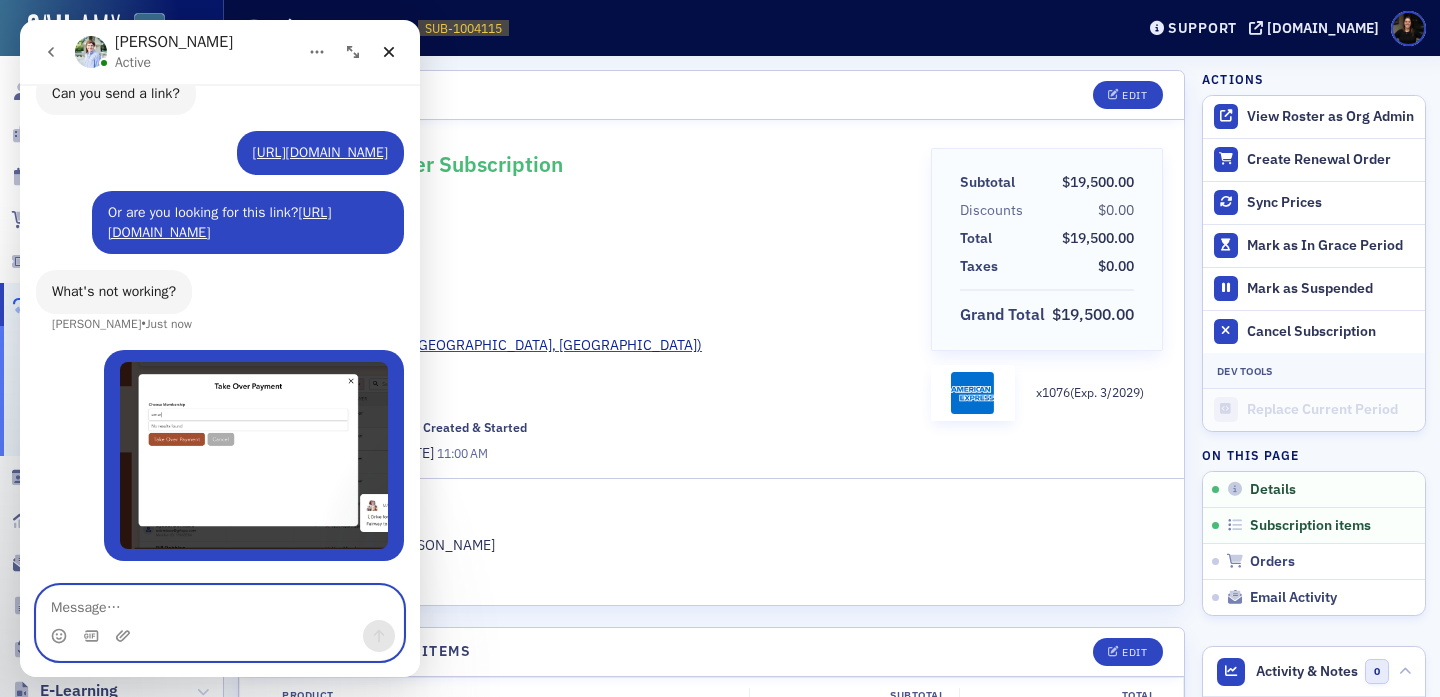 click at bounding box center (220, 603) 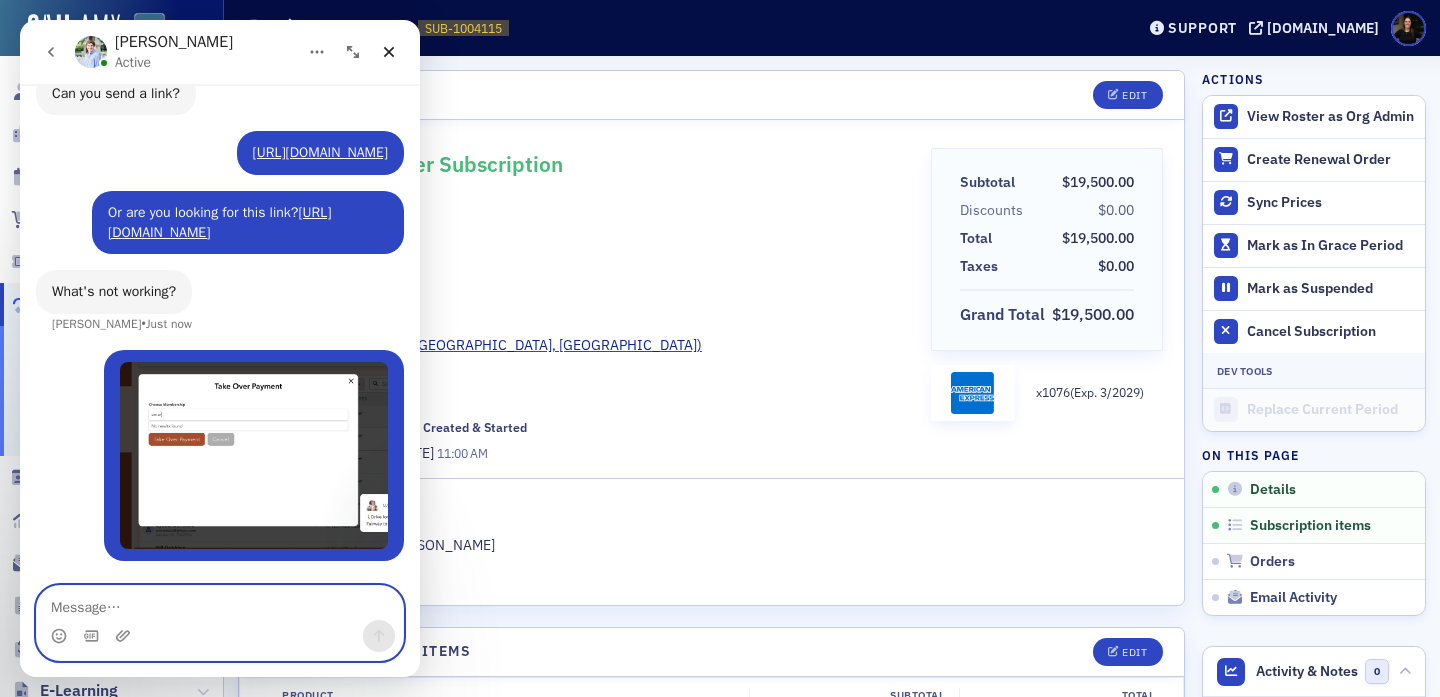 type on "R" 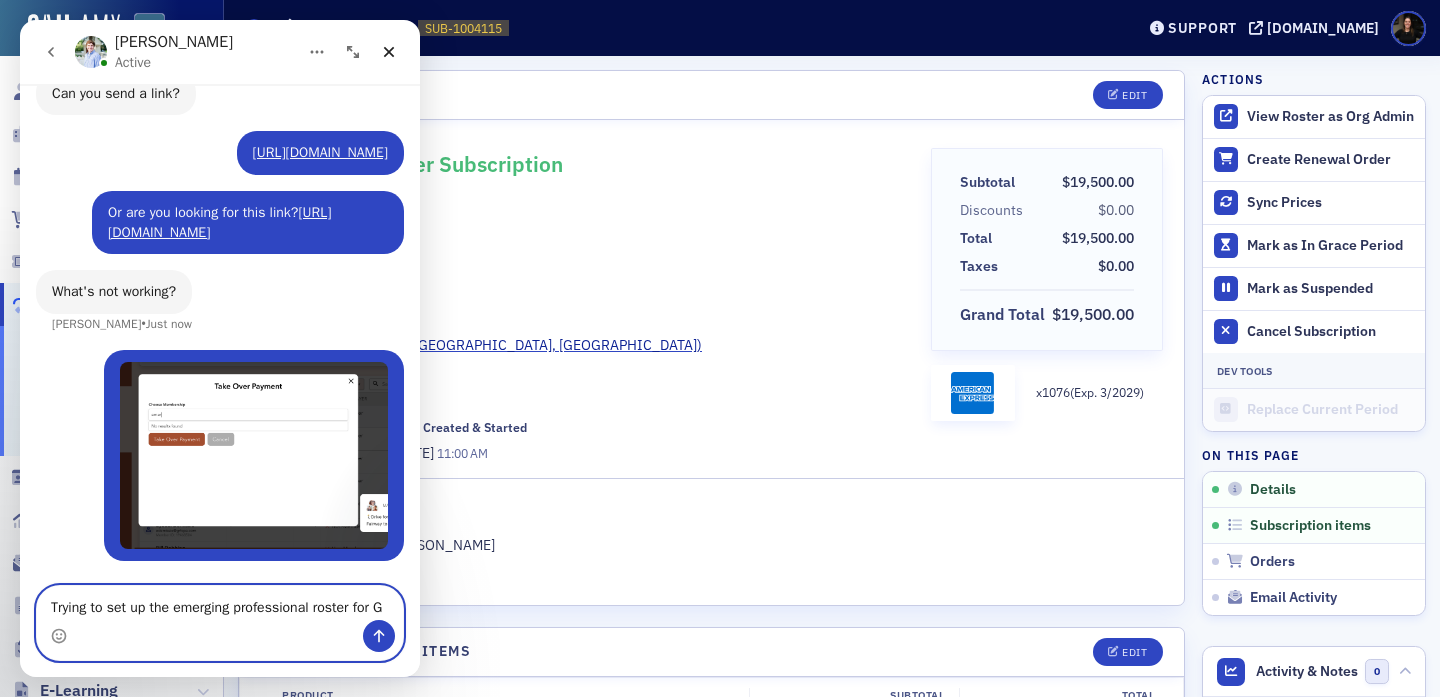 scroll, scrollTop: 1272, scrollLeft: 0, axis: vertical 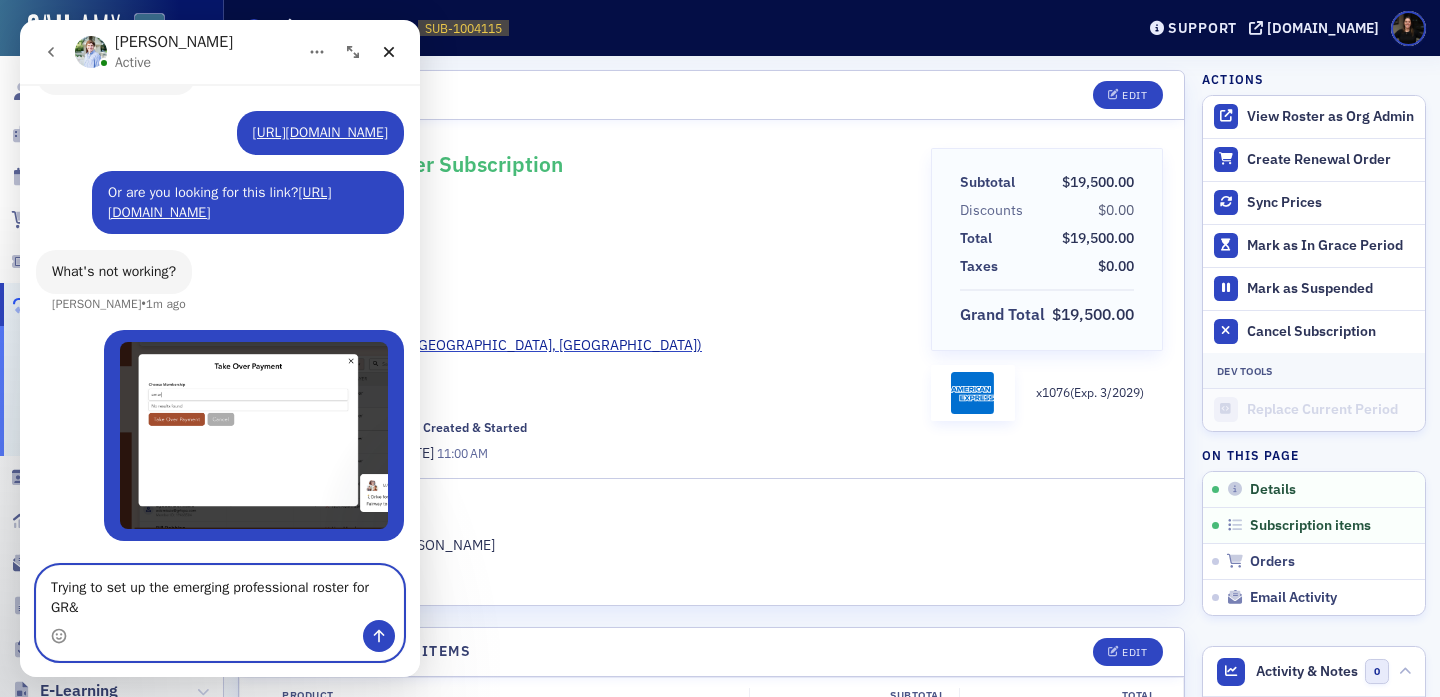type on "Trying to set up the emerging professional roster for GR&F" 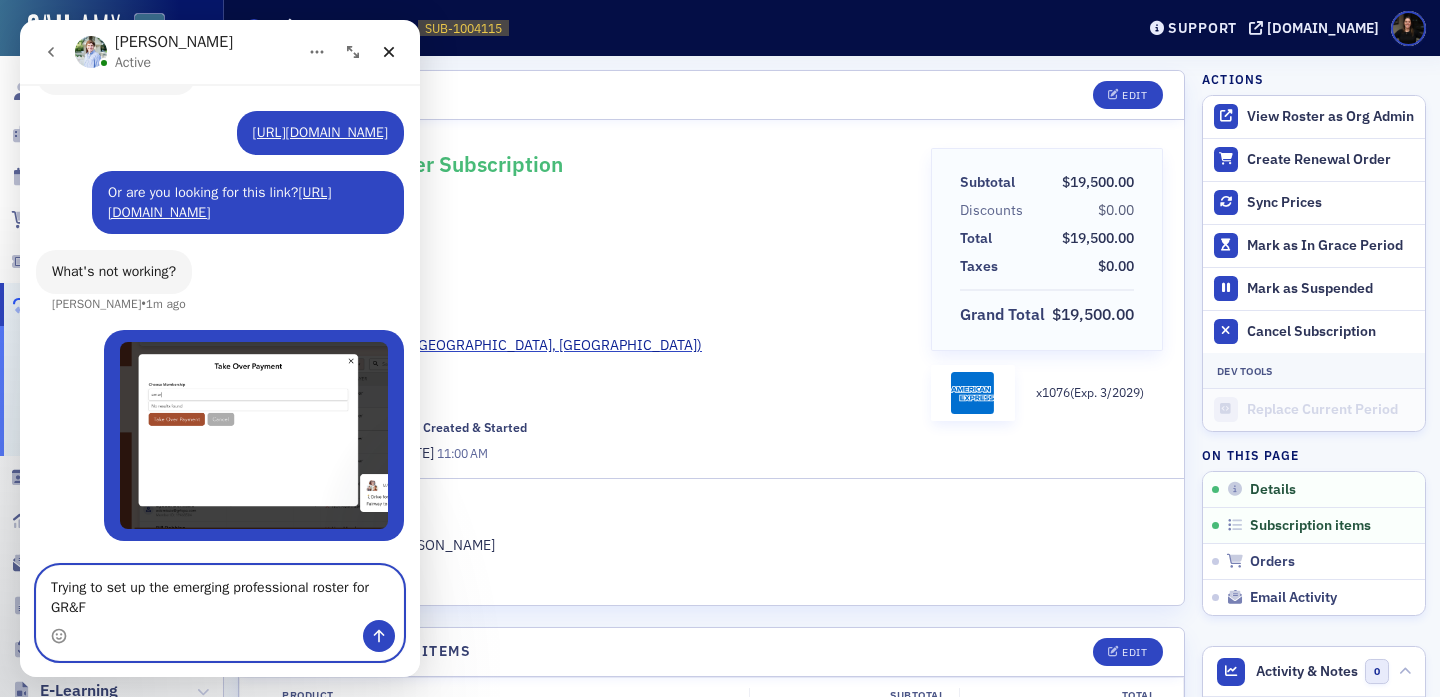type 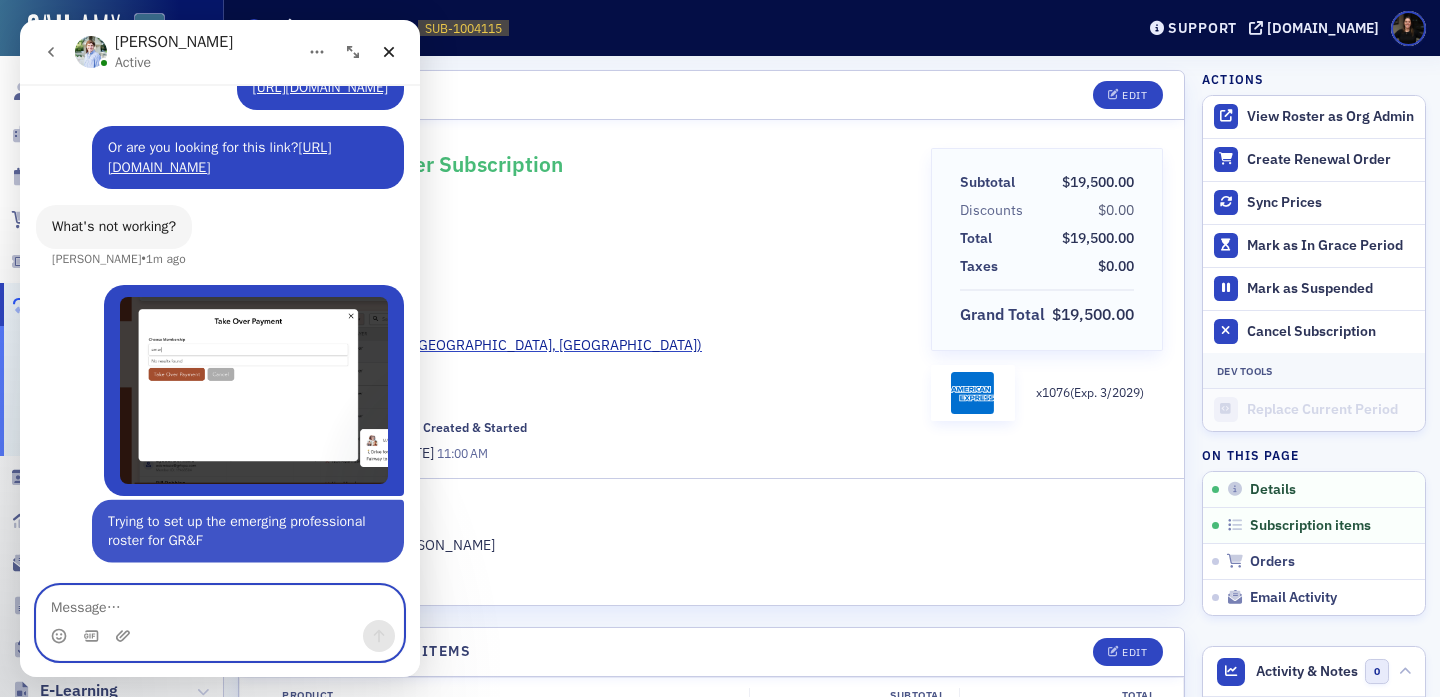 scroll, scrollTop: 1317, scrollLeft: 0, axis: vertical 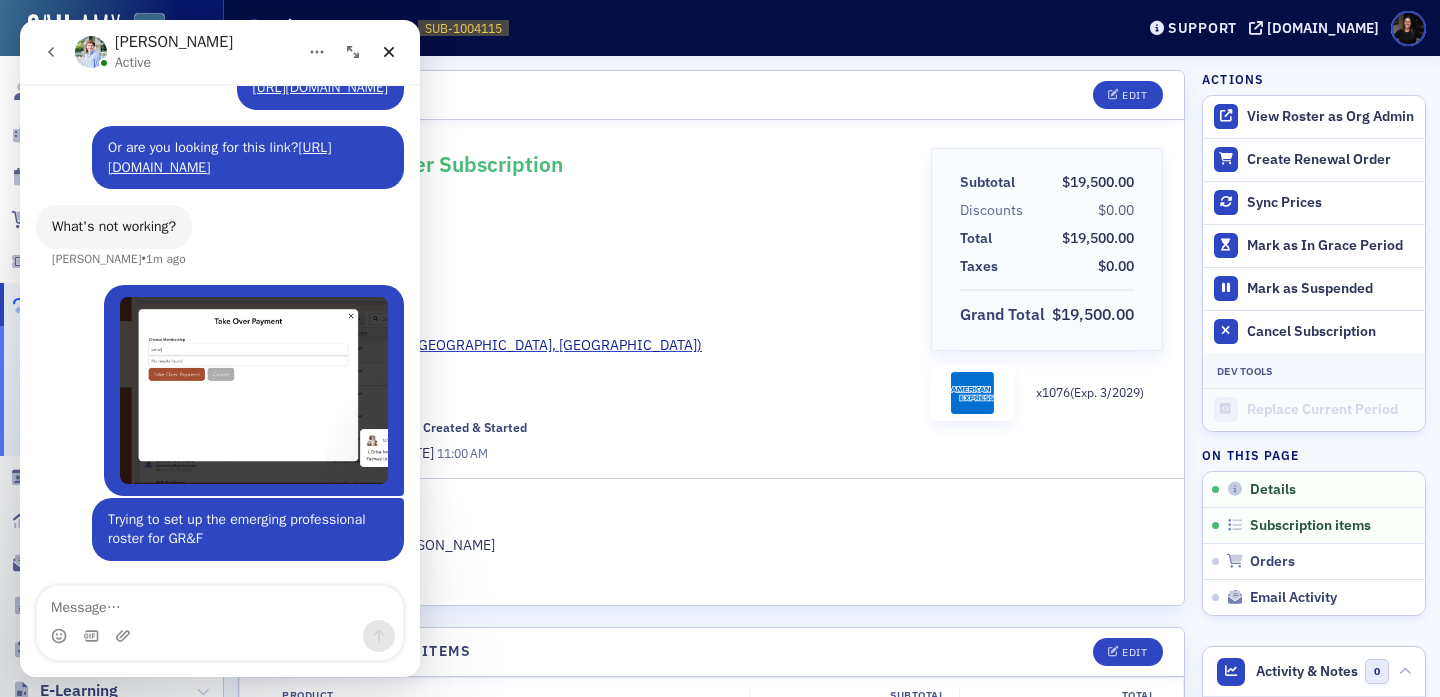 click on "Active Roster Subscription Auto-Pay  Customer Annel Cooke Invoicee GRF CPAs & ADVISORS (Bethesda, MD) Frequency Annually (Roster) Next Renewal 7/1/2026   11:00 AM EDT Date Created & Started 7/1/2022   11:00 AM" 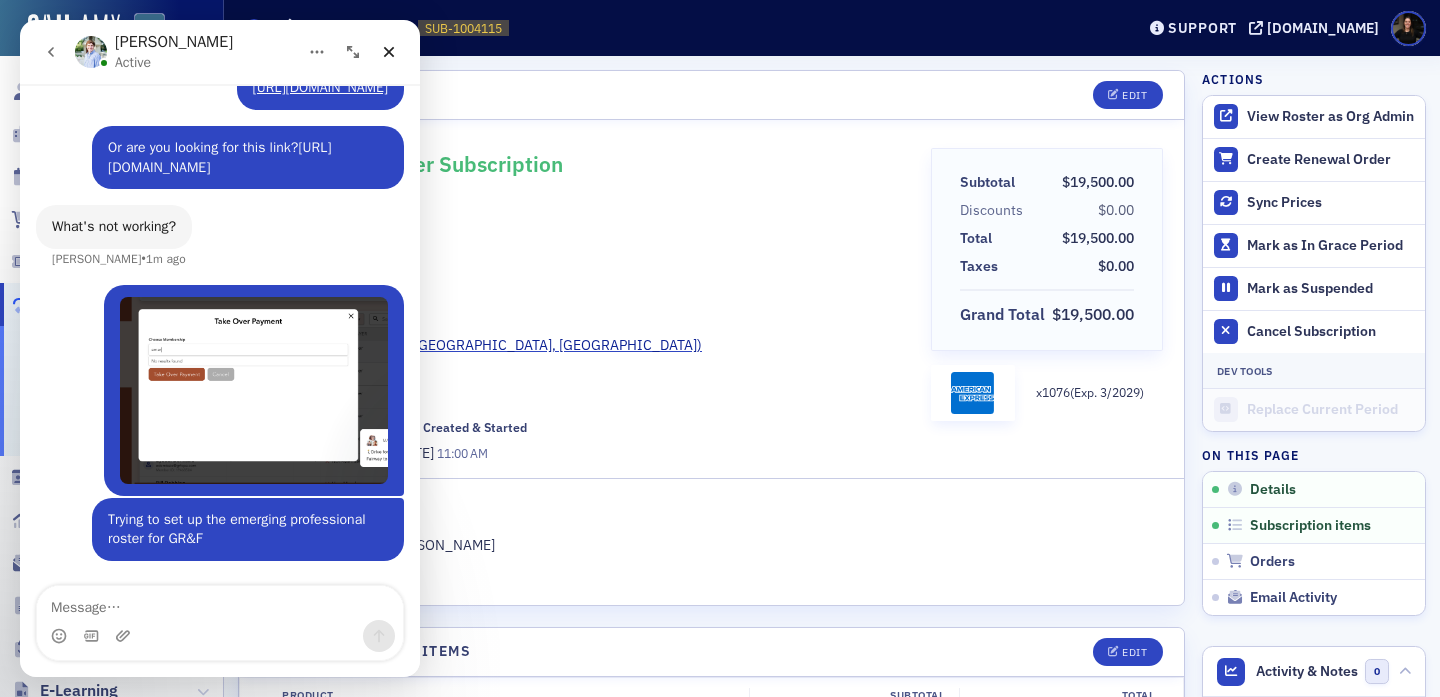 click on "https://macpa.org/staff/products/subscription-products/1ed7a749-5aec-6f54-b066-b651a447a1fa/edit" at bounding box center (219, 157) 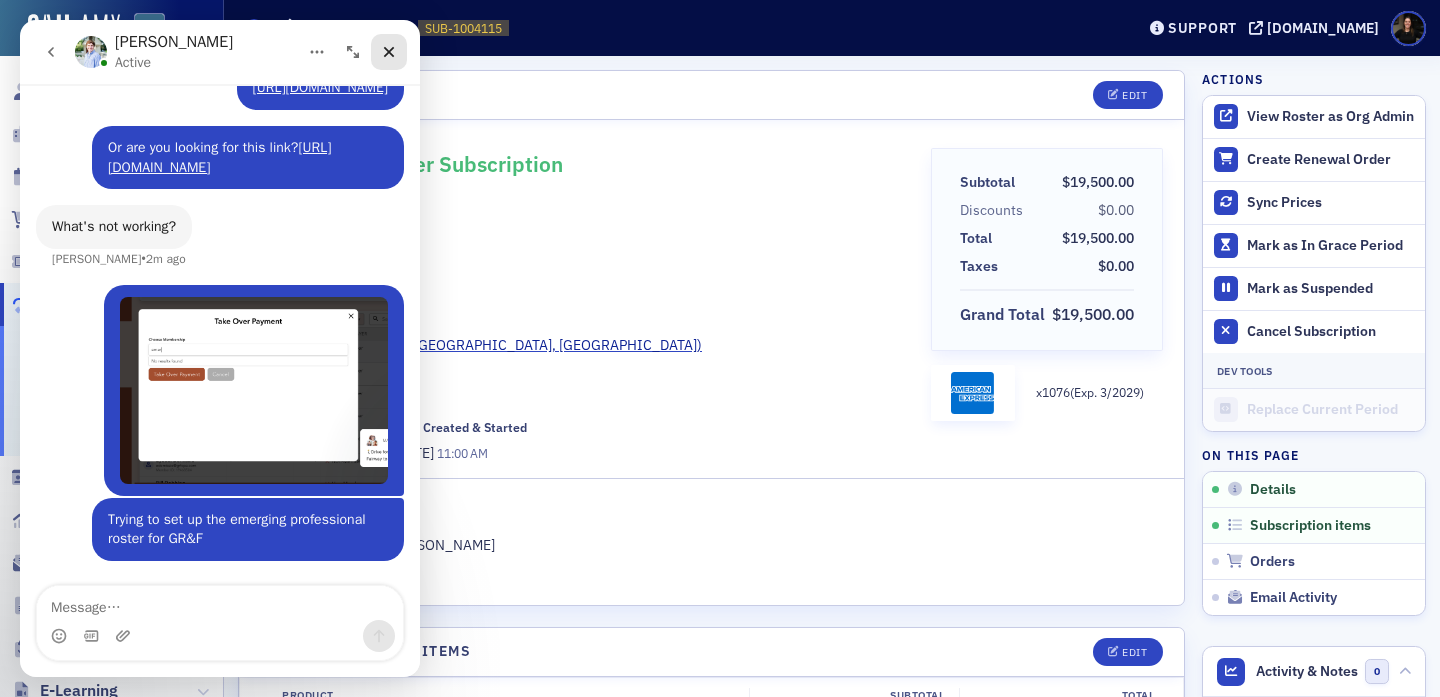 click 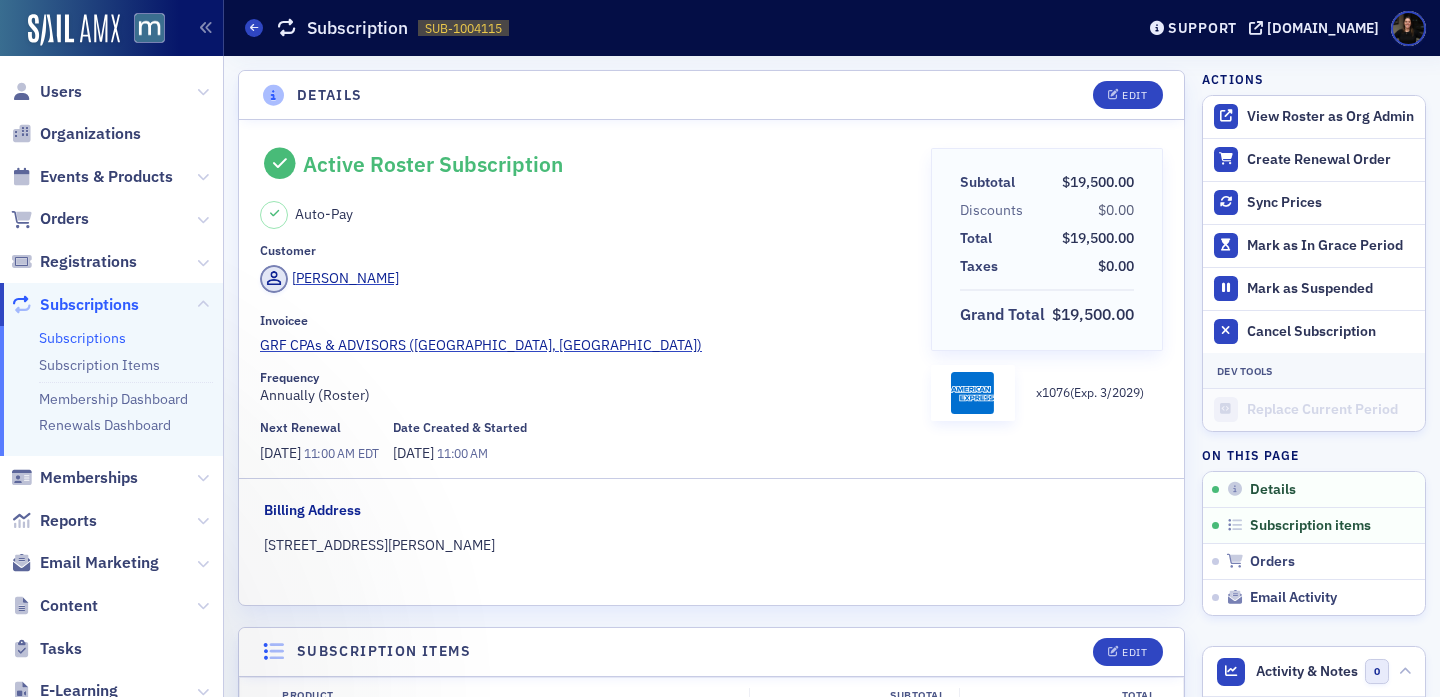 scroll, scrollTop: 0, scrollLeft: 0, axis: both 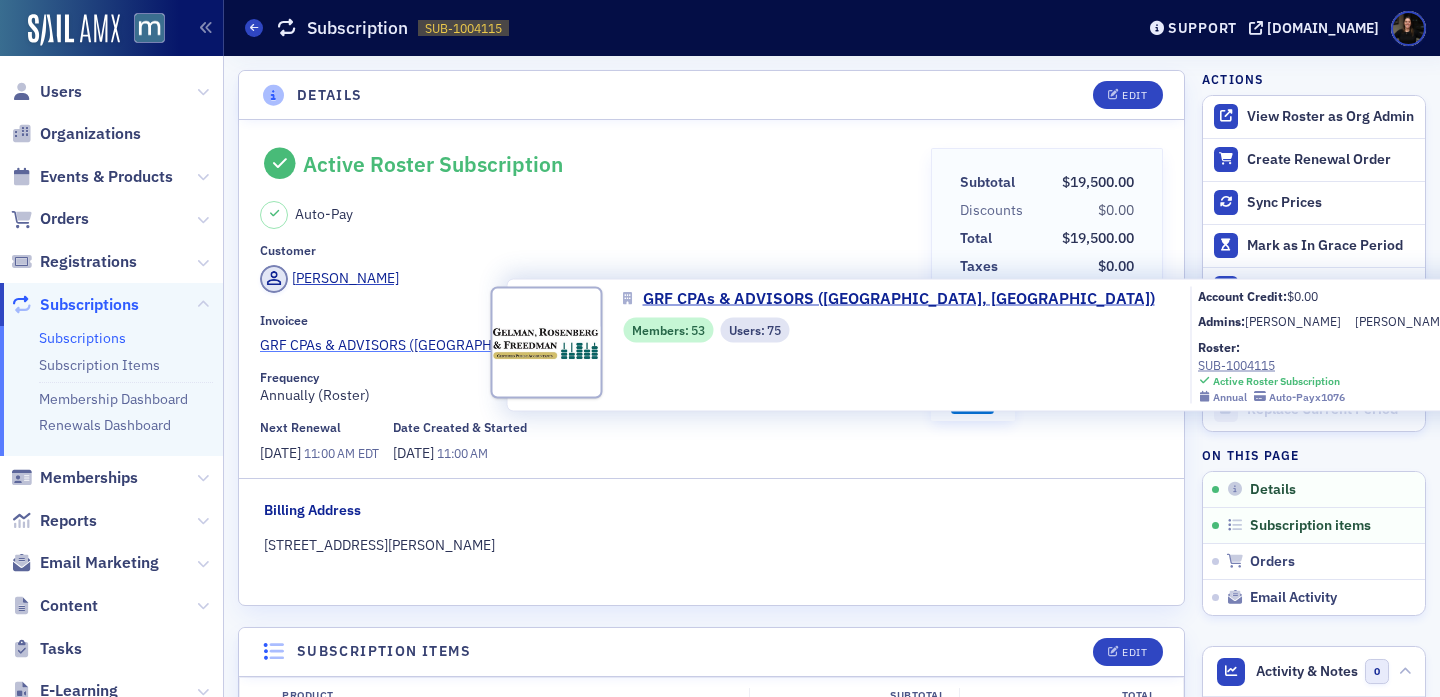 click on "GRF CPAs & ADVISORS (Bethesda, MD)" 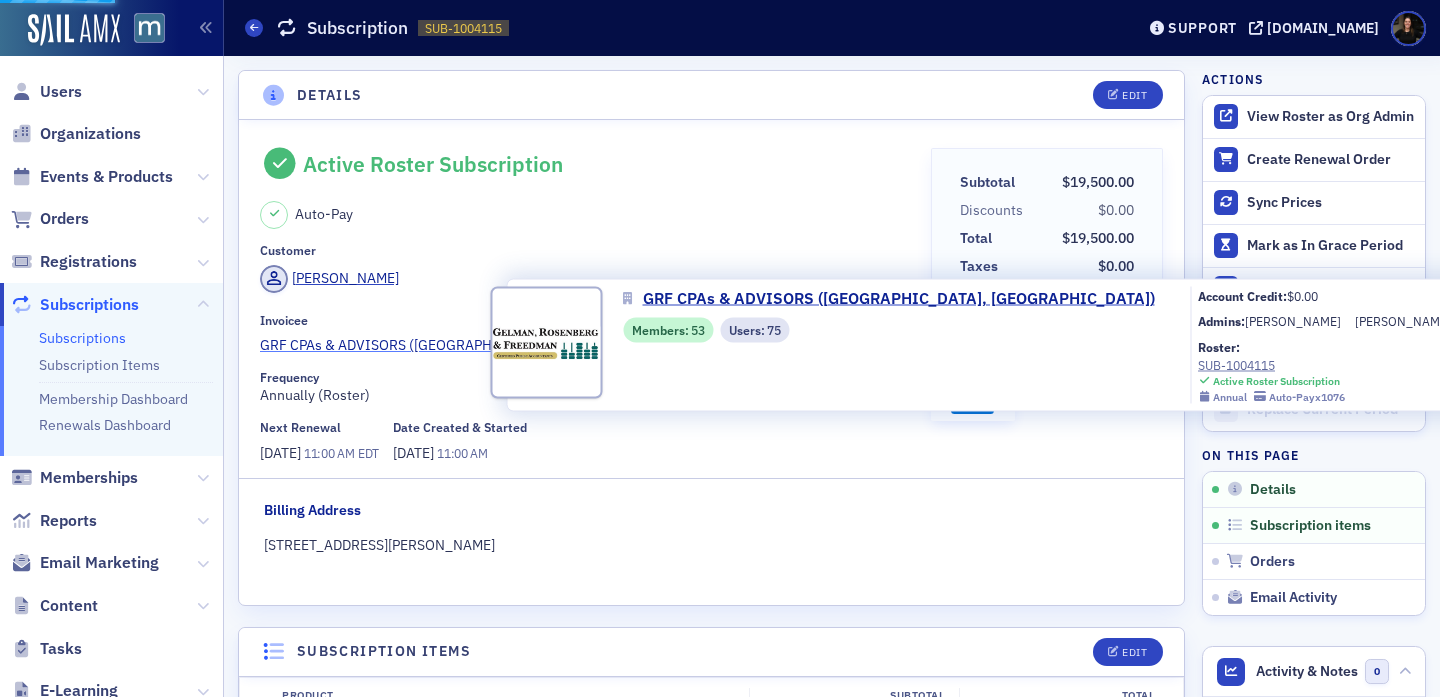 select on "US" 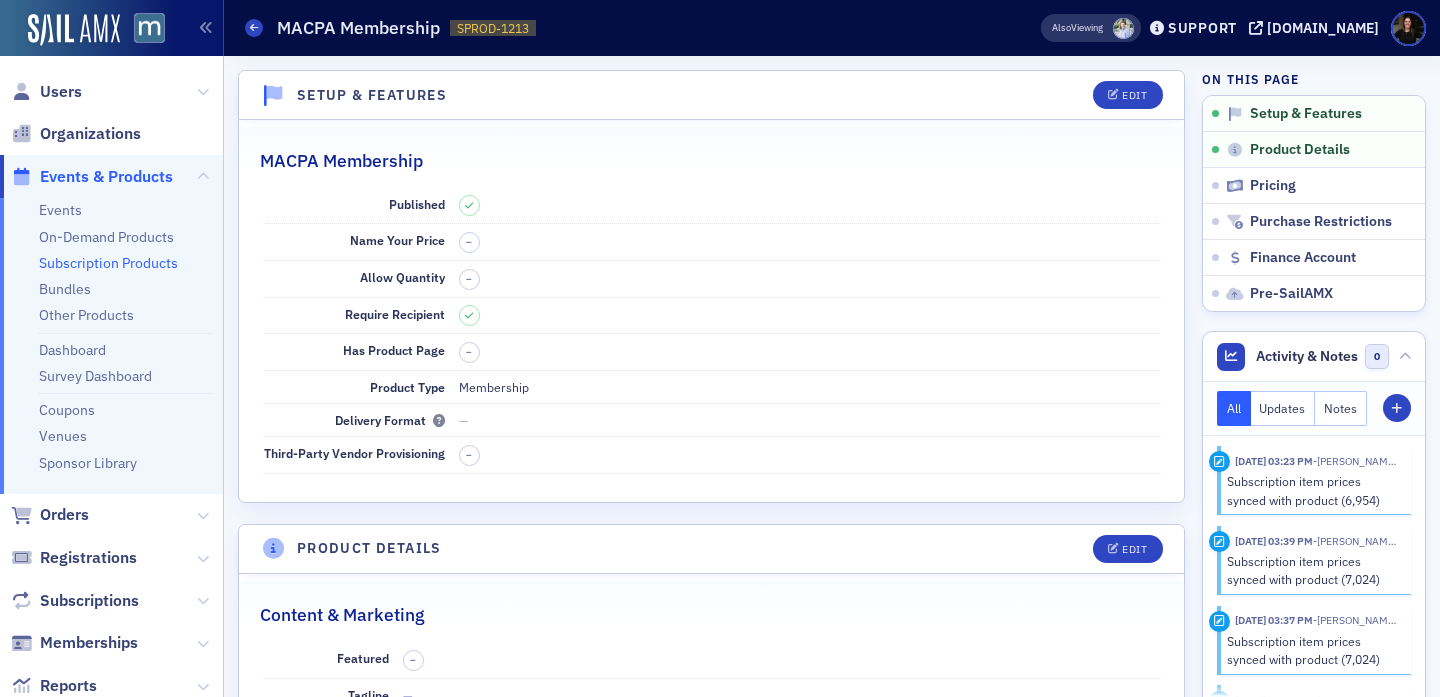 scroll, scrollTop: 0, scrollLeft: 0, axis: both 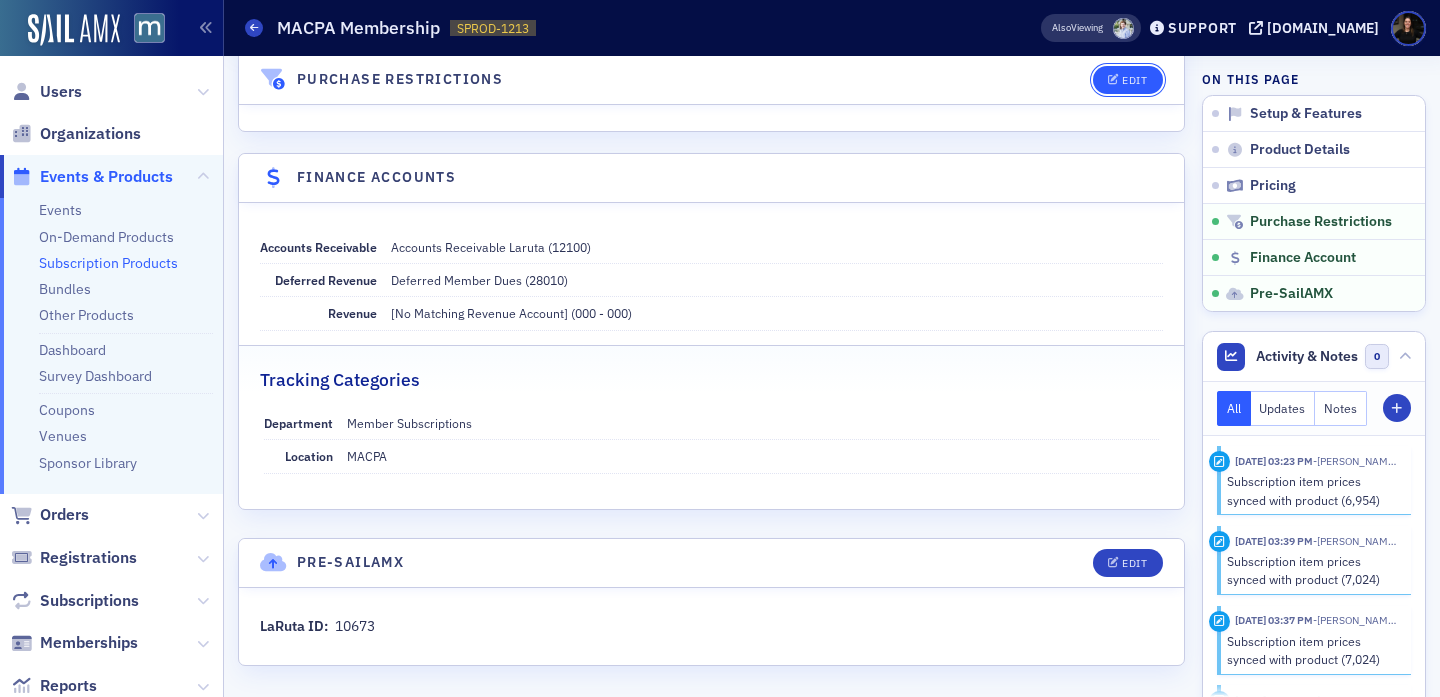 click on "Edit" 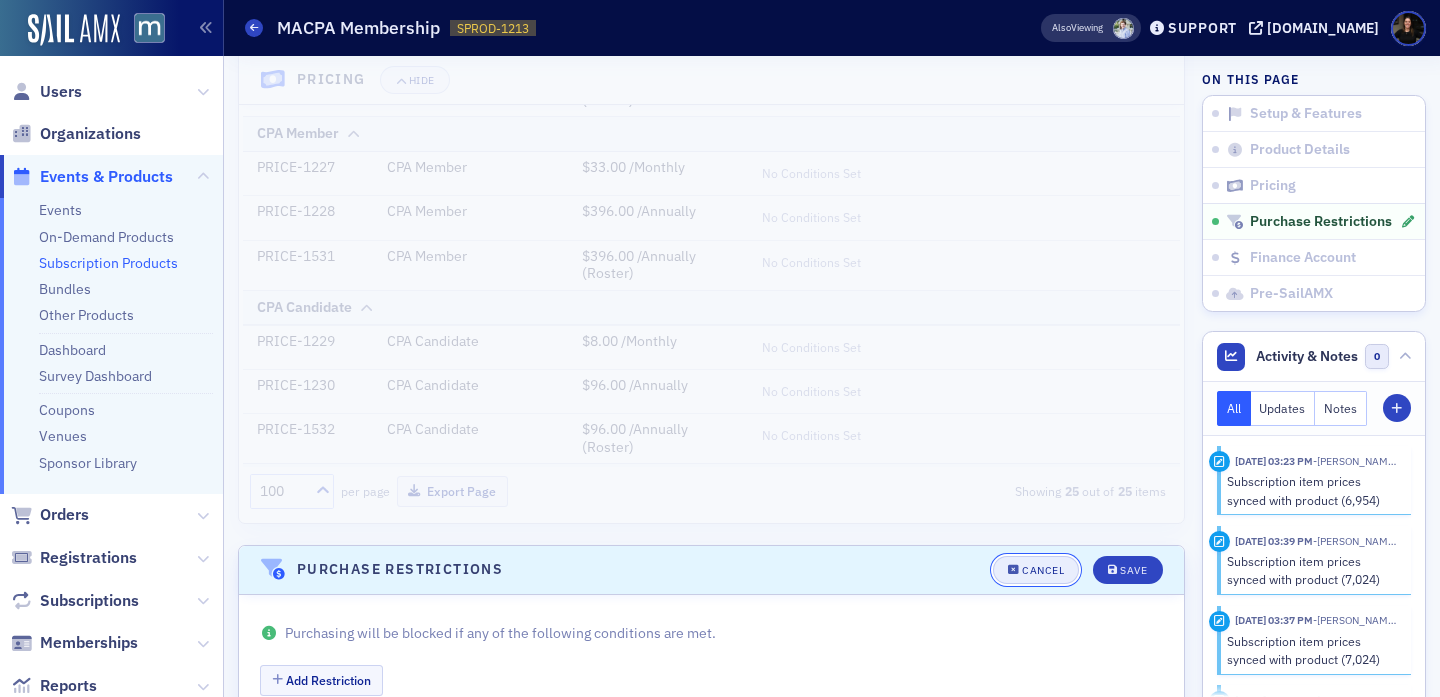 click on "Cancel" 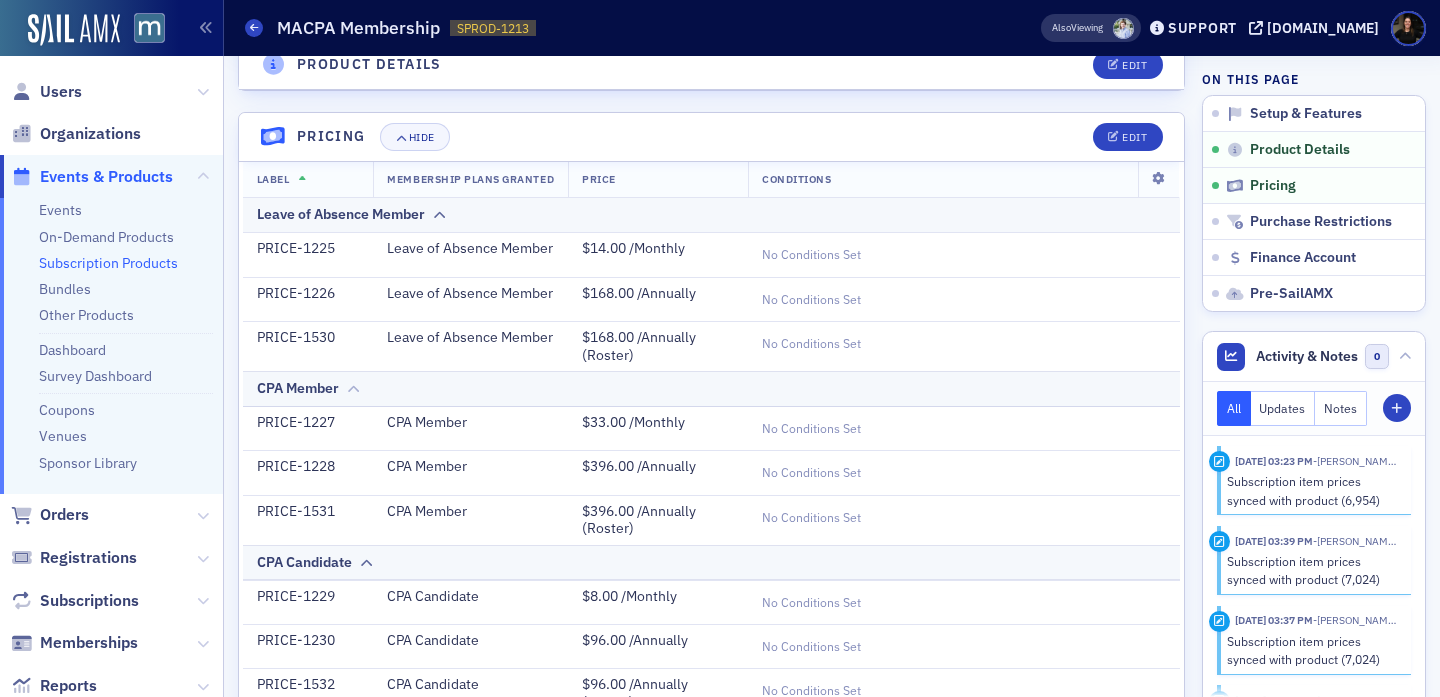 scroll, scrollTop: 914, scrollLeft: 0, axis: vertical 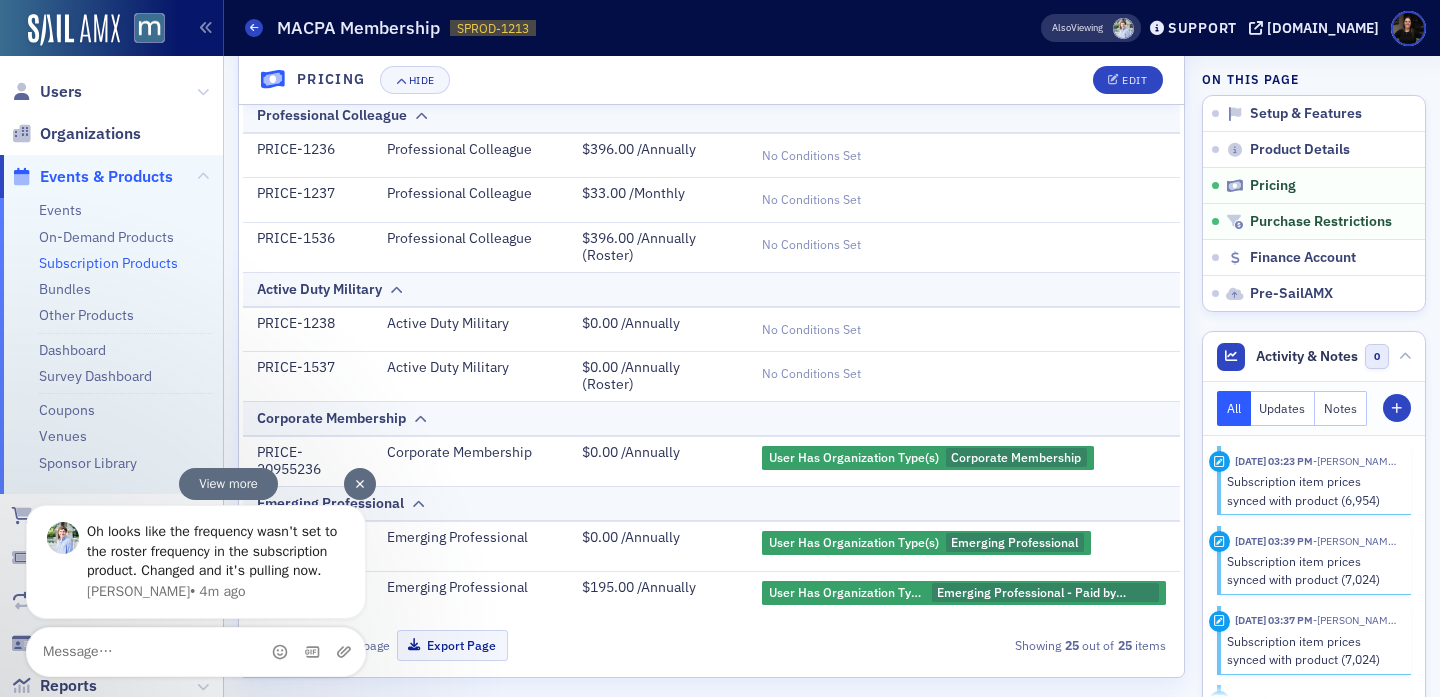click on "Oh looks like the frequency wasn't set to the roster frequency in the subscription product. Changed and it's pulling now." at bounding box center [216, 550] 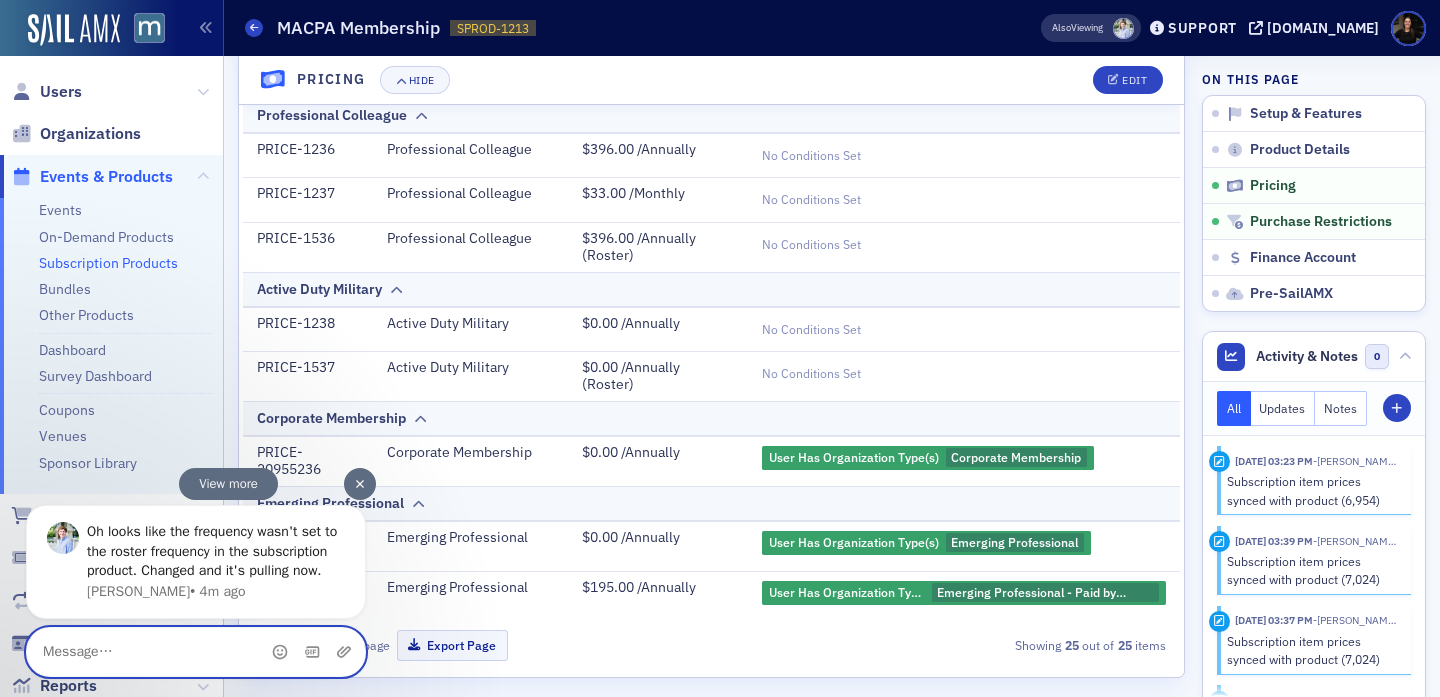 click at bounding box center [196, 651] 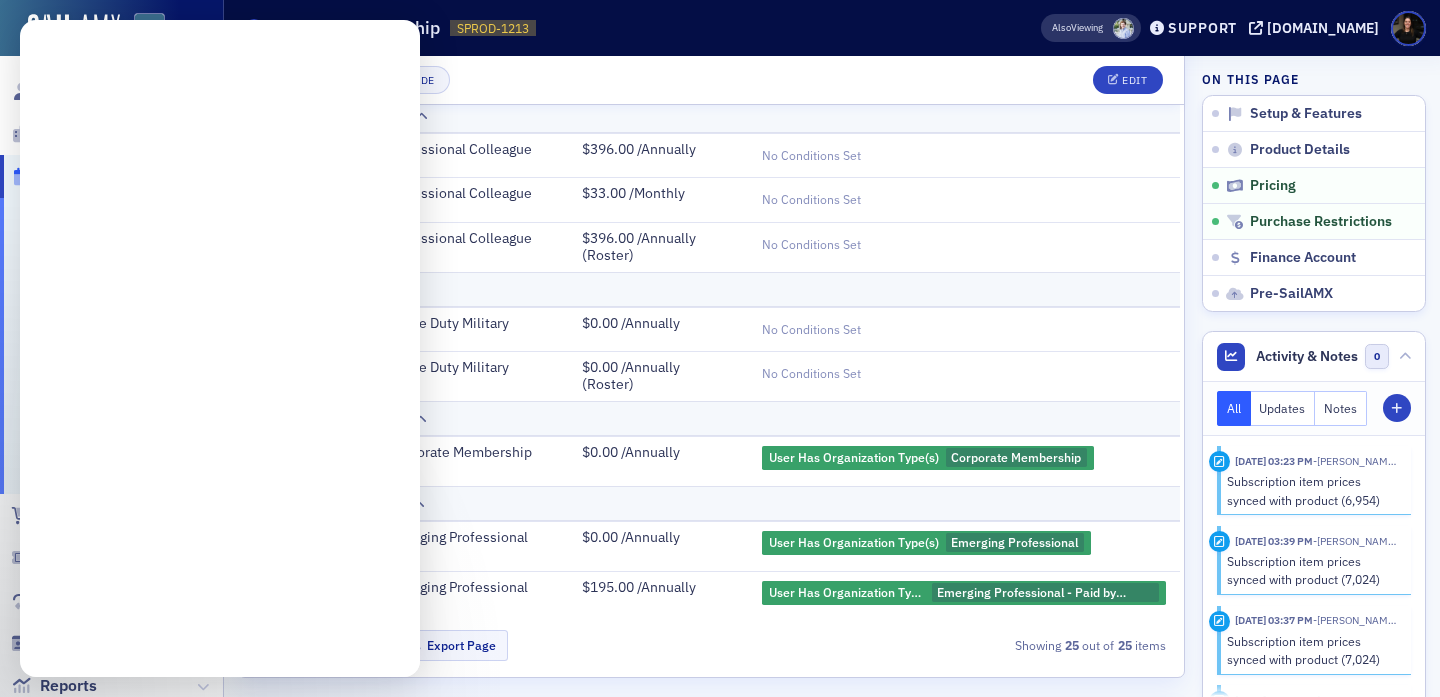scroll, scrollTop: 0, scrollLeft: 0, axis: both 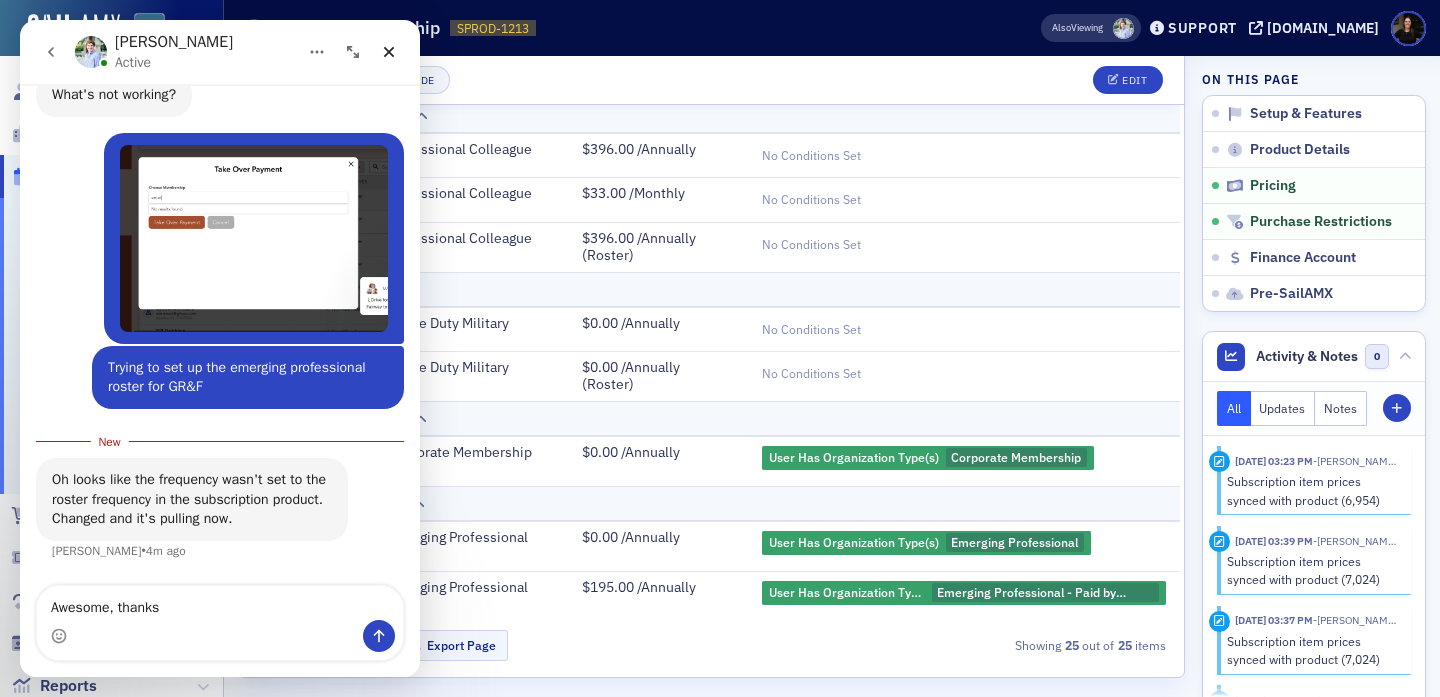 type on "Awesome, thanks!" 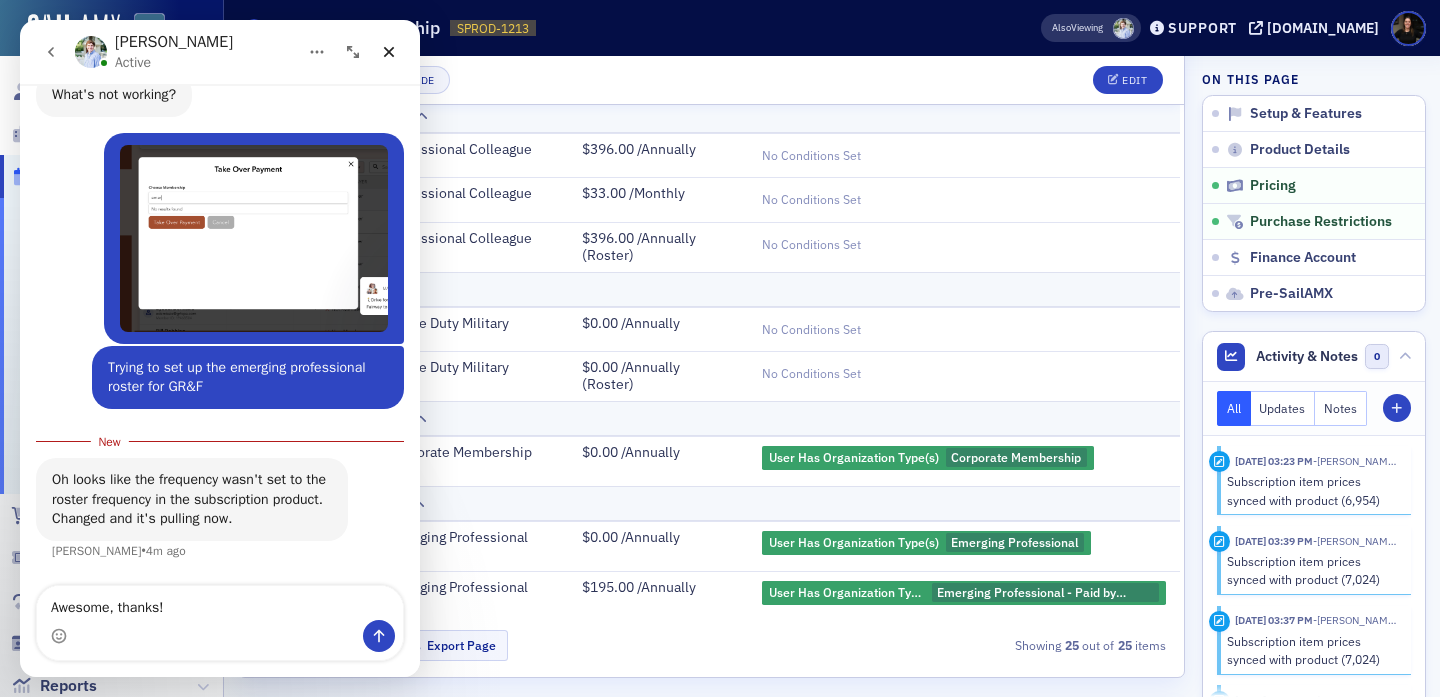 type 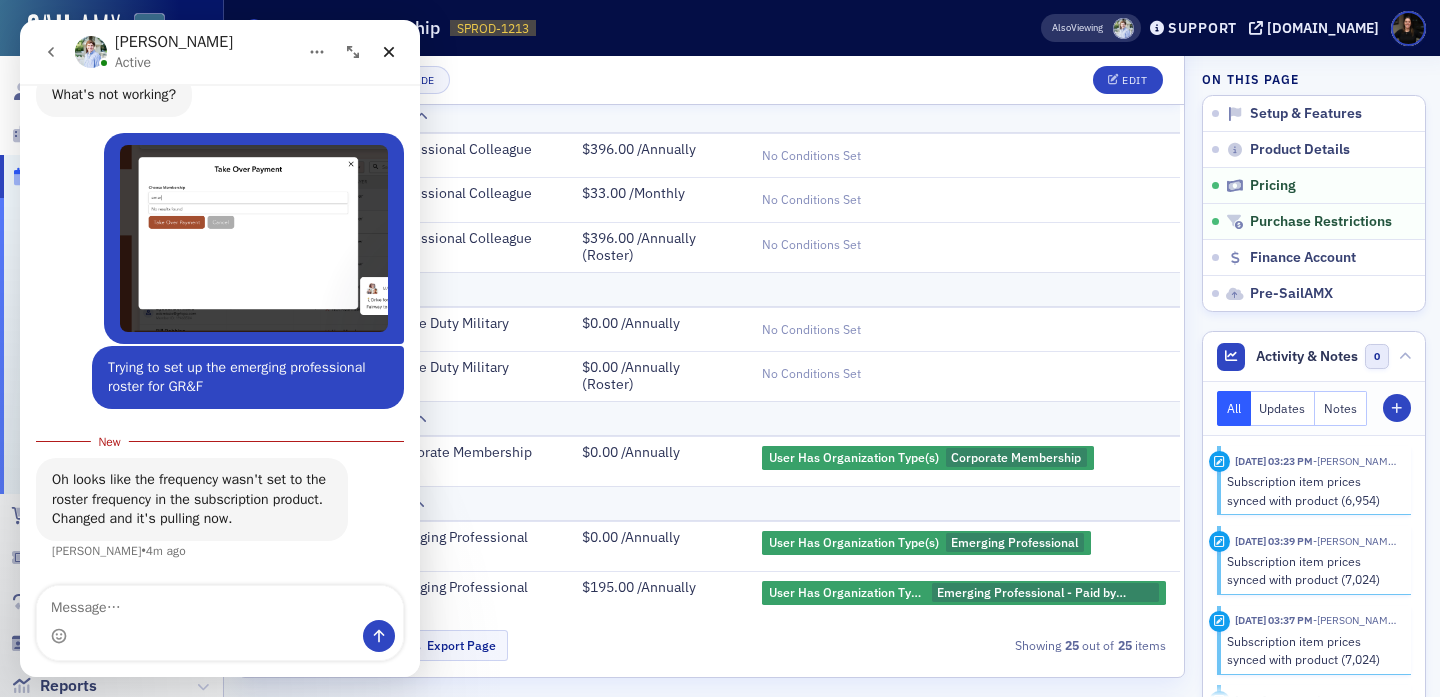scroll, scrollTop: 1476, scrollLeft: 0, axis: vertical 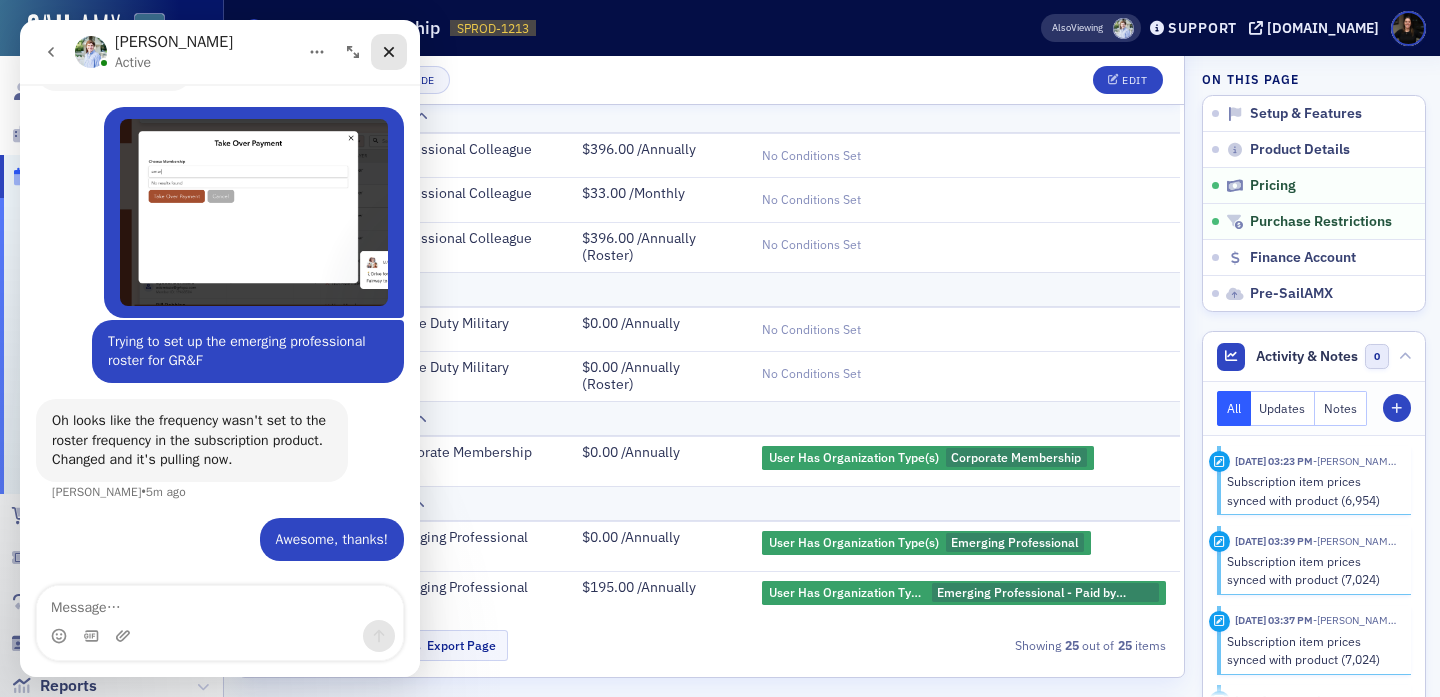 click 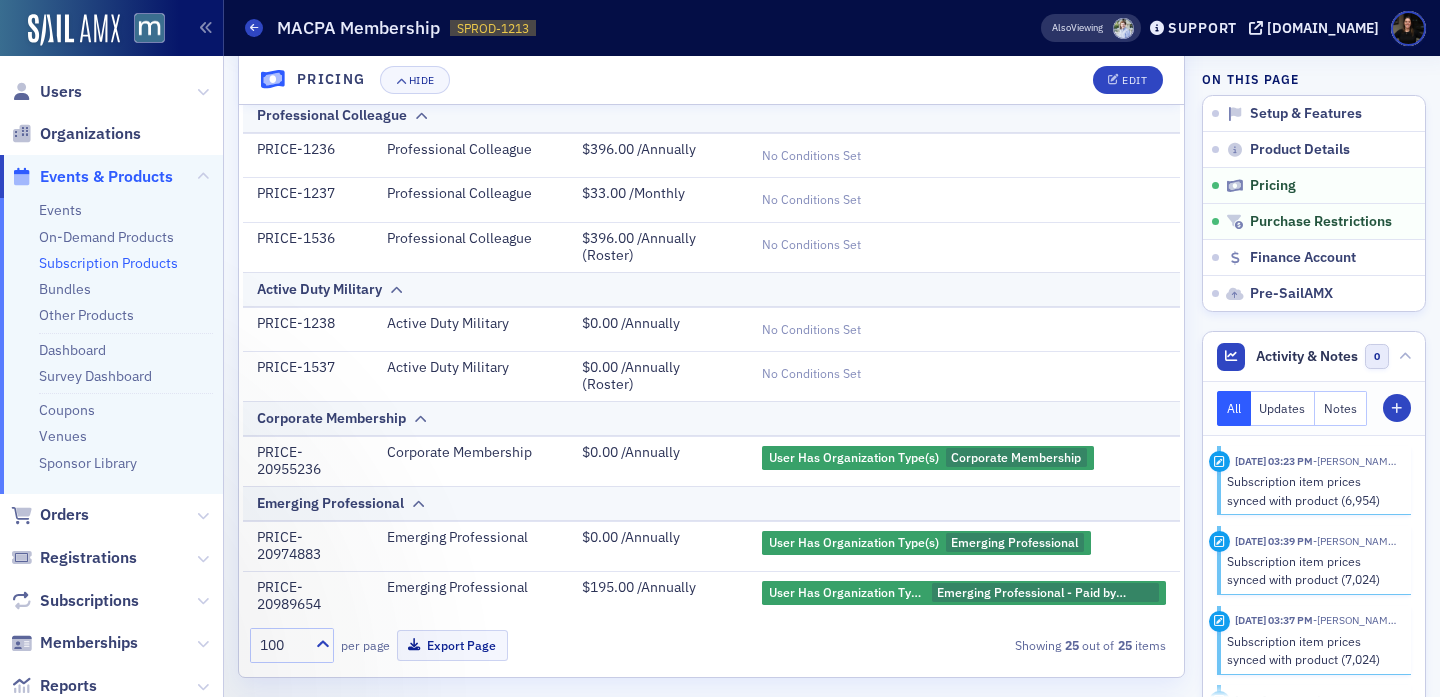 scroll, scrollTop: 0, scrollLeft: 0, axis: both 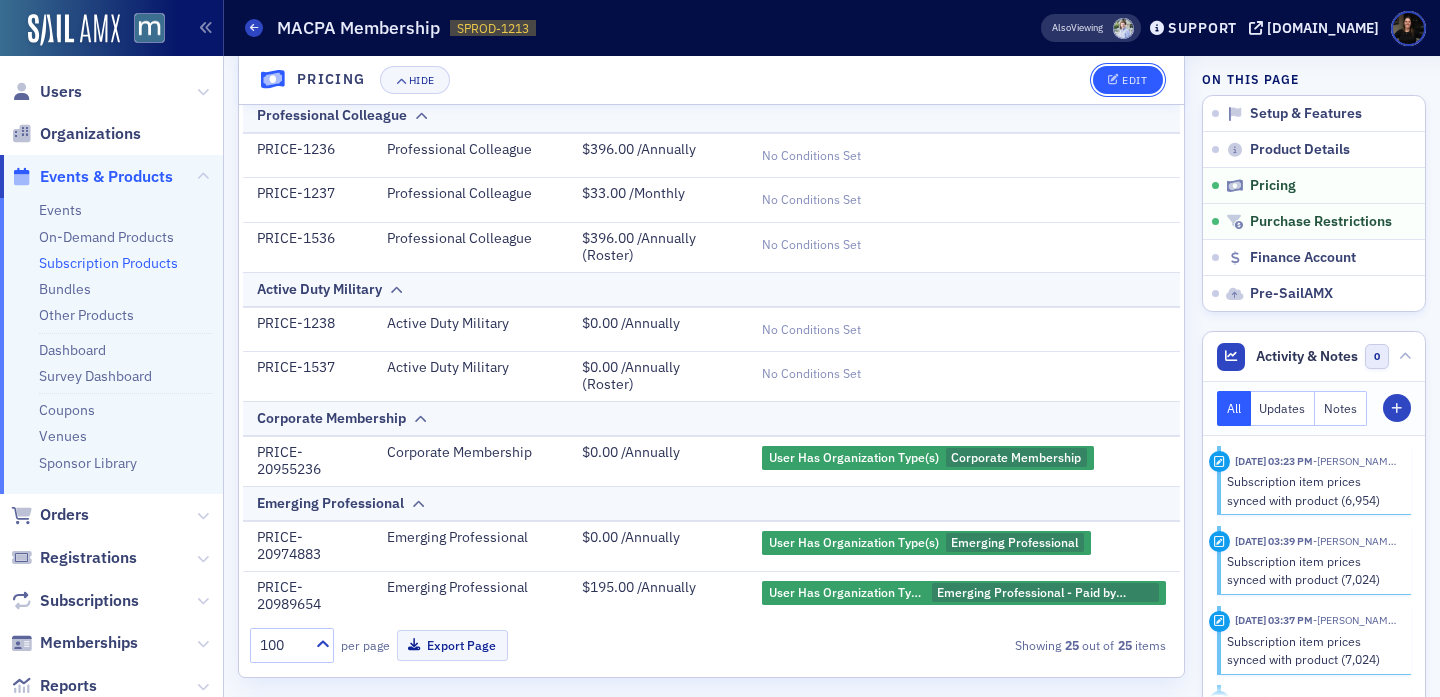 click on "Edit" 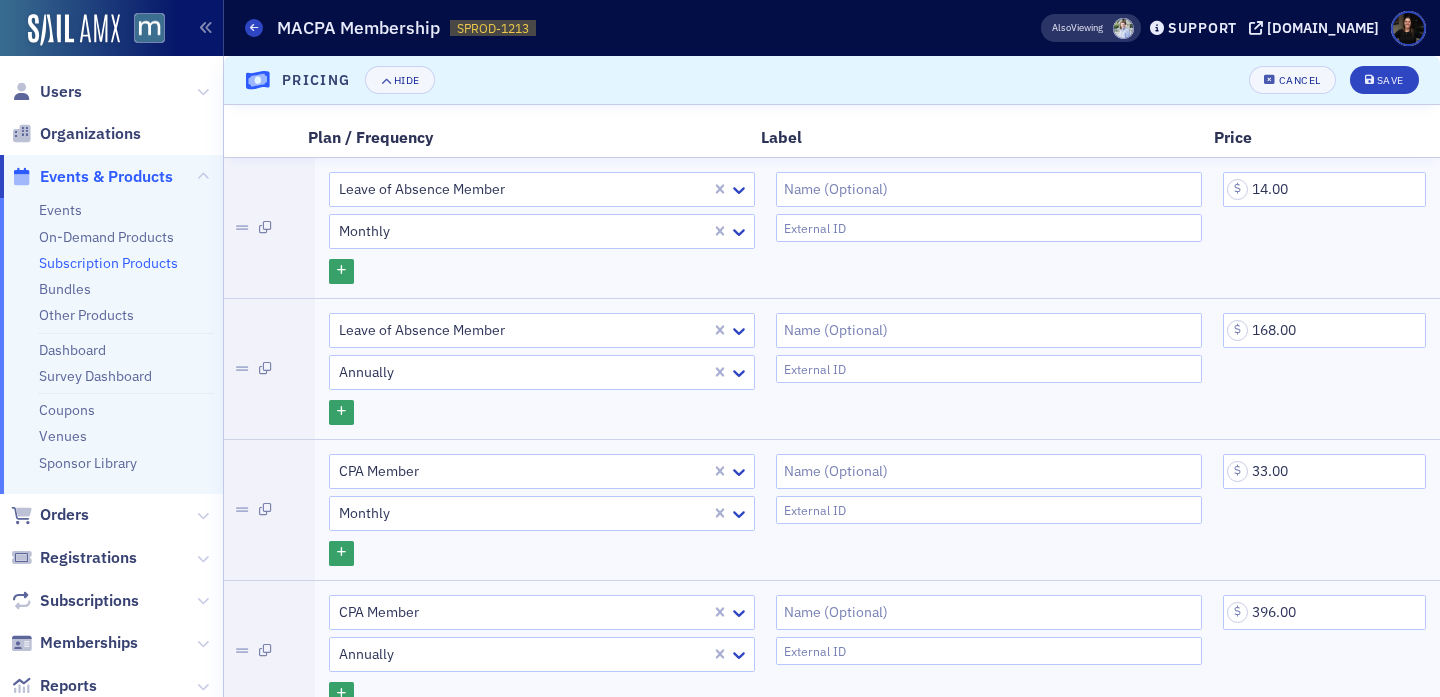 scroll, scrollTop: 959, scrollLeft: 0, axis: vertical 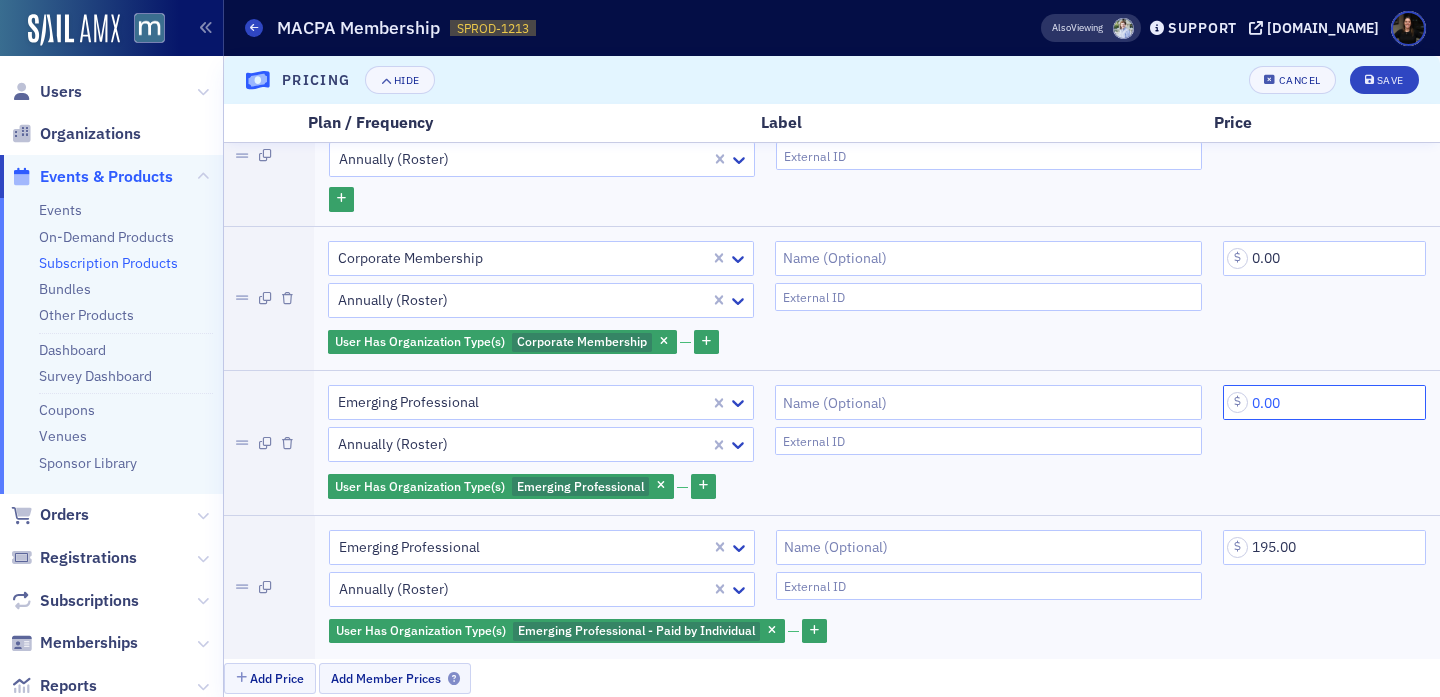 click on "0.00" 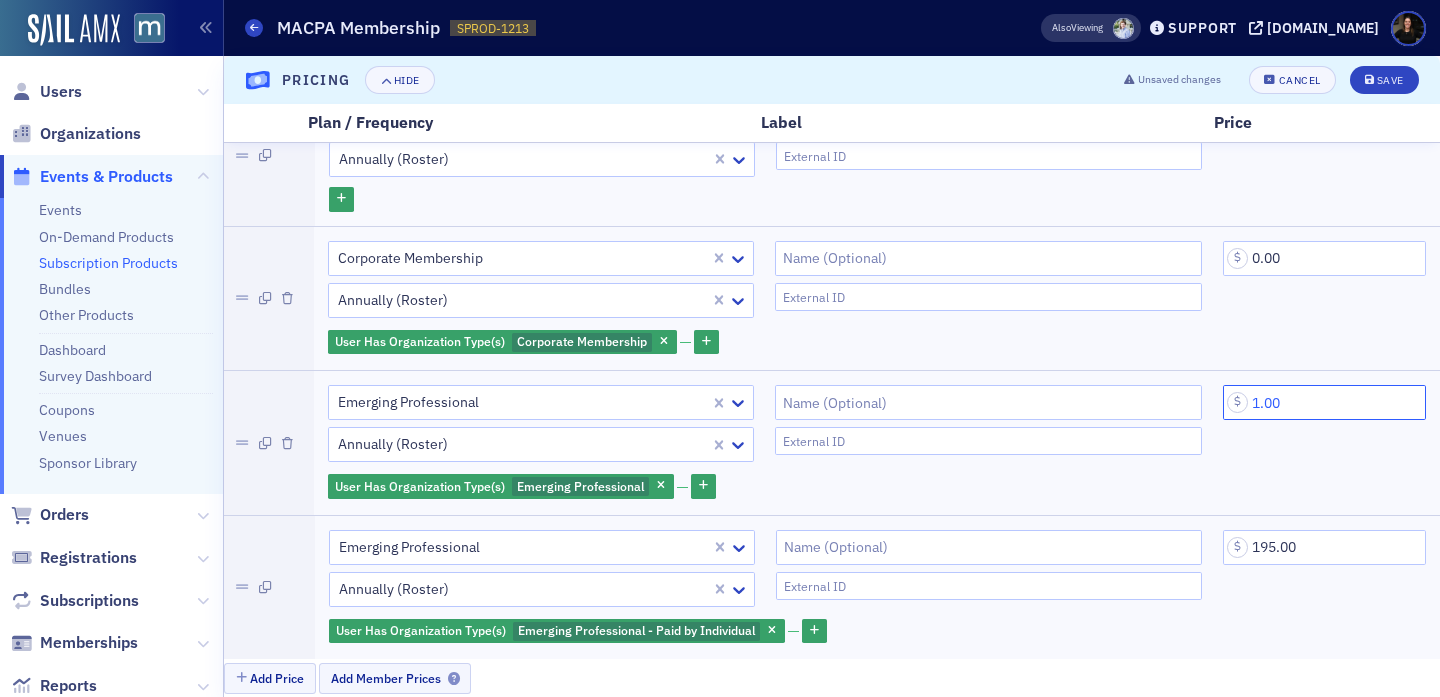 click on "1.00" 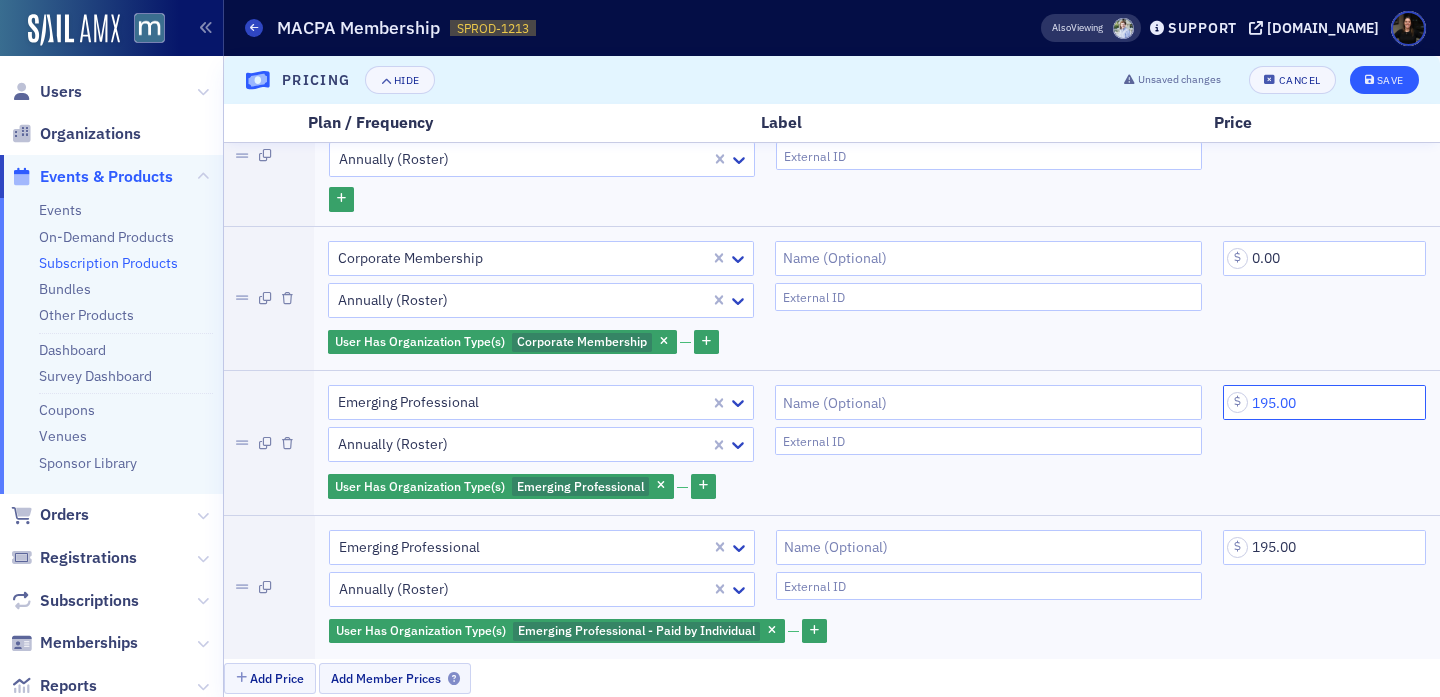 type on "195.00" 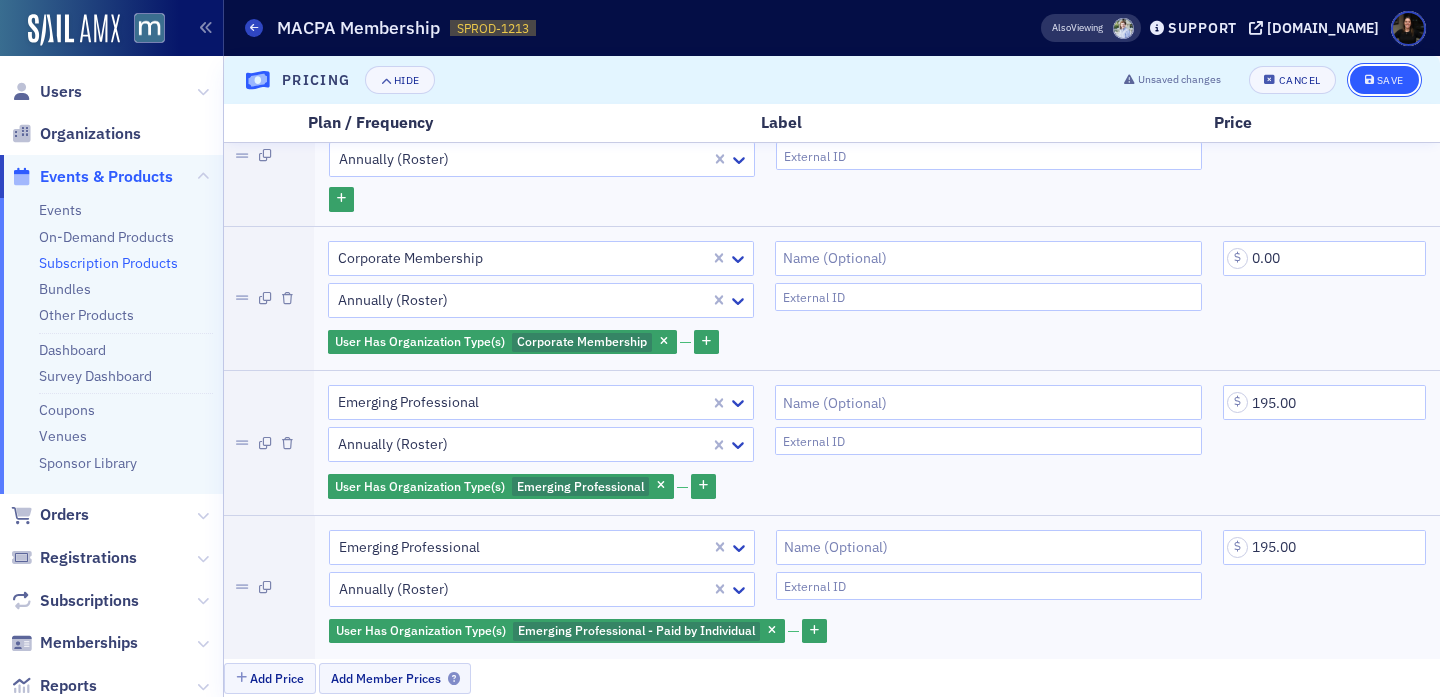 click on "Save" 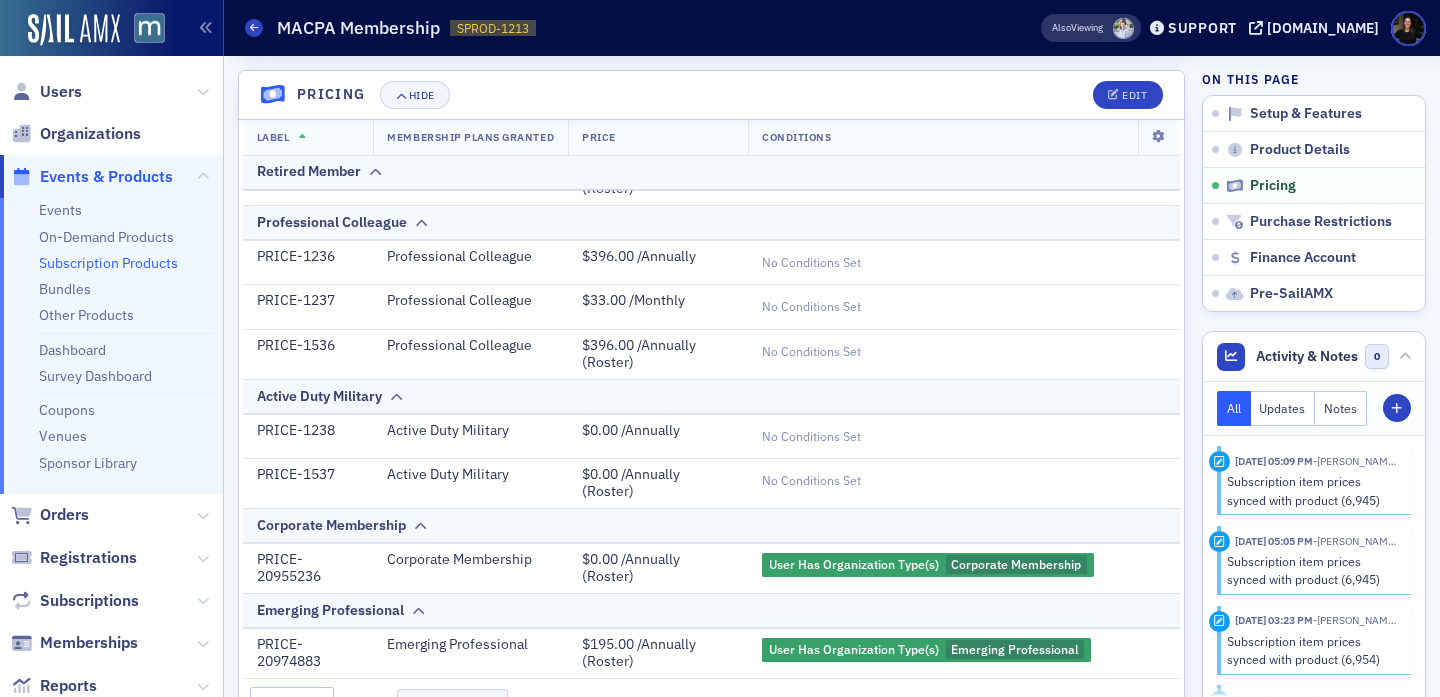 scroll, scrollTop: 996, scrollLeft: 0, axis: vertical 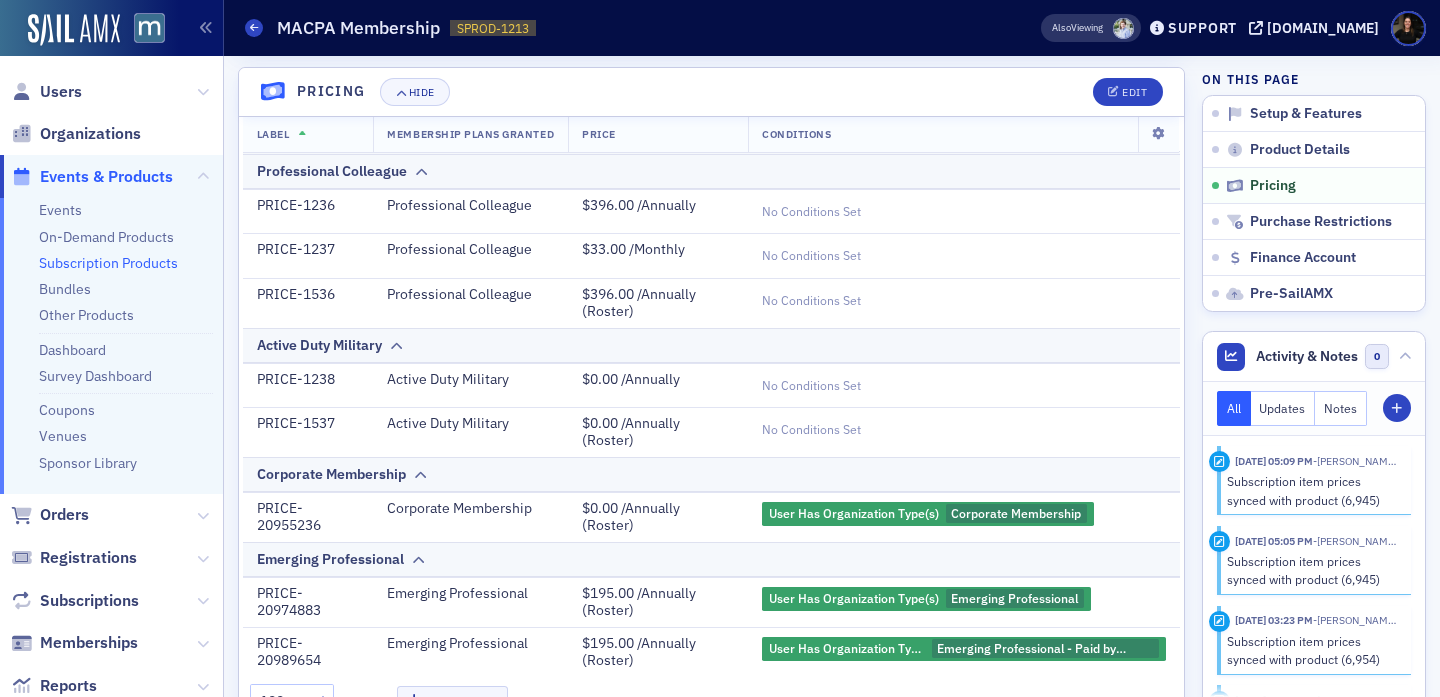 click on "Users" 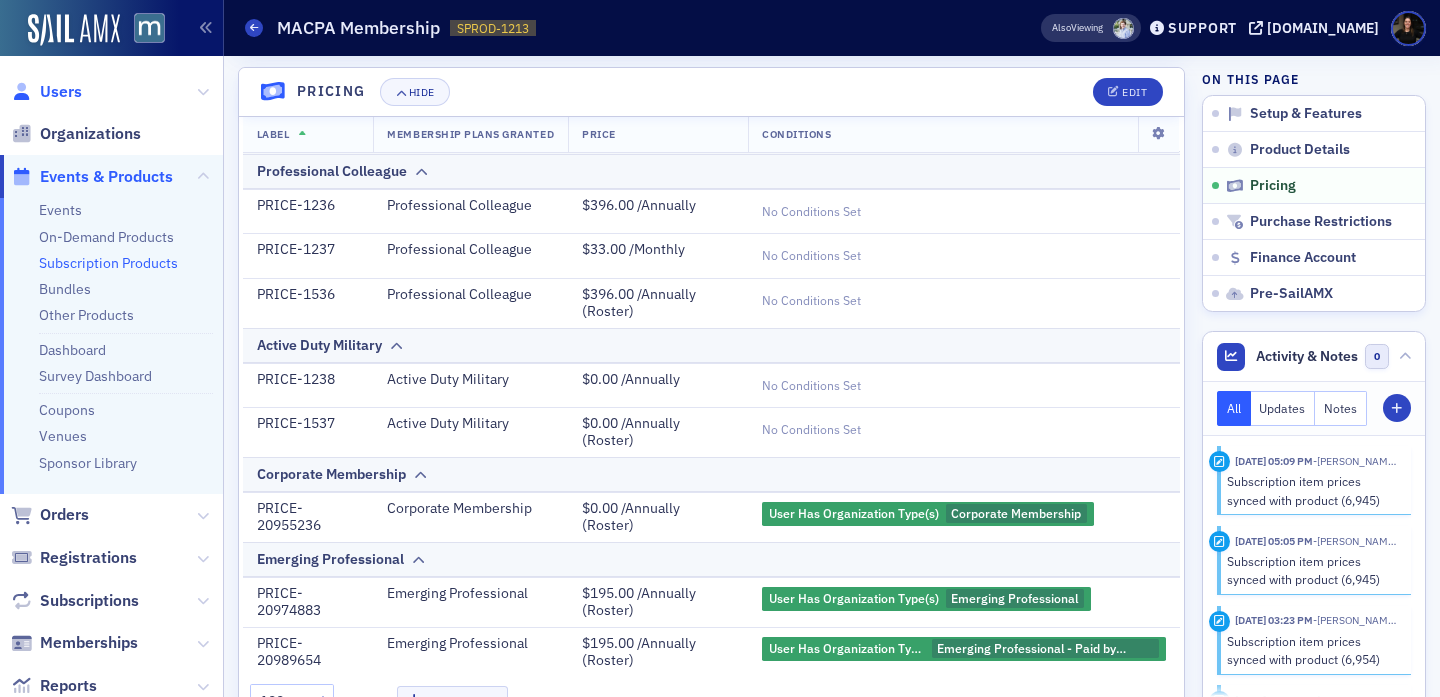 click on "Users" 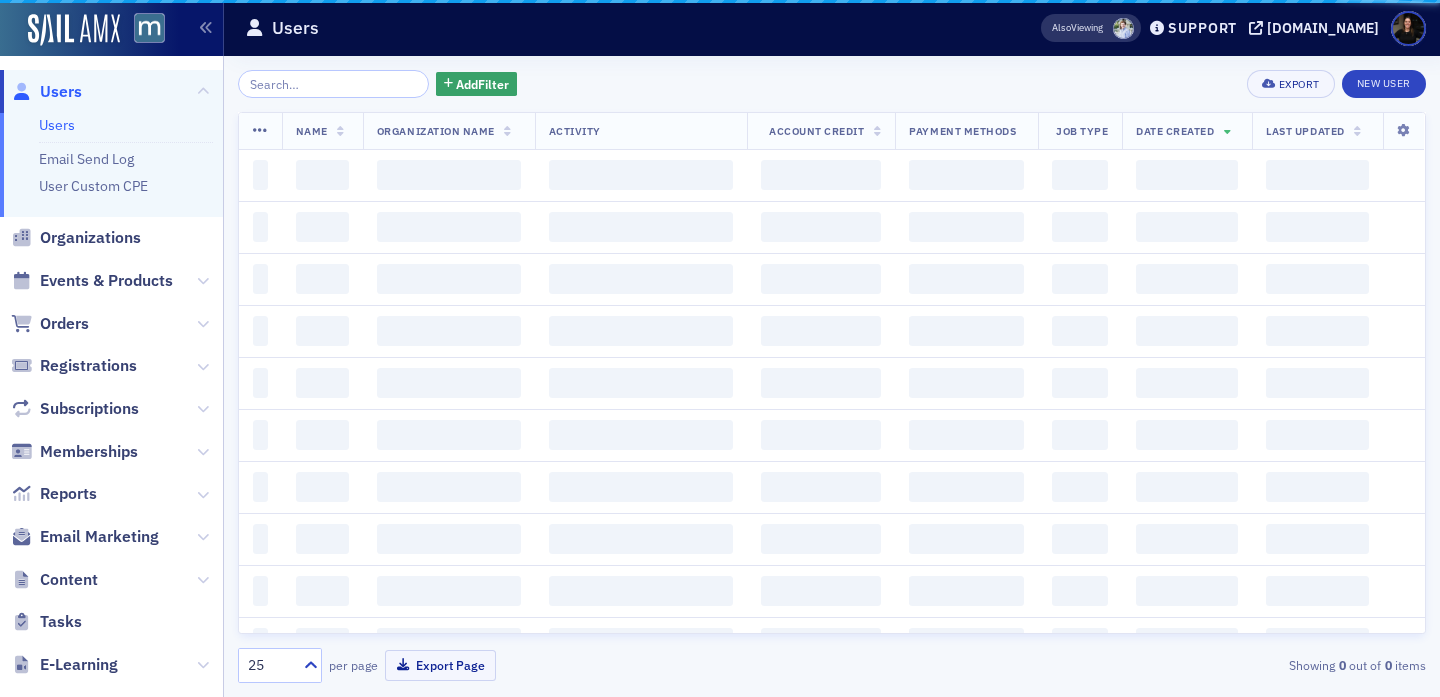 scroll, scrollTop: 0, scrollLeft: 0, axis: both 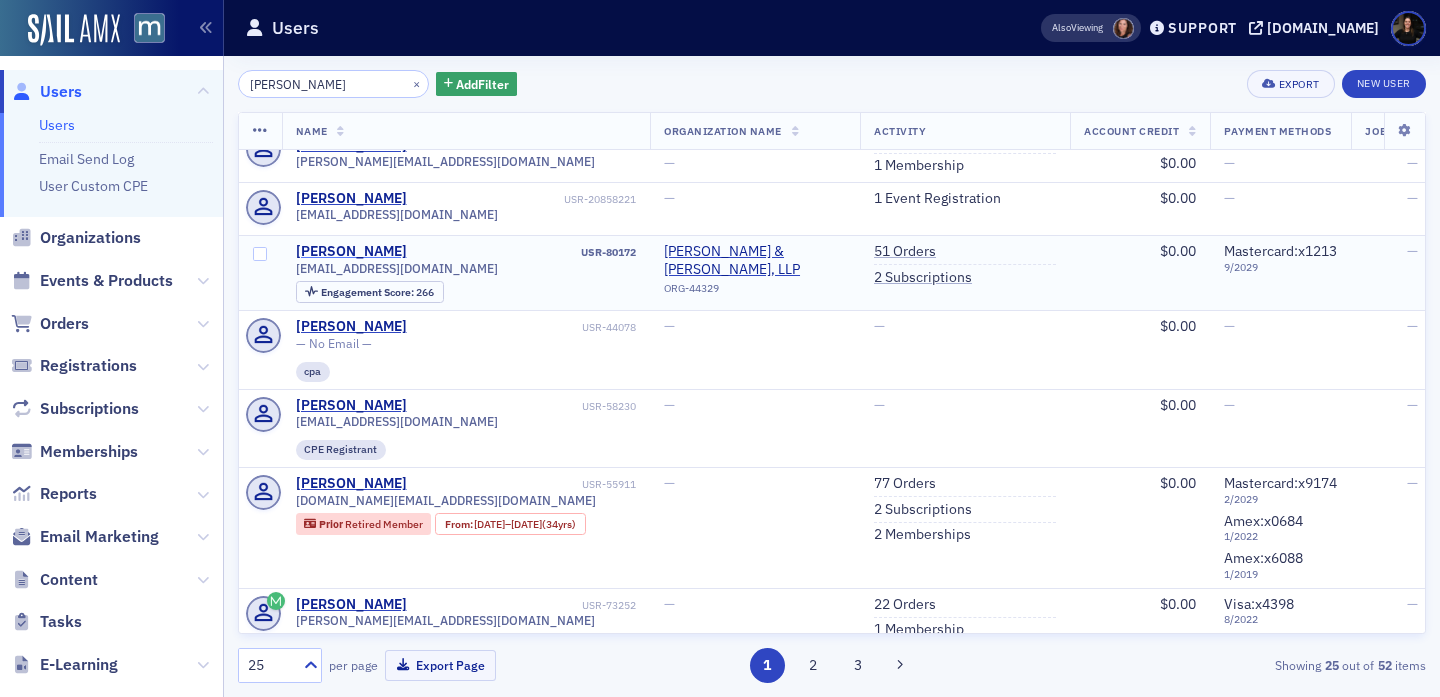 type on "natalie a" 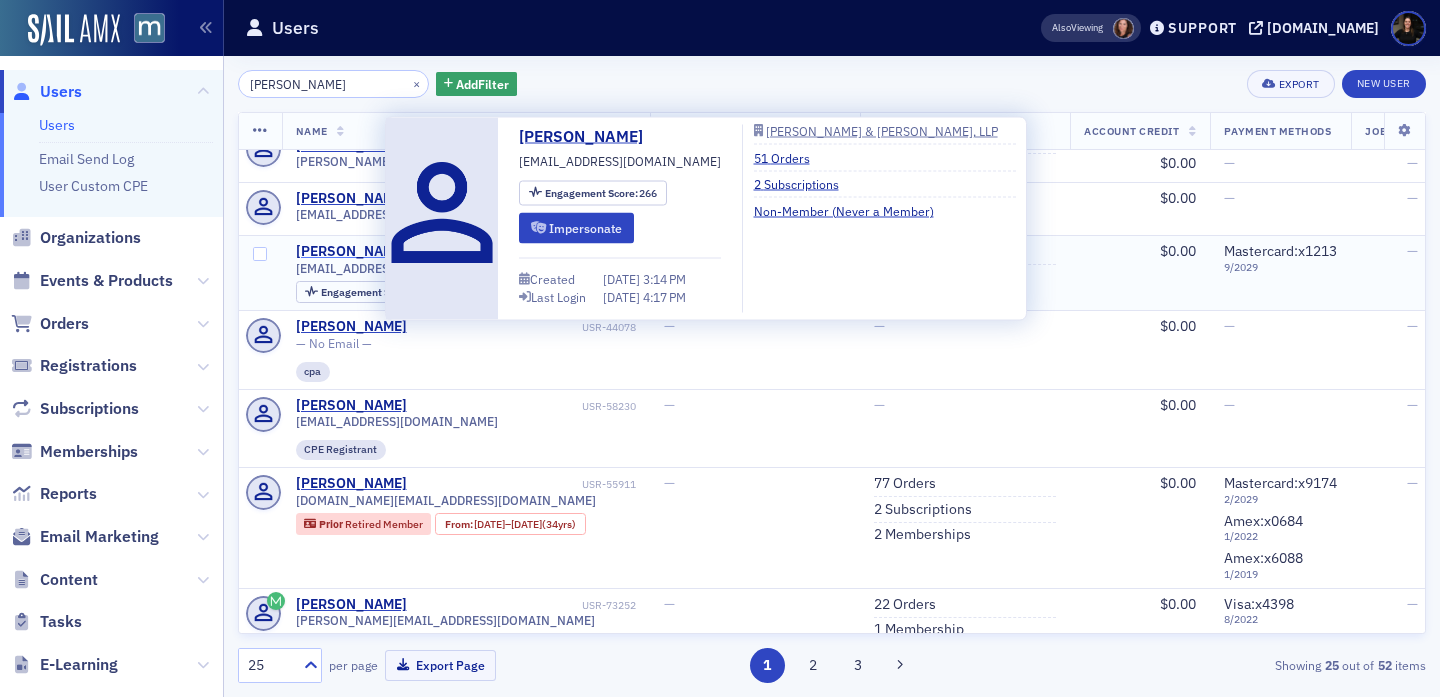 click on "[PERSON_NAME]" 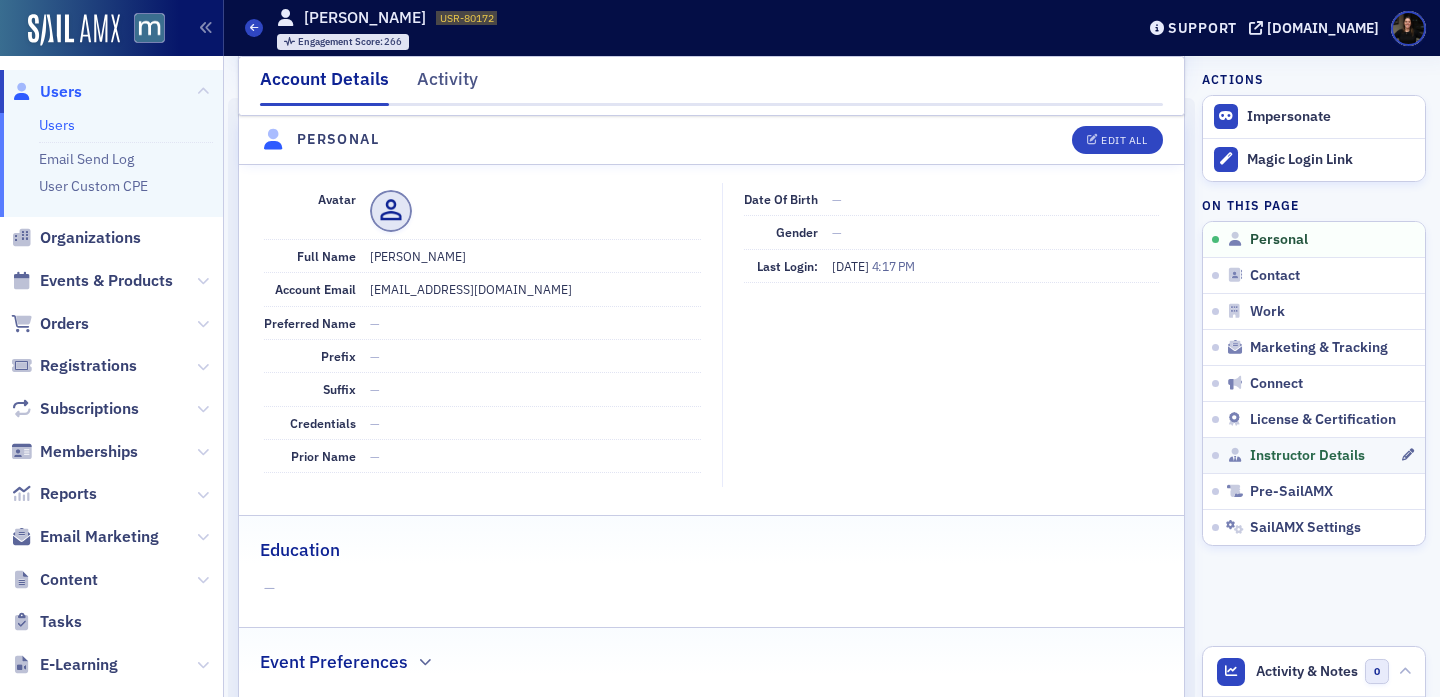 scroll, scrollTop: 244, scrollLeft: 0, axis: vertical 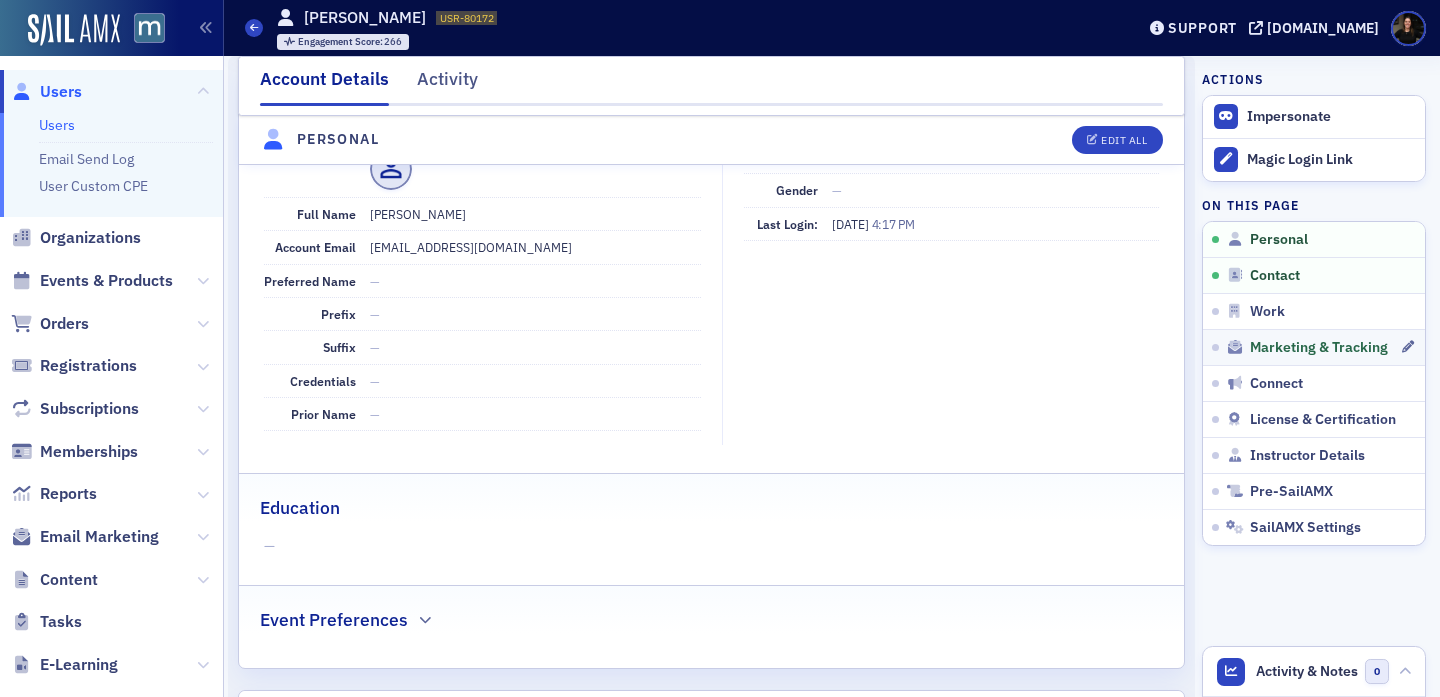 click on "Marketing & Tracking" 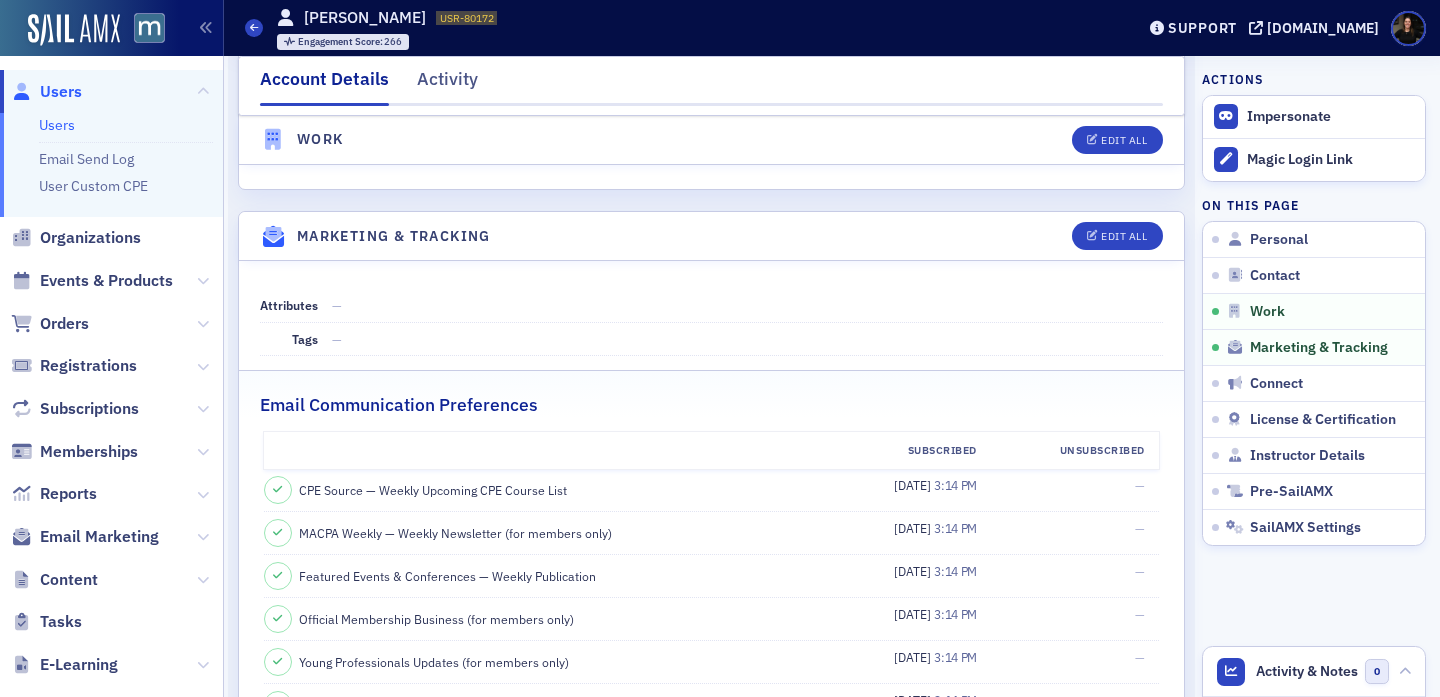 scroll, scrollTop: 1927, scrollLeft: 0, axis: vertical 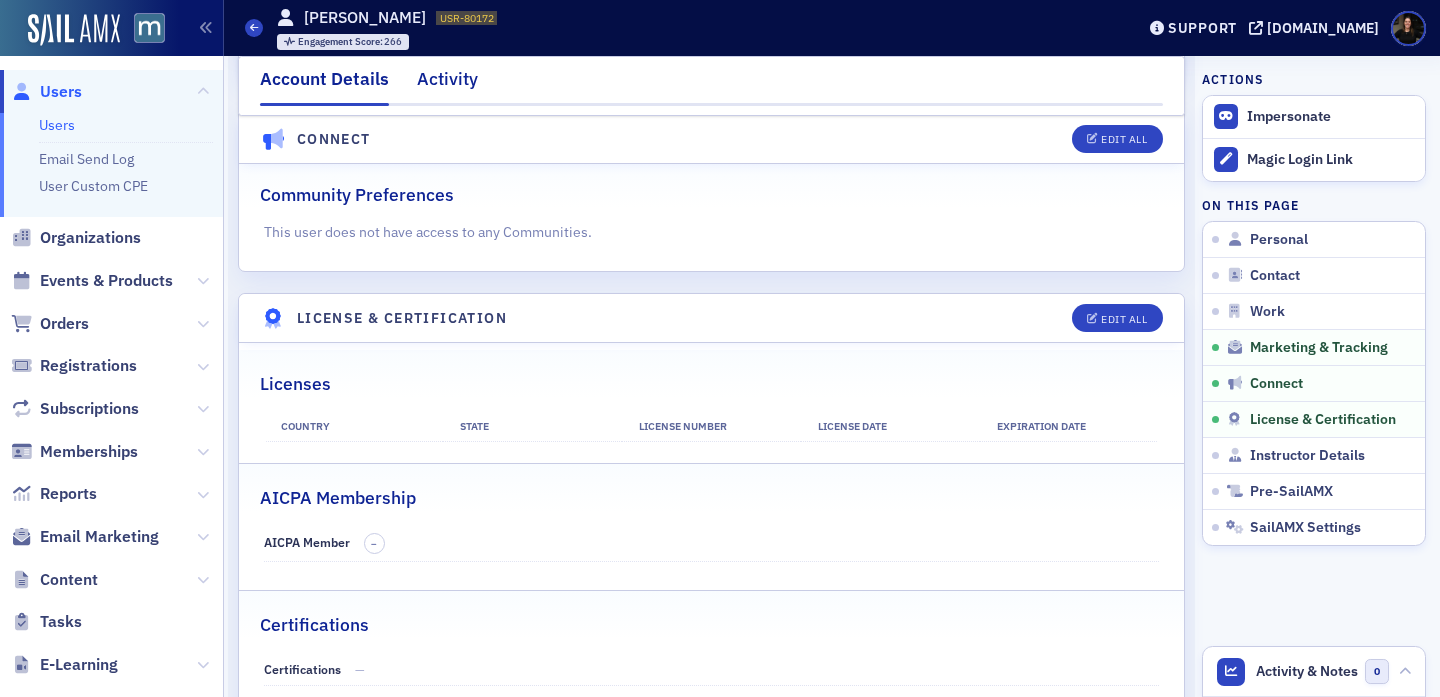 click on "Activity" 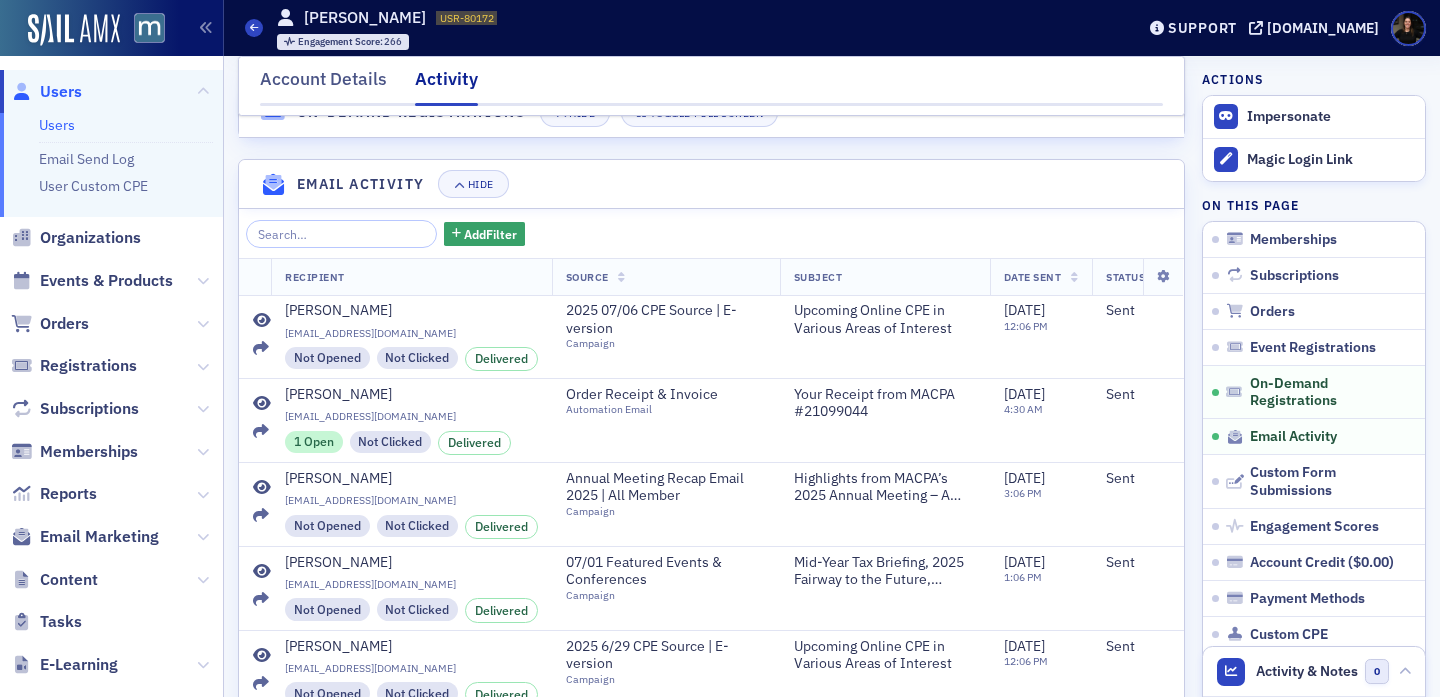 scroll, scrollTop: 1643, scrollLeft: 0, axis: vertical 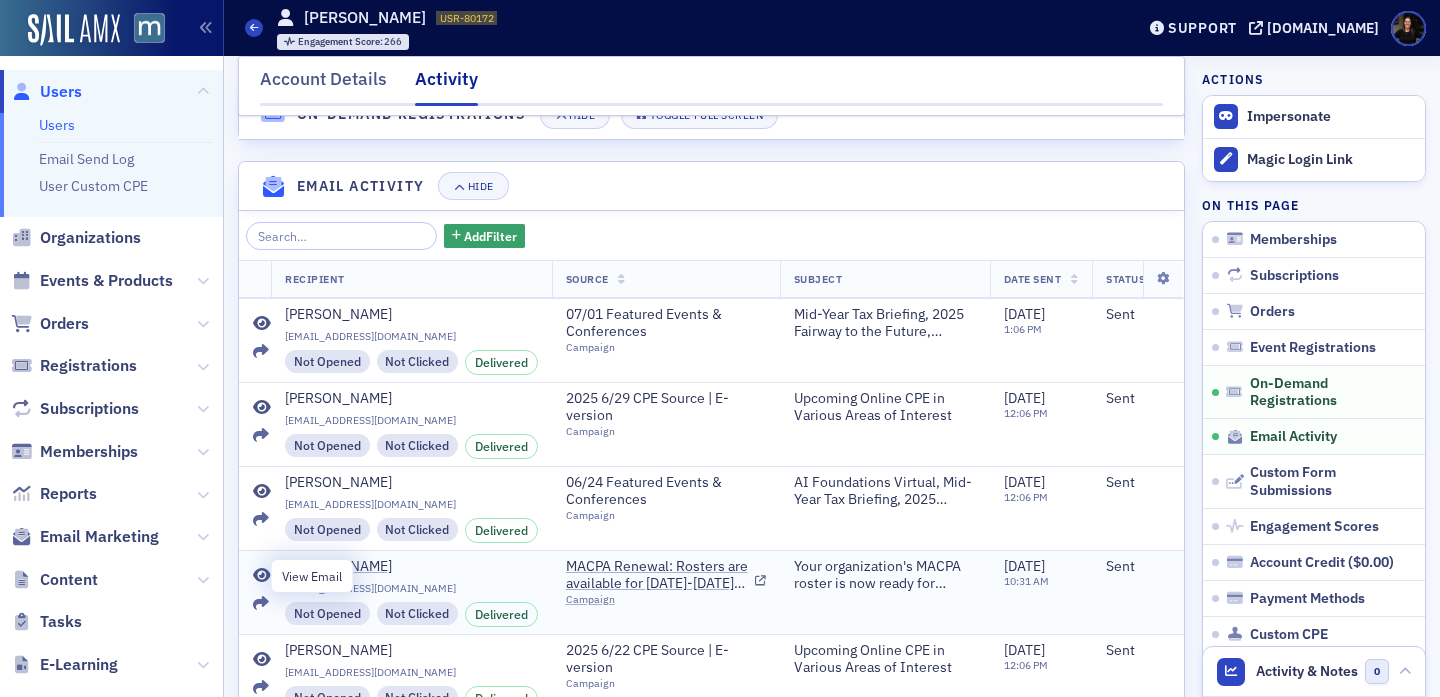 click 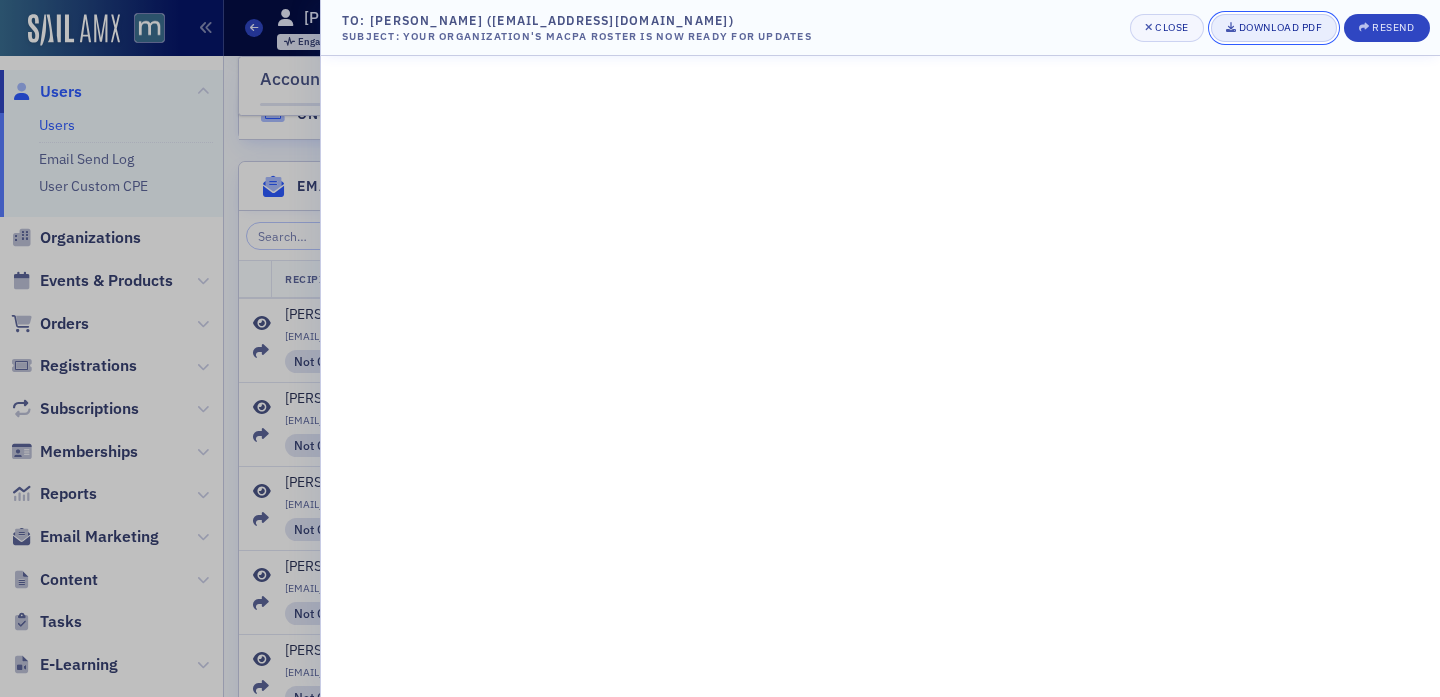 click on "Download PDF" at bounding box center [1280, 27] 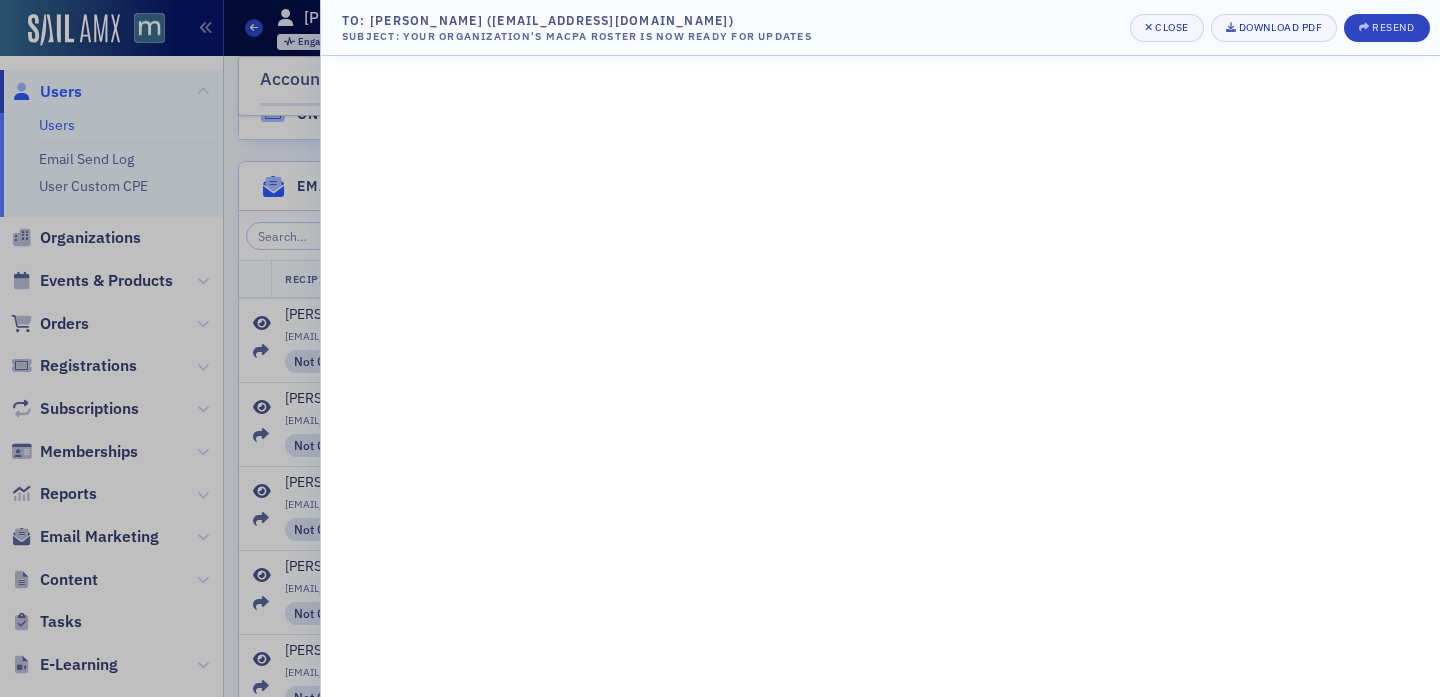 click at bounding box center (720, 348) 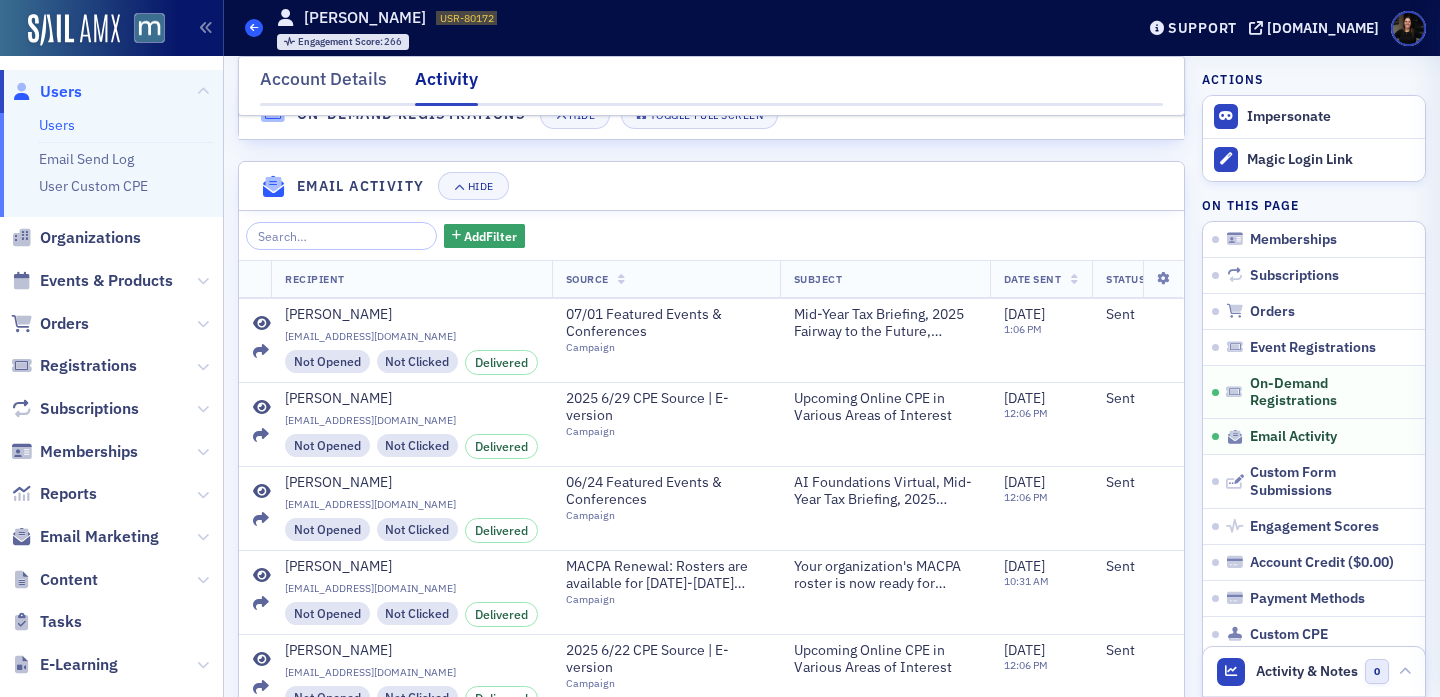 click 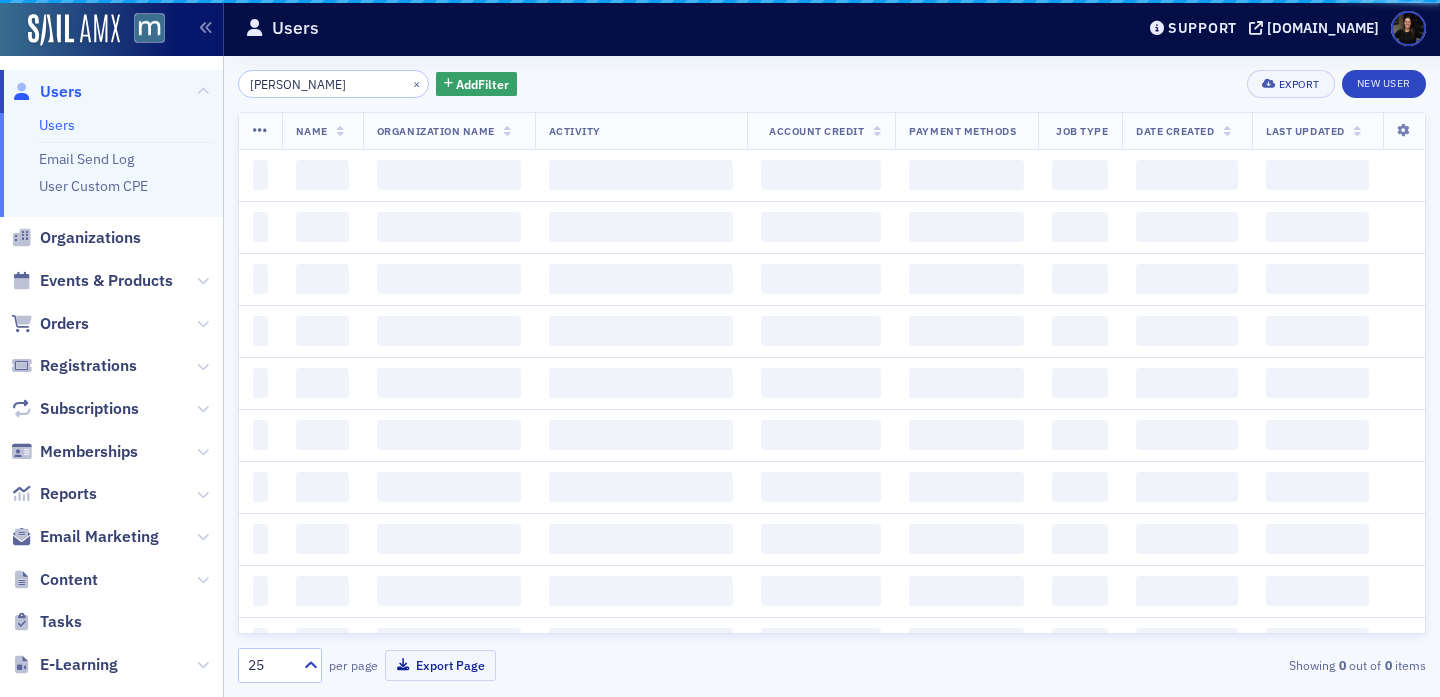 scroll, scrollTop: 0, scrollLeft: 0, axis: both 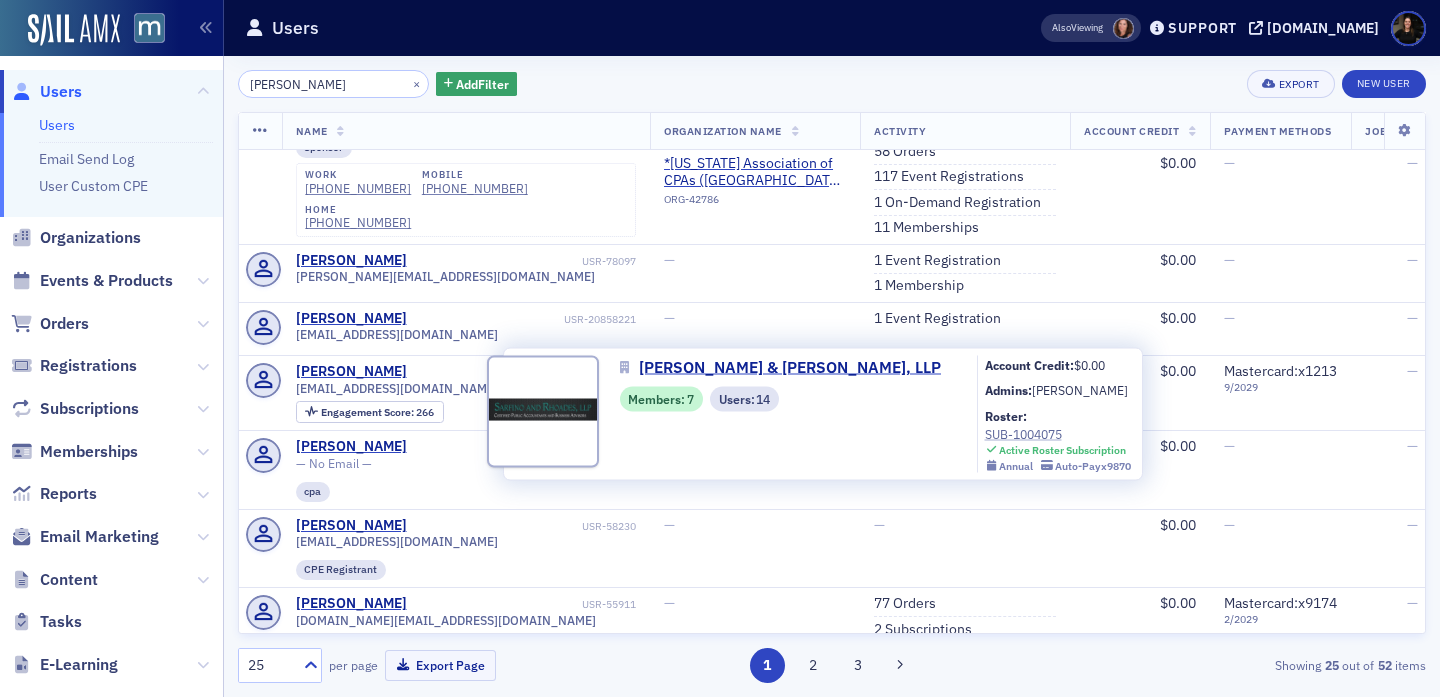 click on "SUB-1004075" at bounding box center [1058, 434] 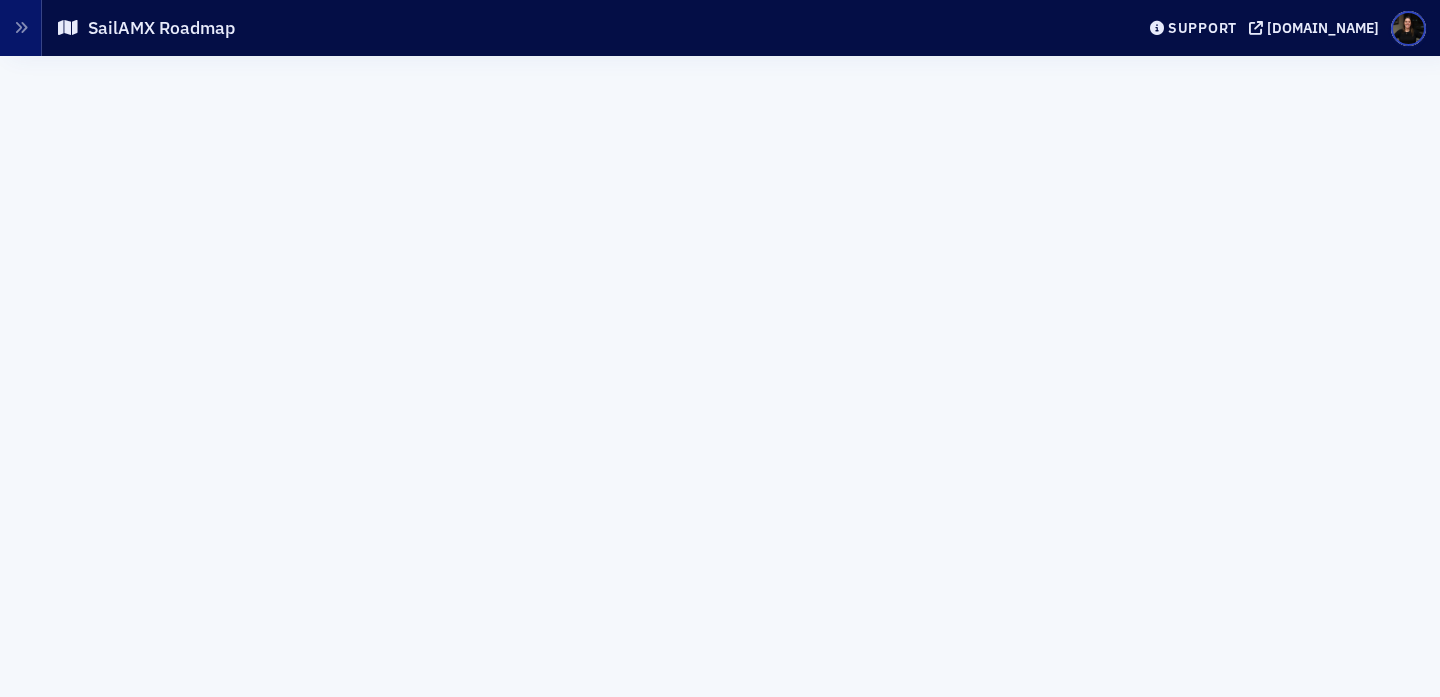 scroll, scrollTop: 0, scrollLeft: 0, axis: both 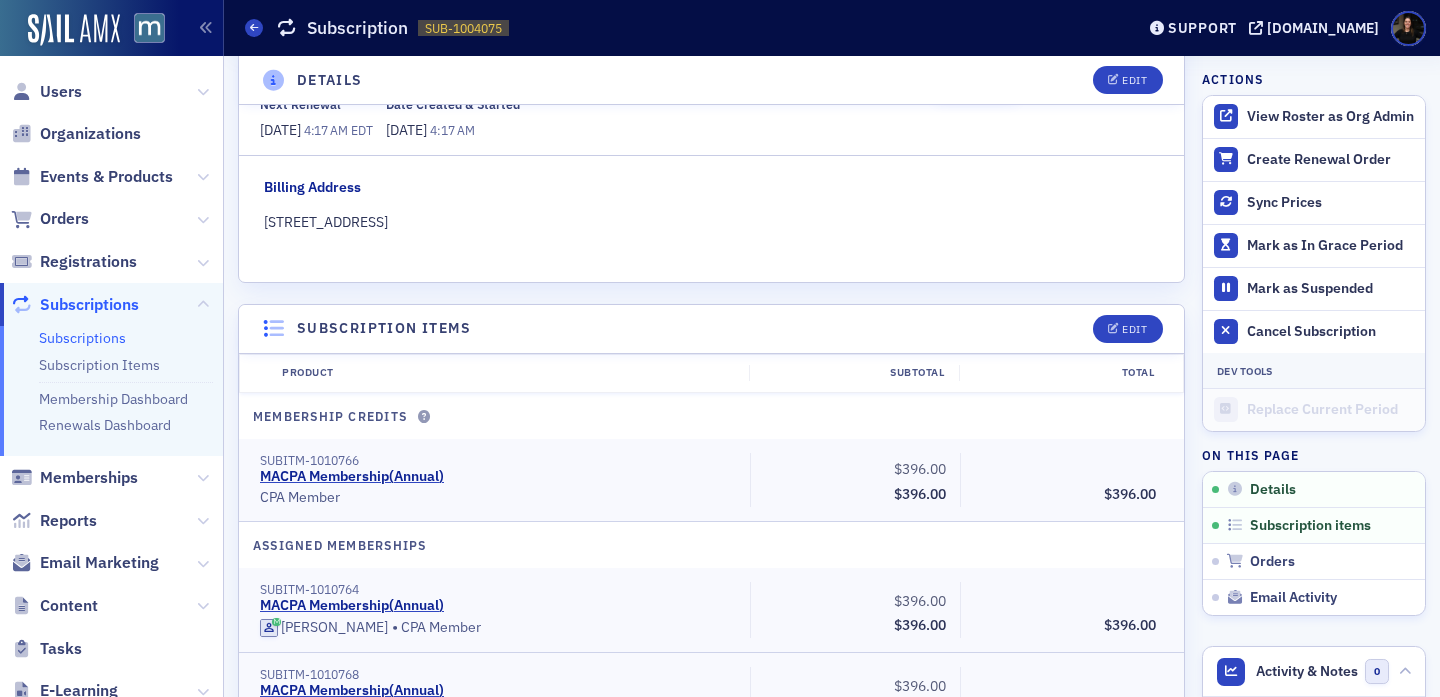 click on "Subscription items Edit" 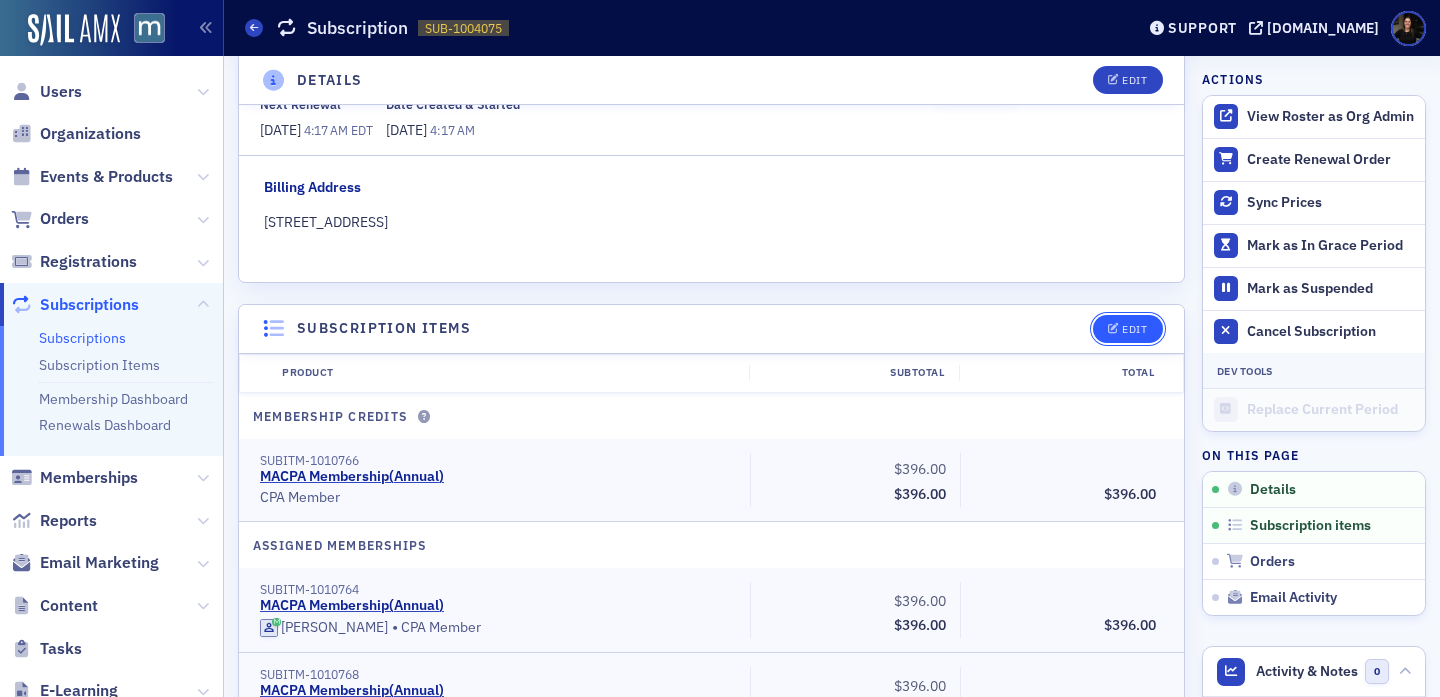 click on "Edit" 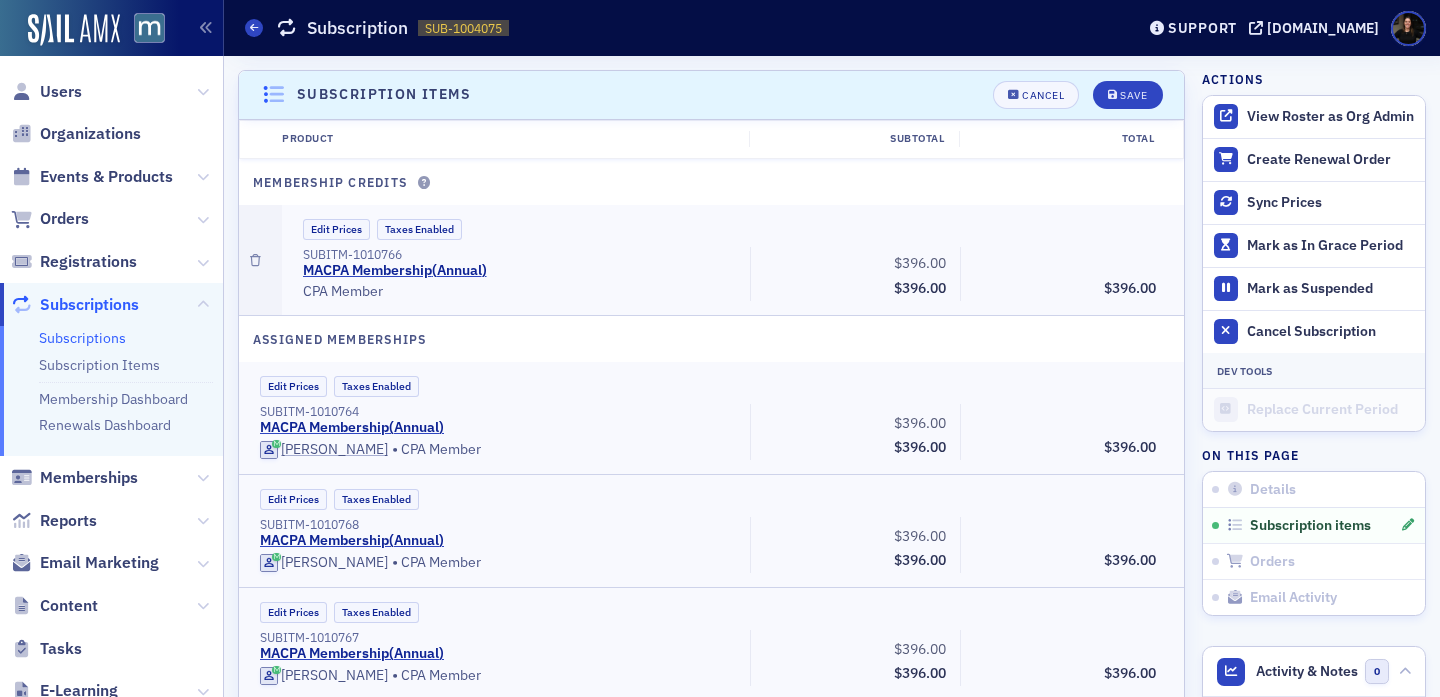 scroll, scrollTop: 560, scrollLeft: 0, axis: vertical 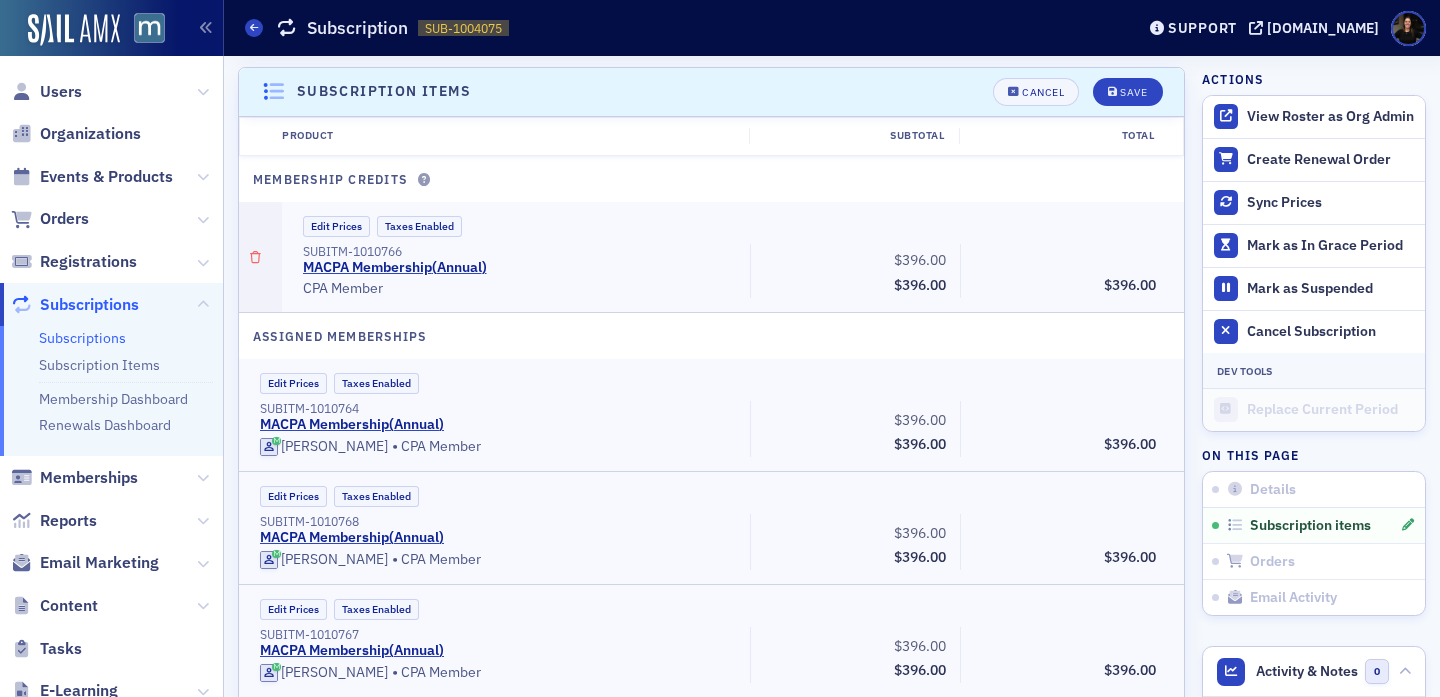 click 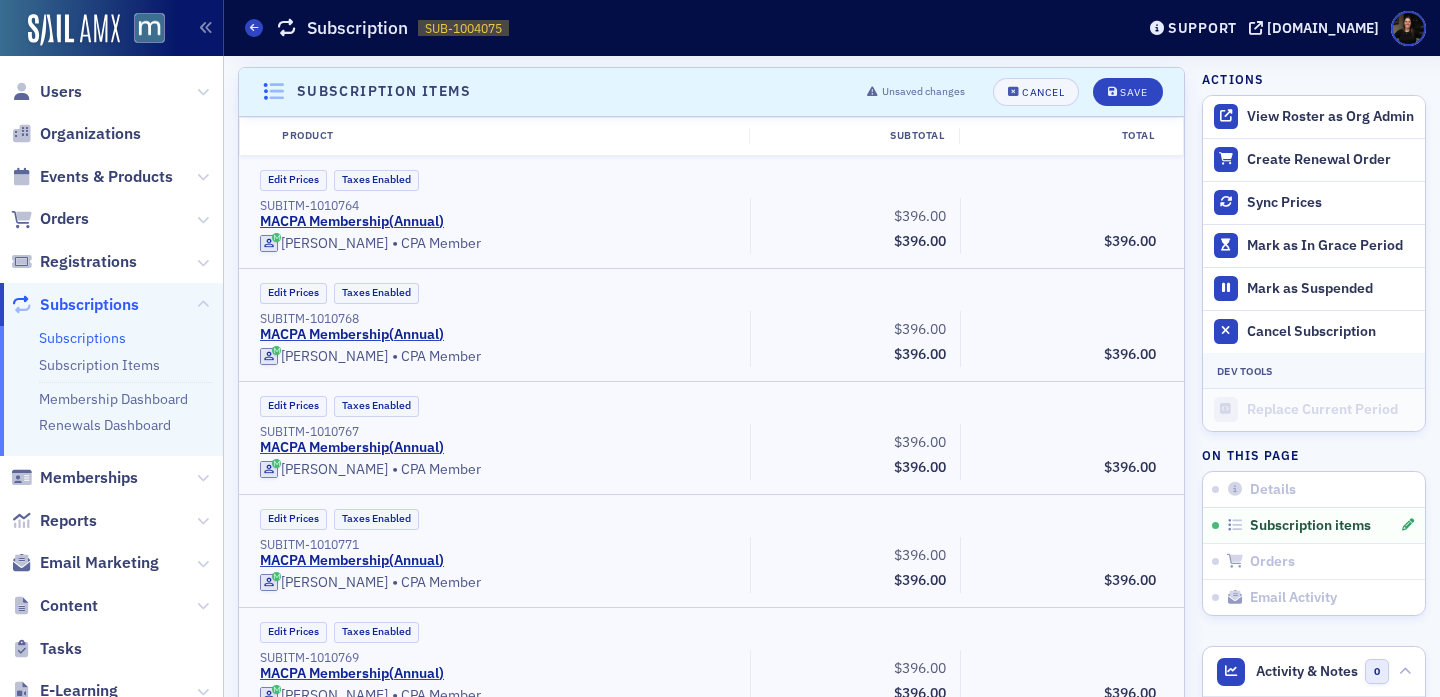 scroll, scrollTop: 357, scrollLeft: 0, axis: vertical 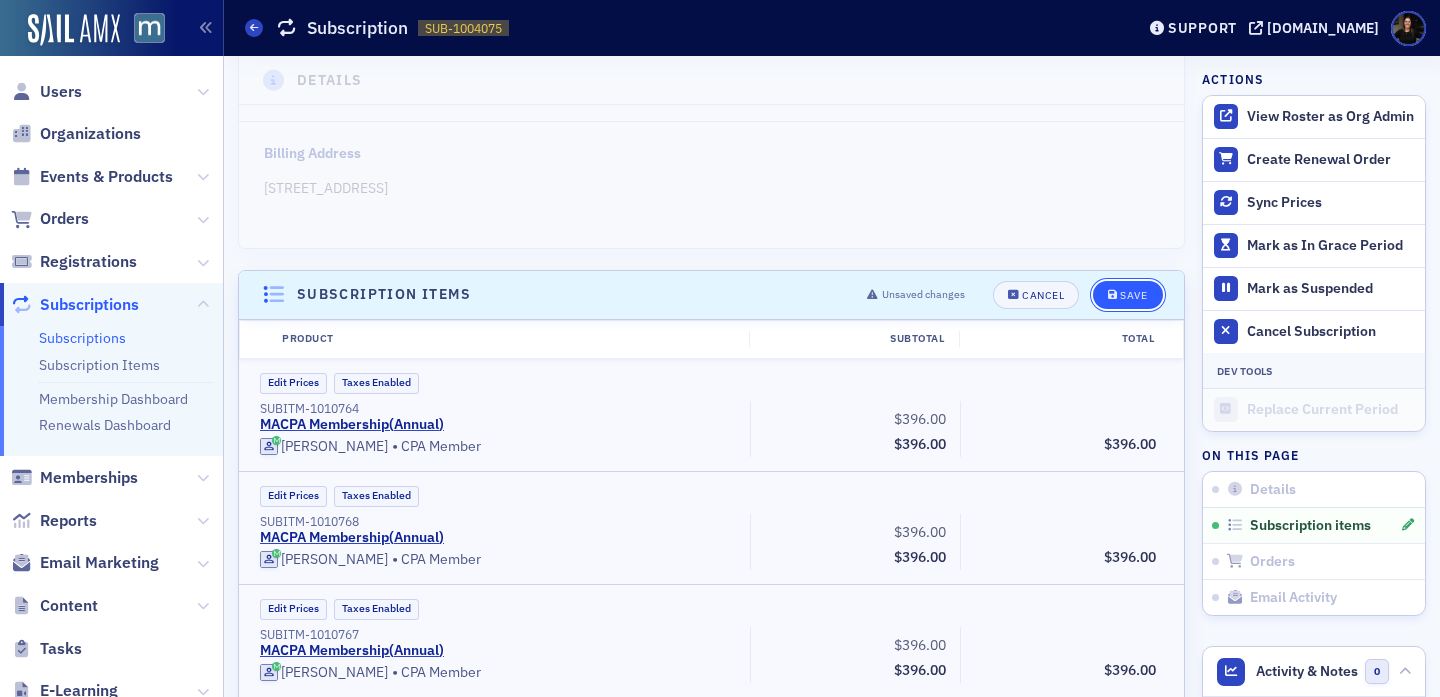 click on "Save" 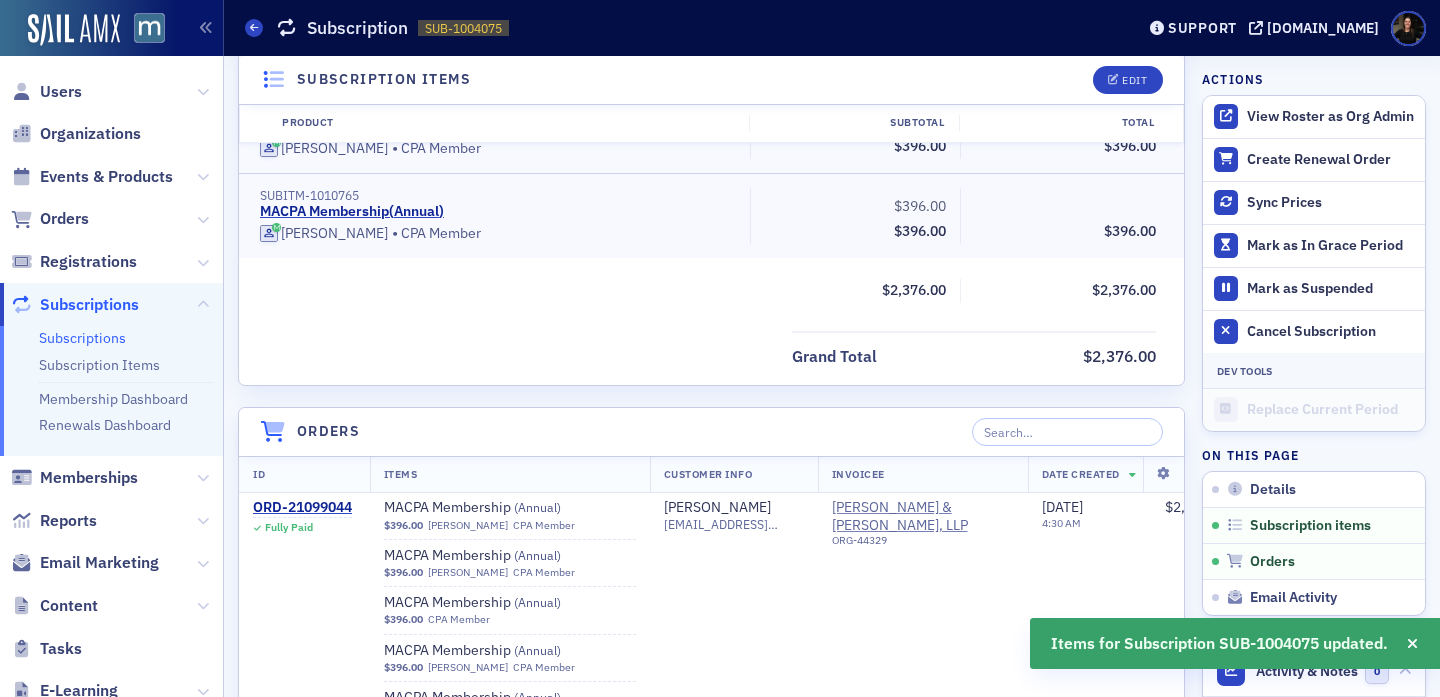 scroll, scrollTop: 1096, scrollLeft: 0, axis: vertical 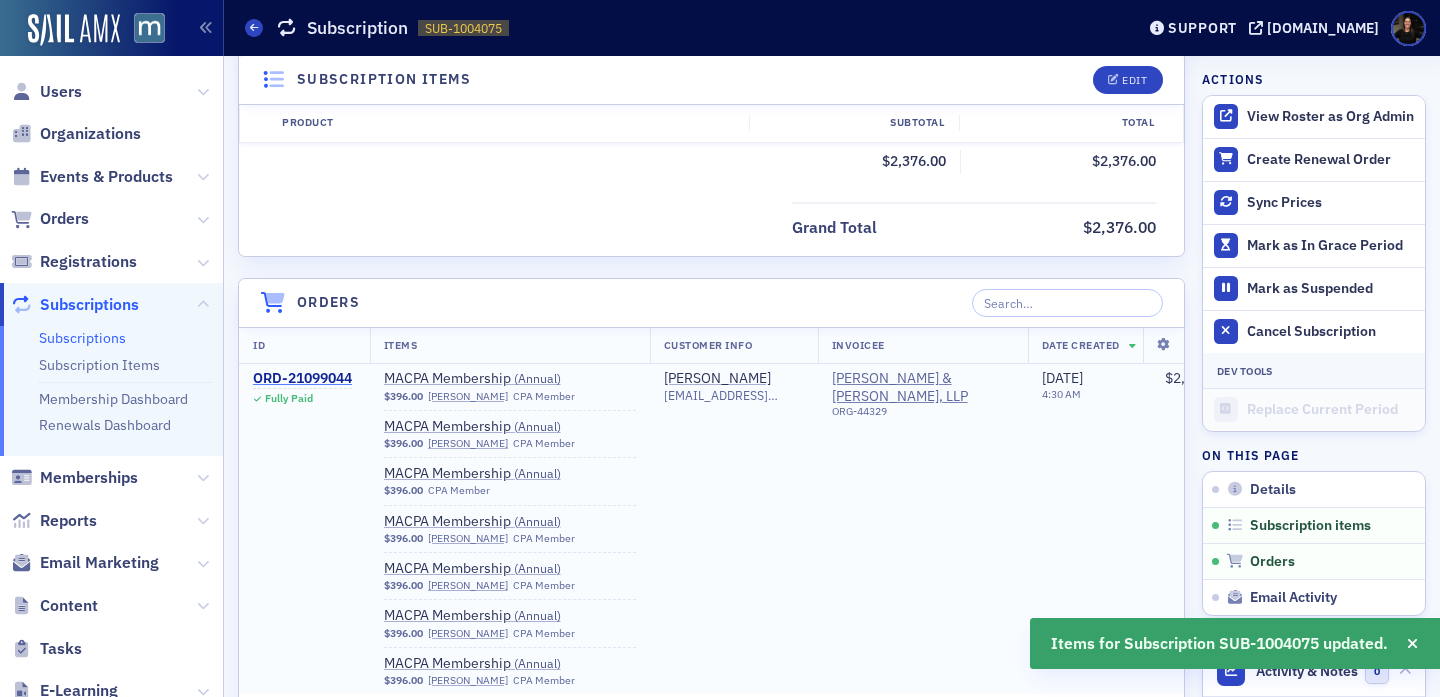 click on "ORD-21099044" 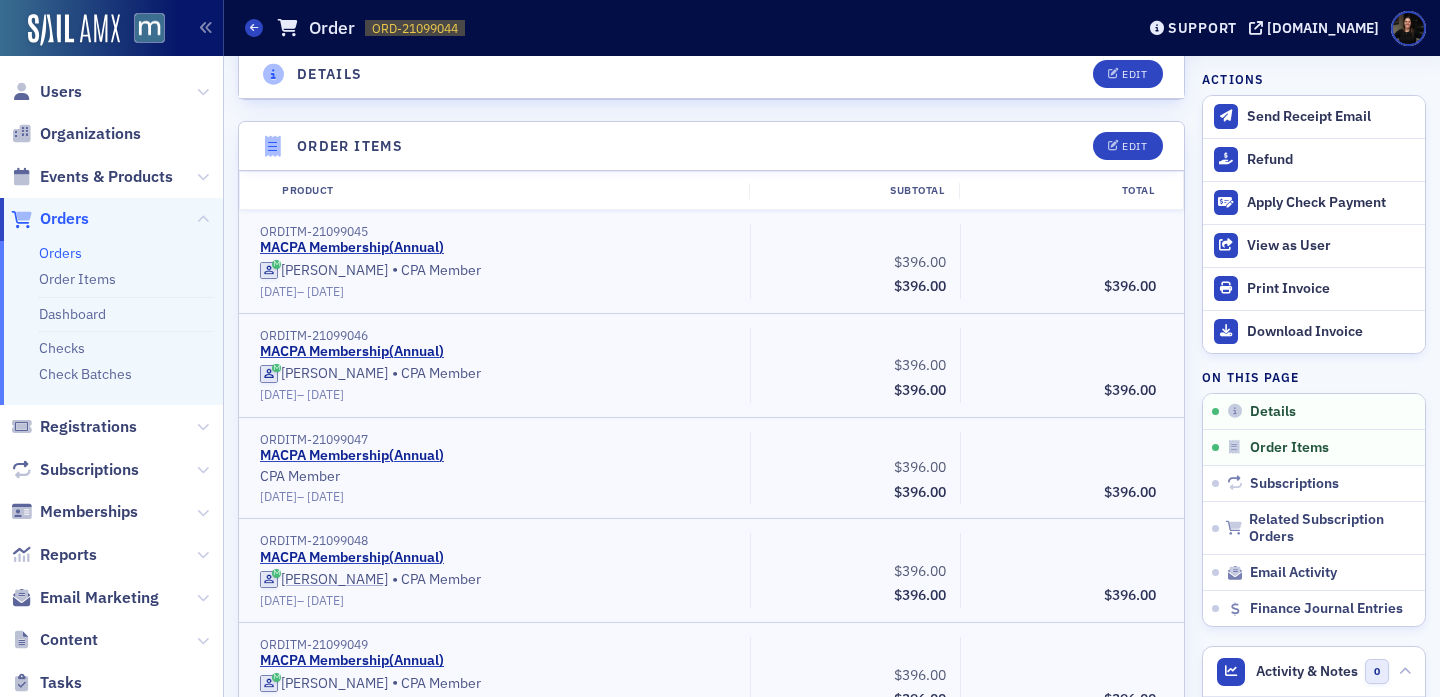 scroll, scrollTop: 636, scrollLeft: 0, axis: vertical 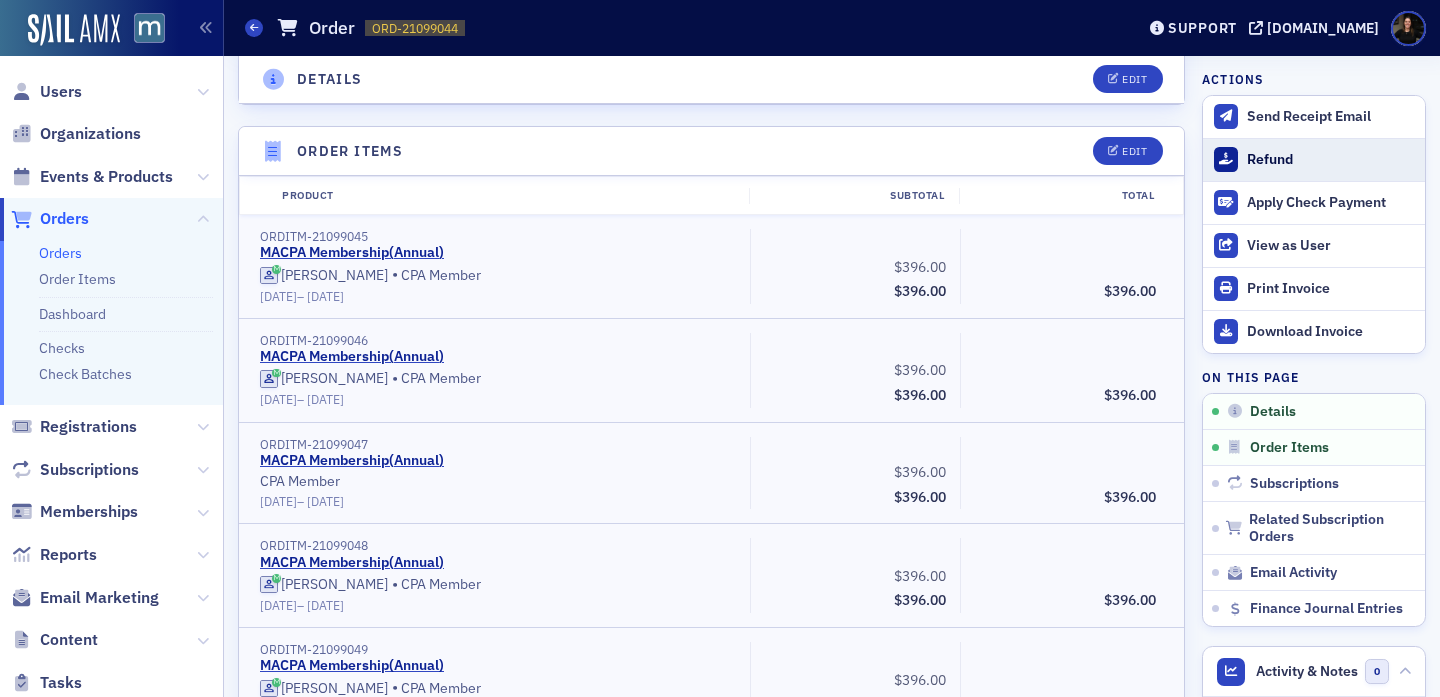 click on "Refund" 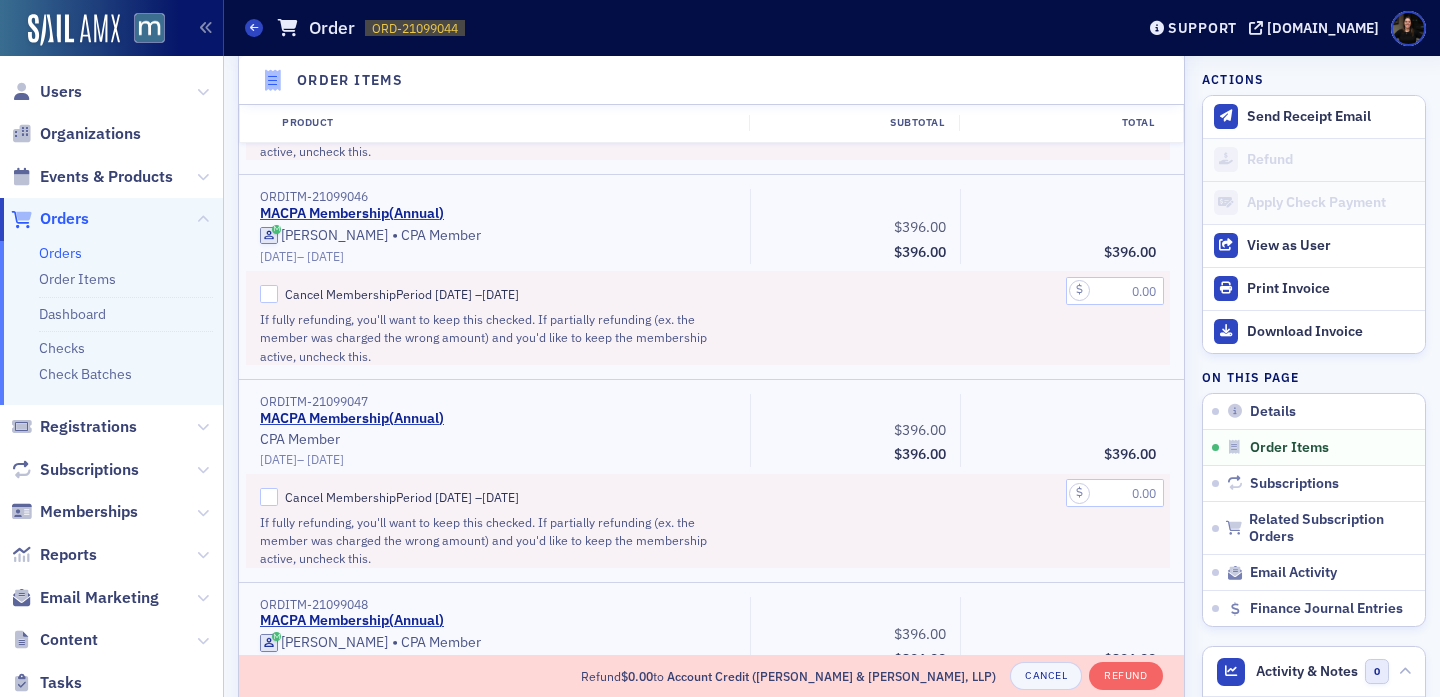 scroll, scrollTop: 1091, scrollLeft: 0, axis: vertical 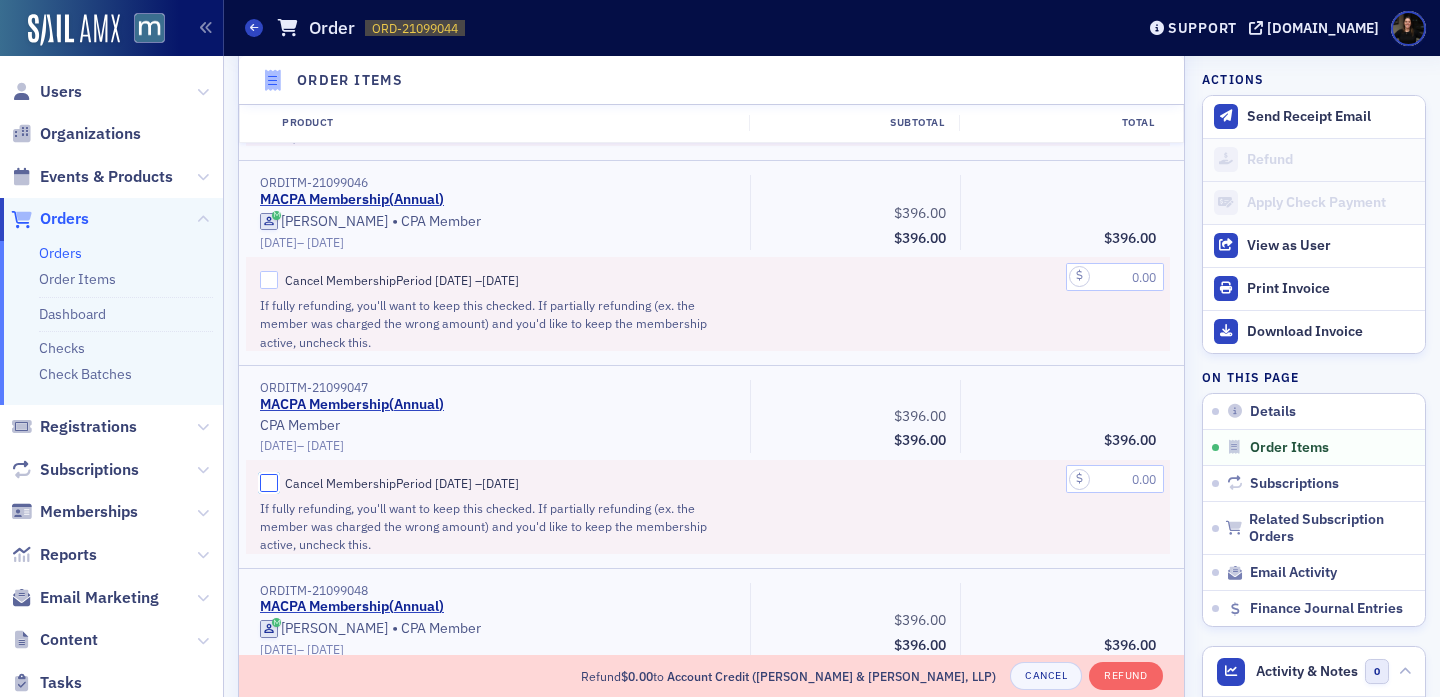 click on "Cancel Membership  Period   7/2/2025    –  7/2/2026" 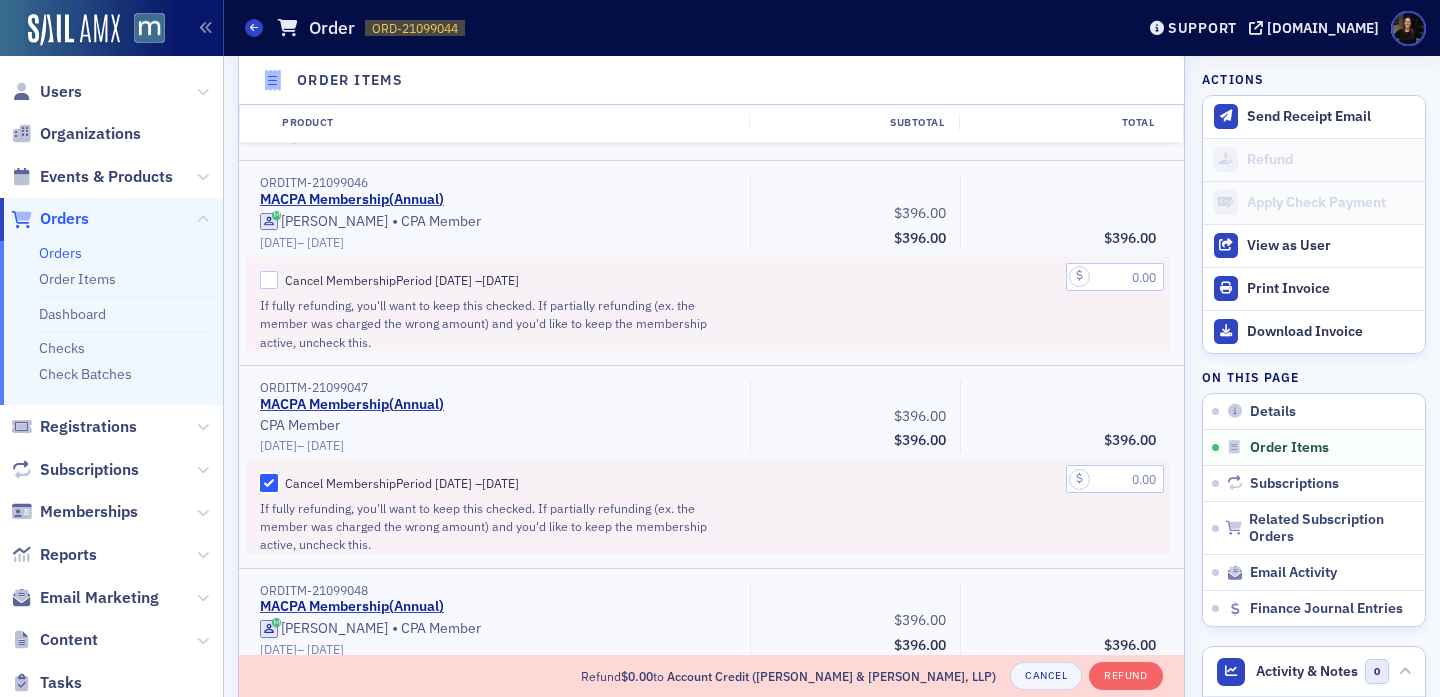 checkbox on "true" 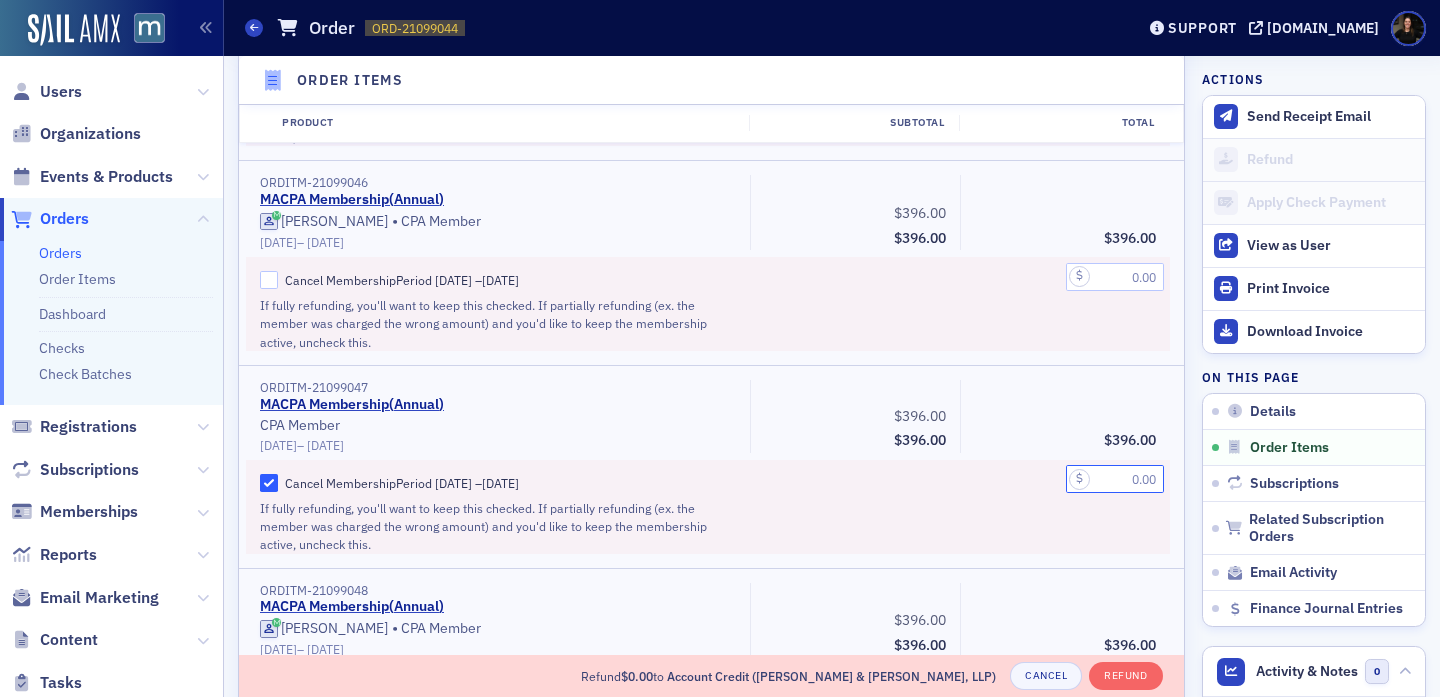 click 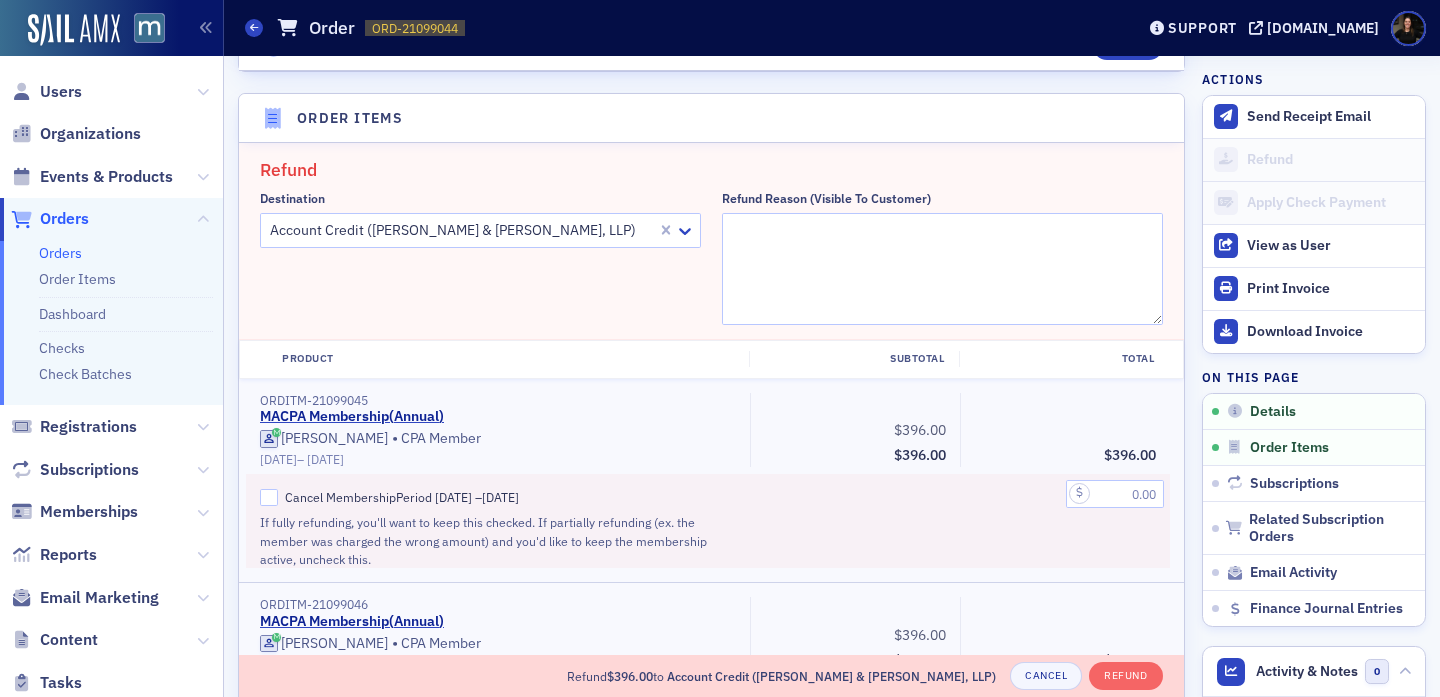 scroll, scrollTop: 651, scrollLeft: 0, axis: vertical 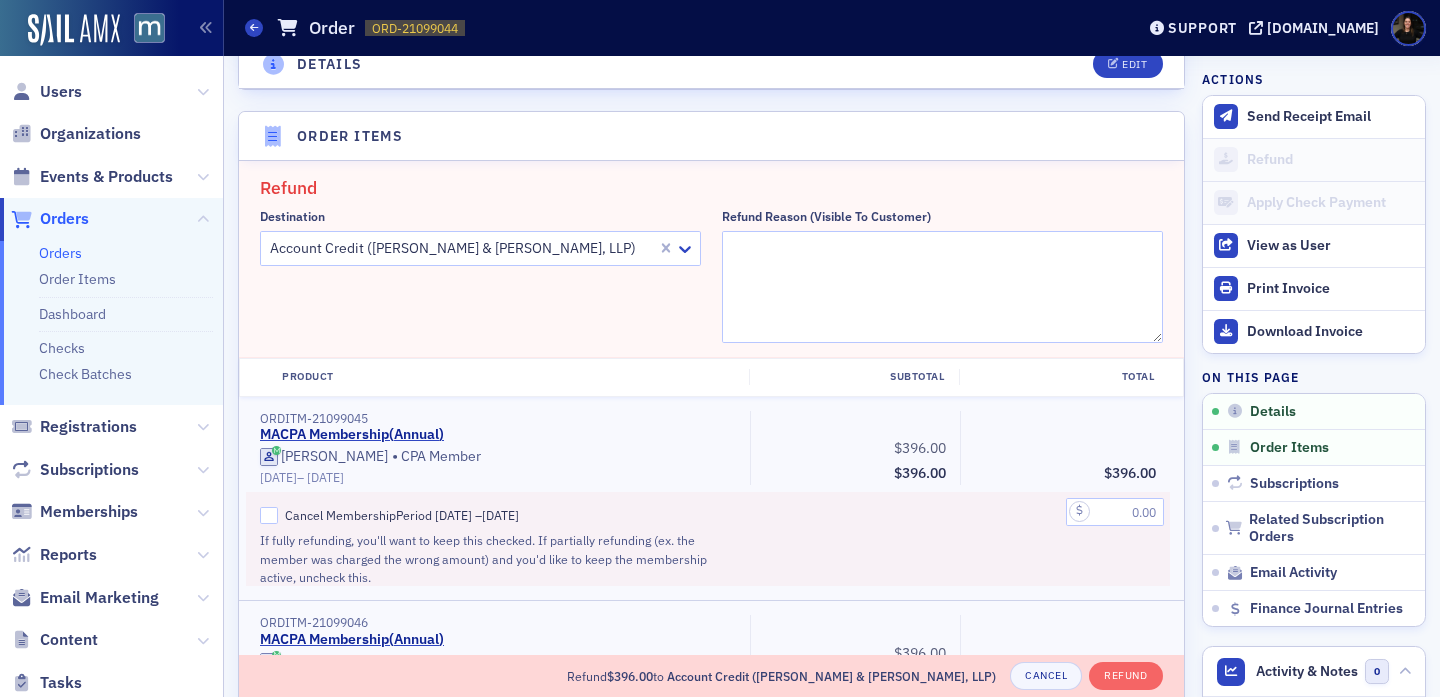 type on "396.00" 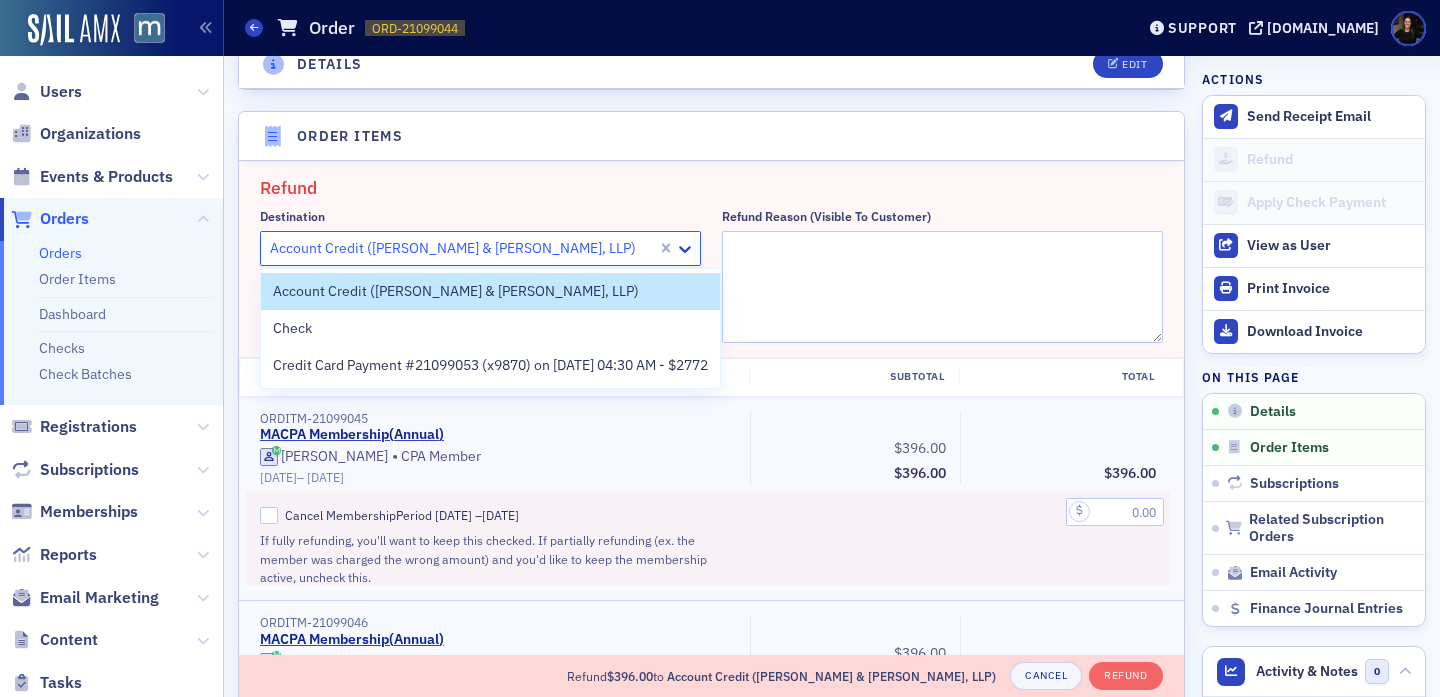 click 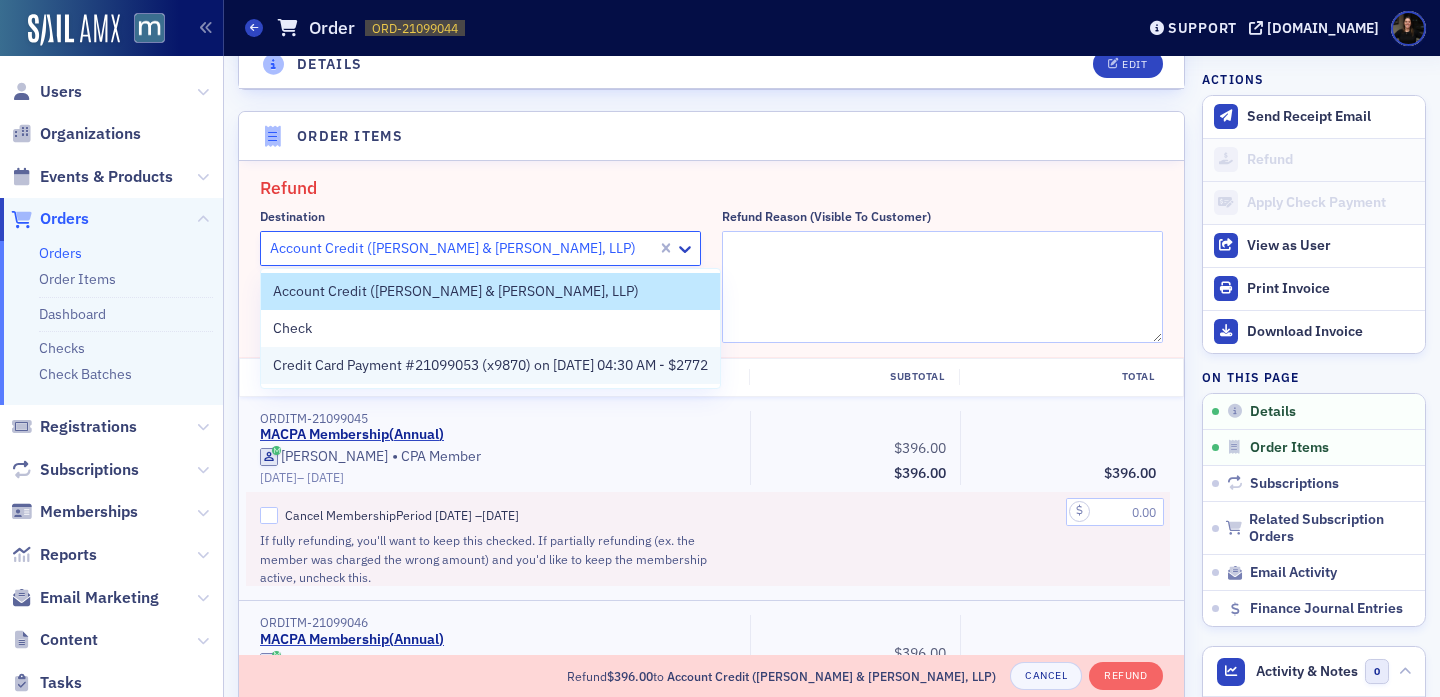 click on "Credit Card Payment #21099053 (x9870) on 7/2/2025 04:30 AM - $2772" at bounding box center (490, 365) 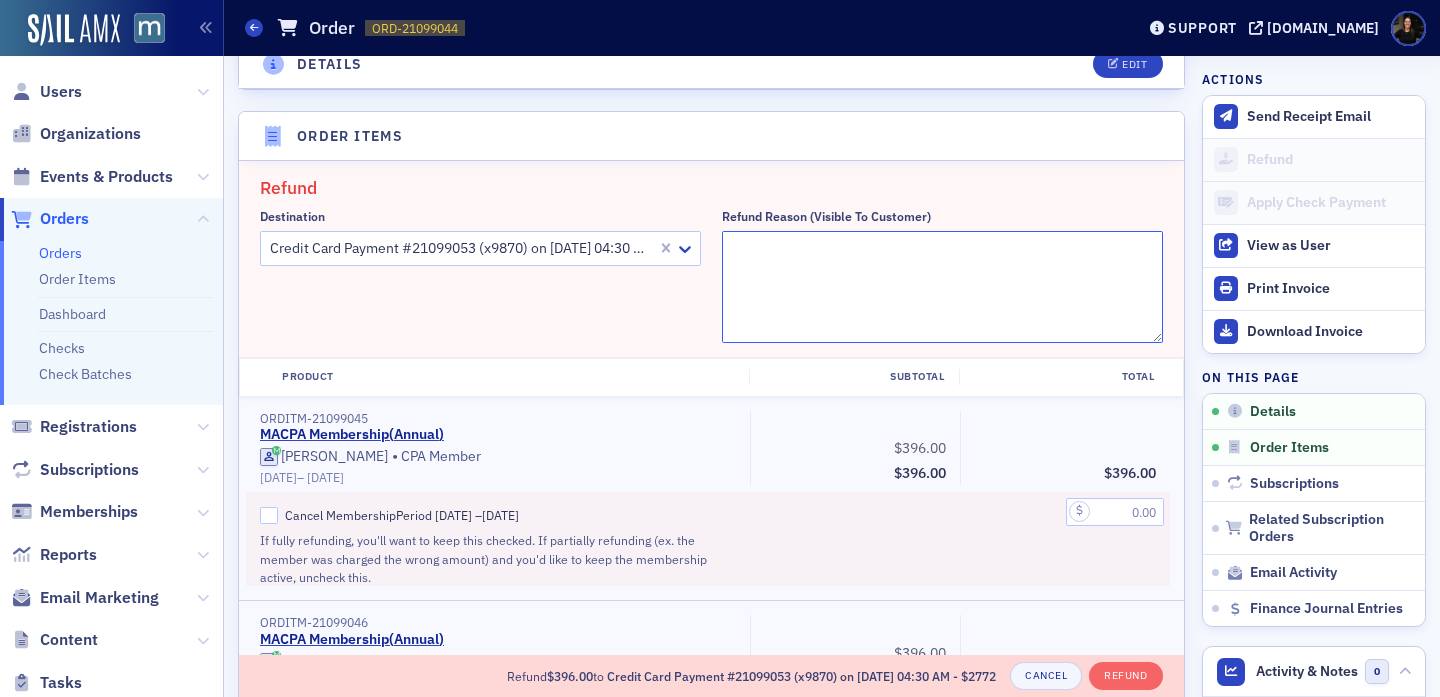 click on "Refund Reason (Visible to Customer)" 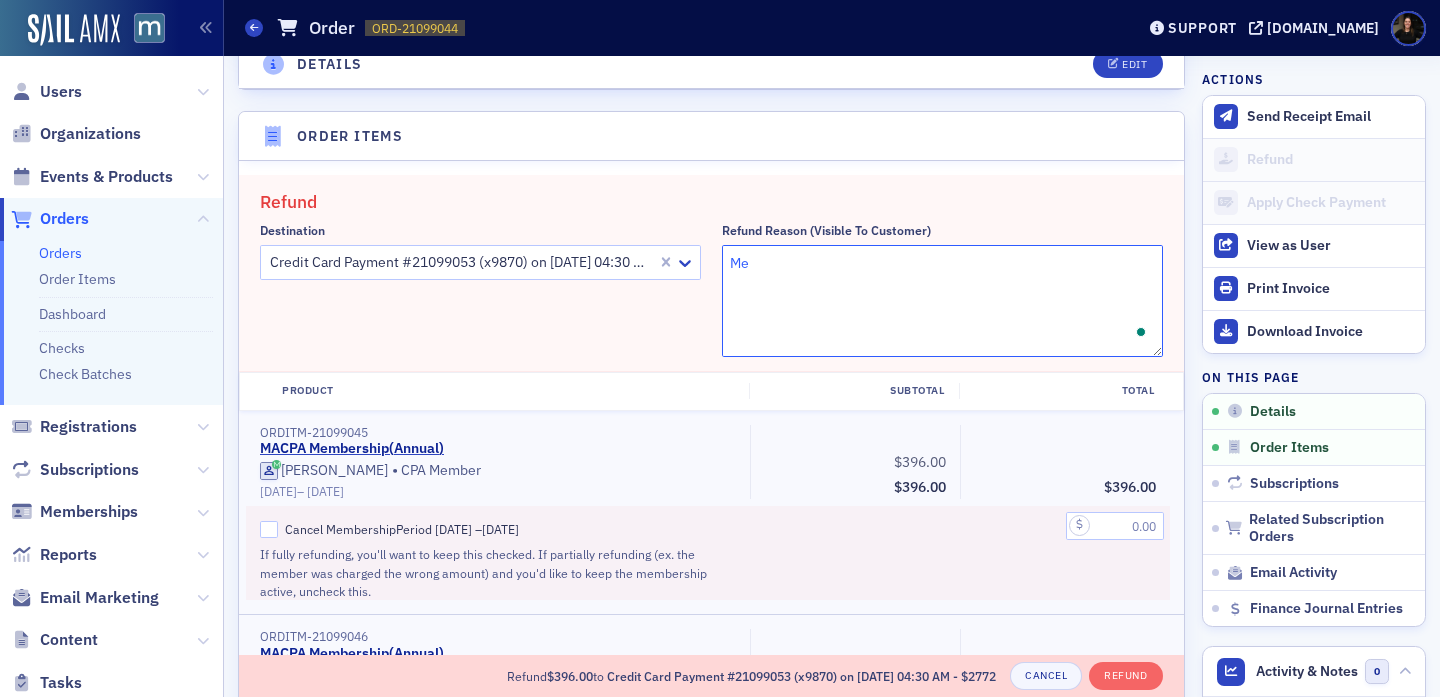 type on "M" 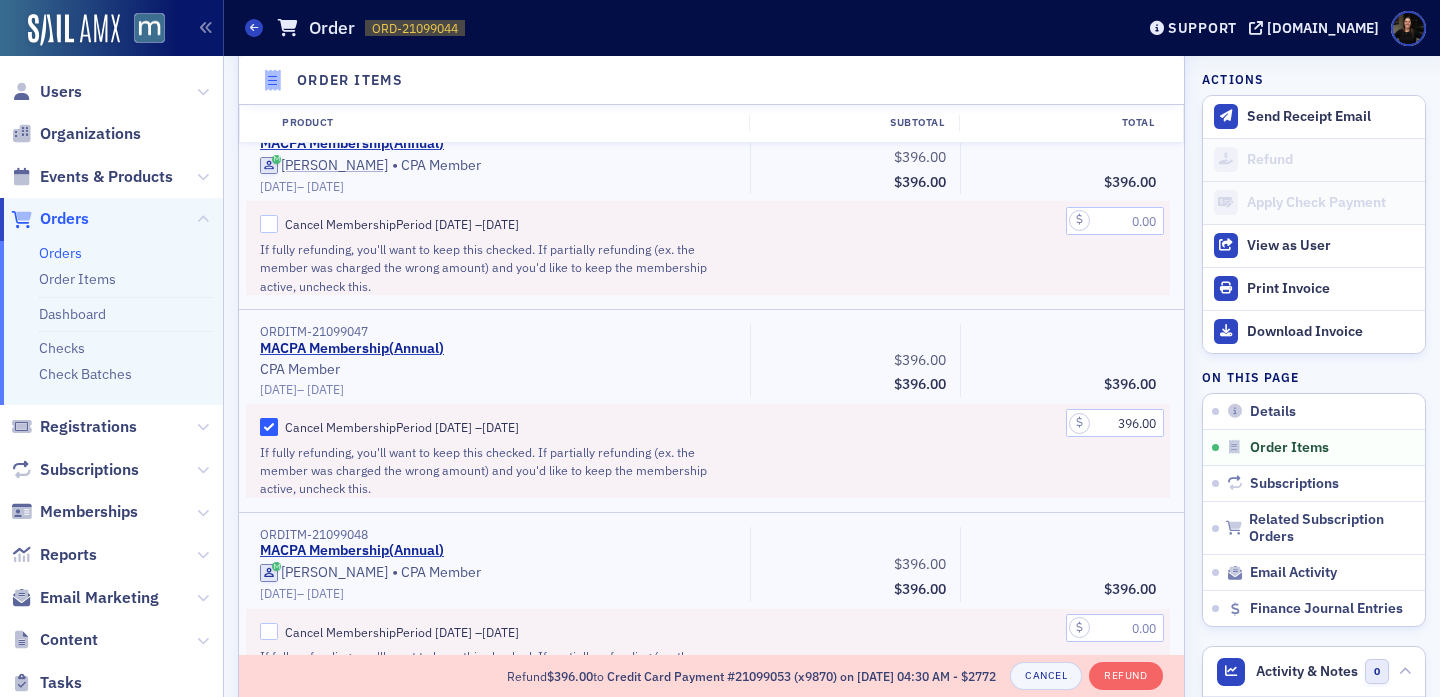 scroll, scrollTop: 1165, scrollLeft: 0, axis: vertical 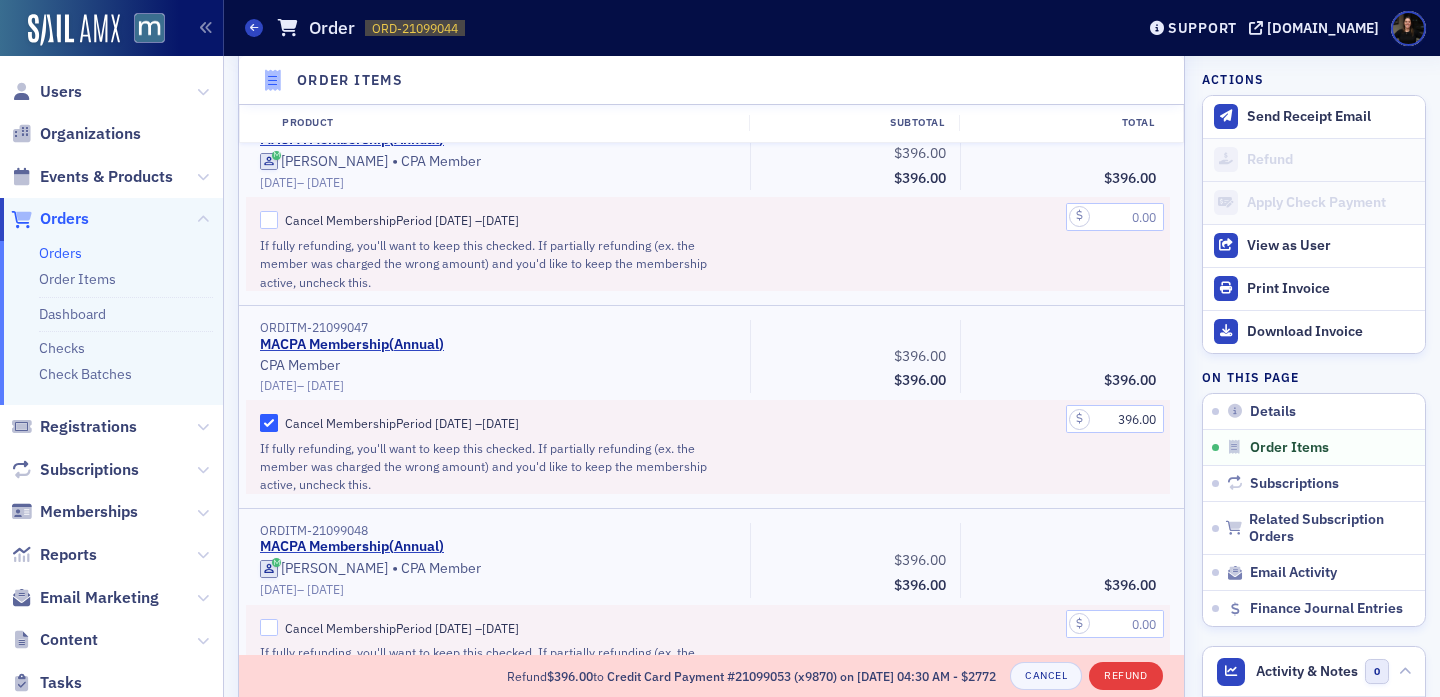 type on "Member left the firm" 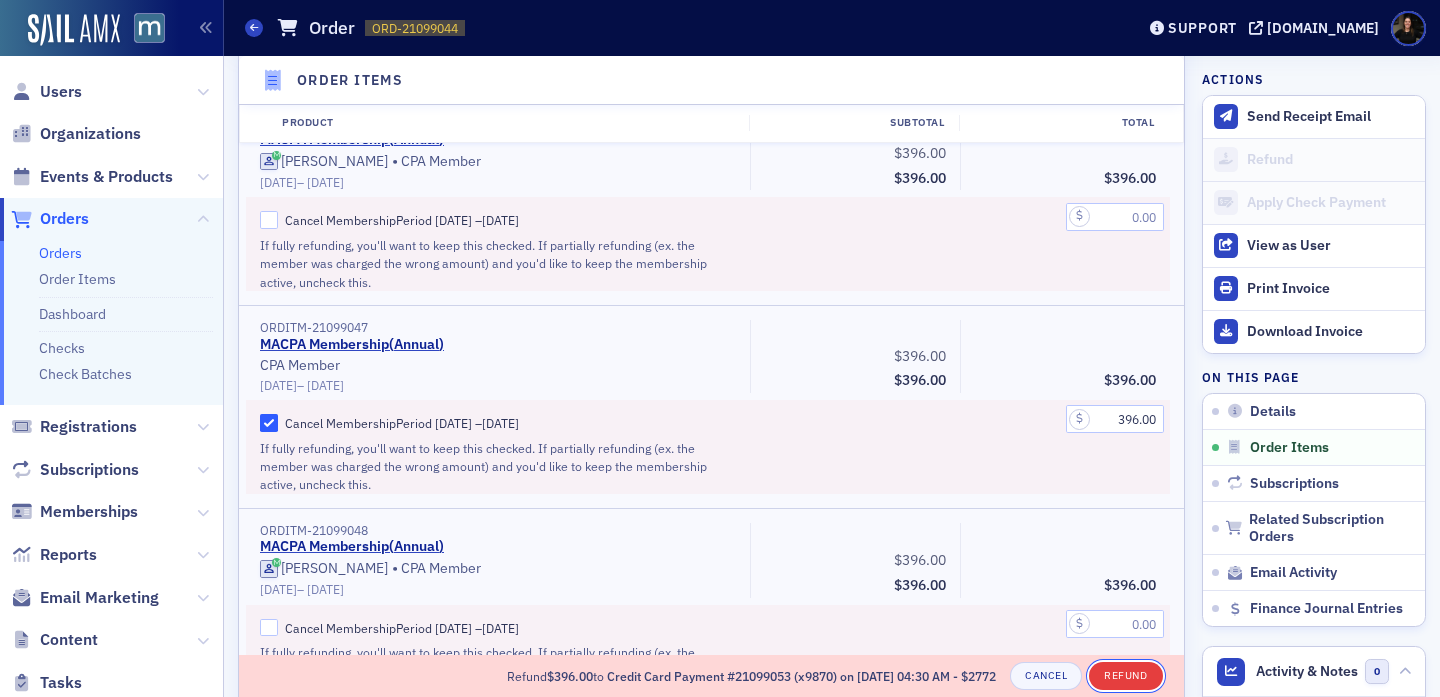 click on "Refund" 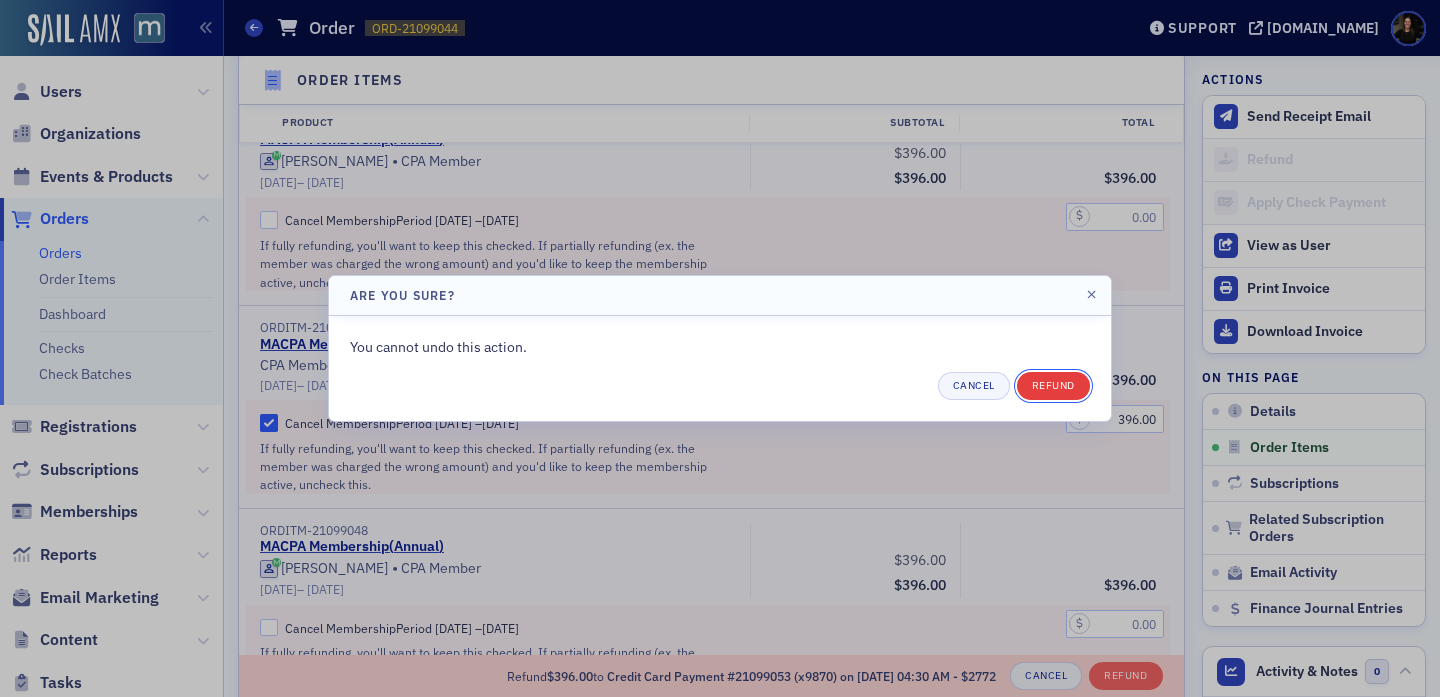 click on "Refund" at bounding box center [1053, 386] 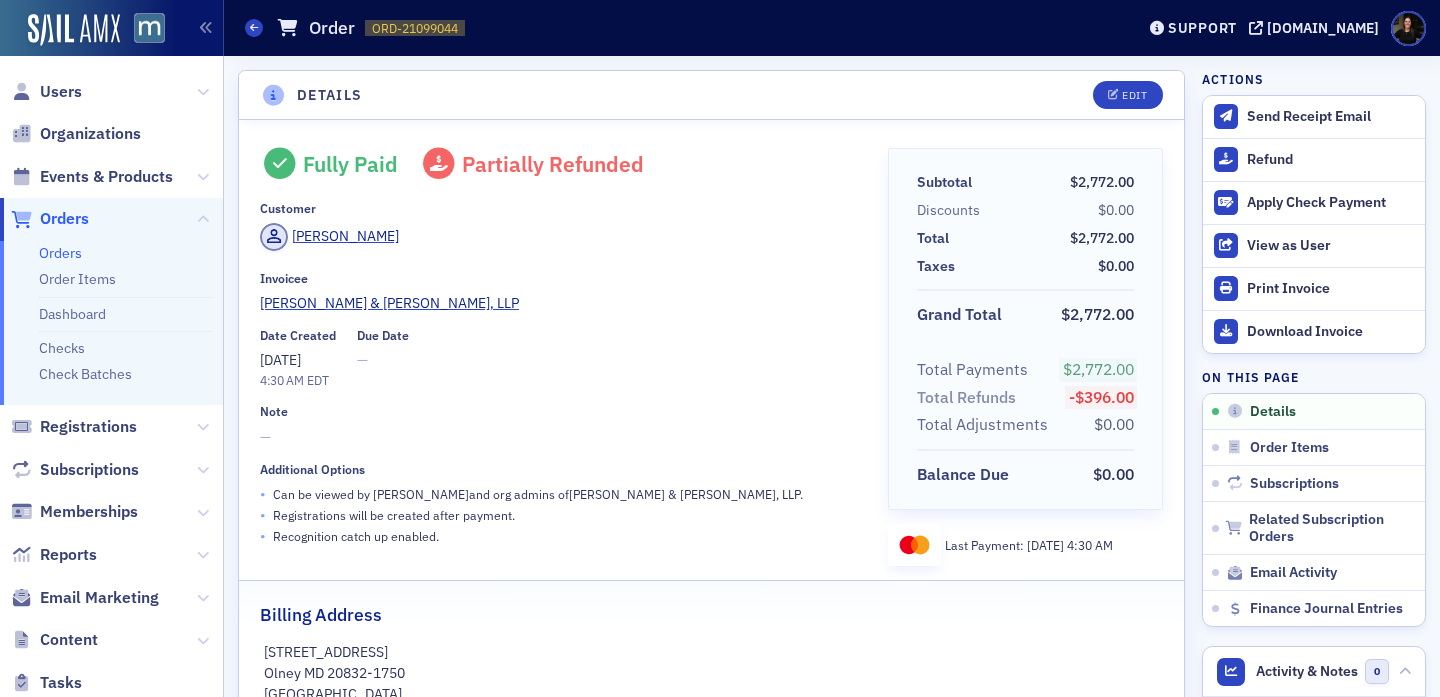 scroll, scrollTop: 0, scrollLeft: 0, axis: both 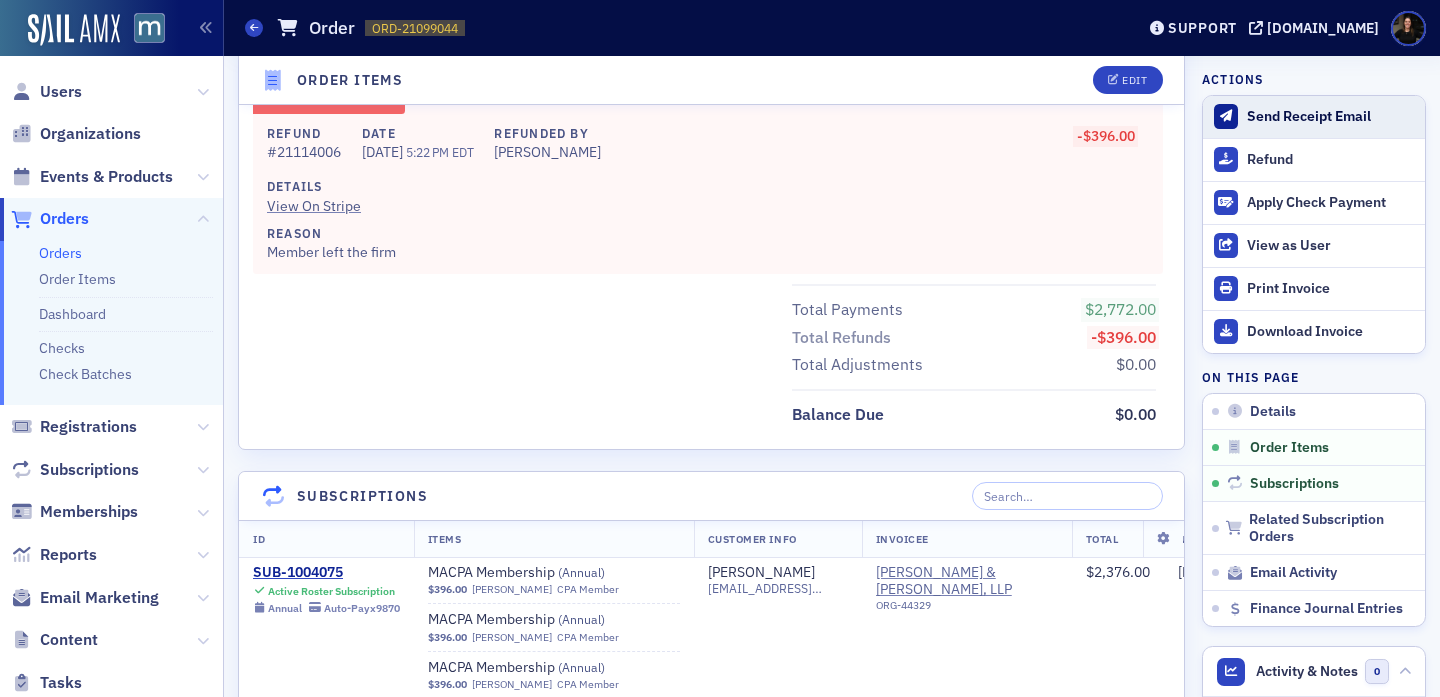 click on "Send Receipt Email" 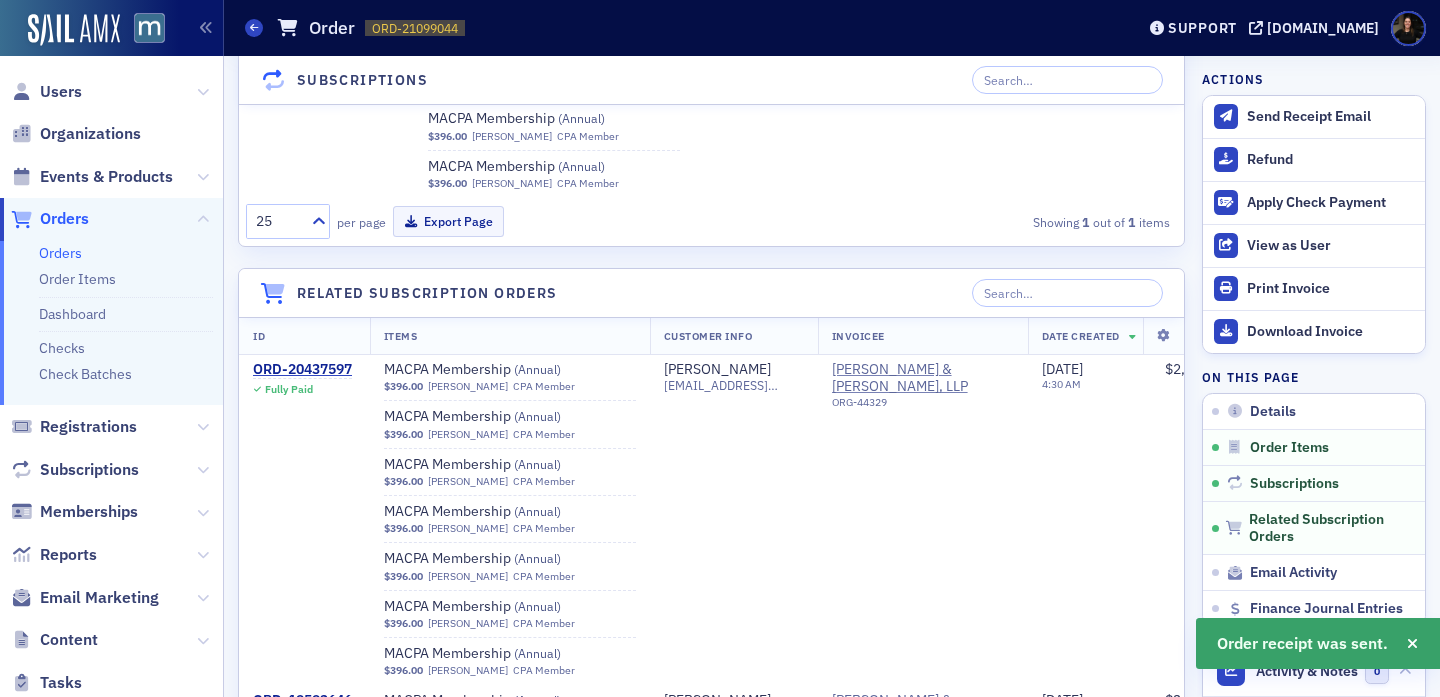 scroll, scrollTop: 2601, scrollLeft: 0, axis: vertical 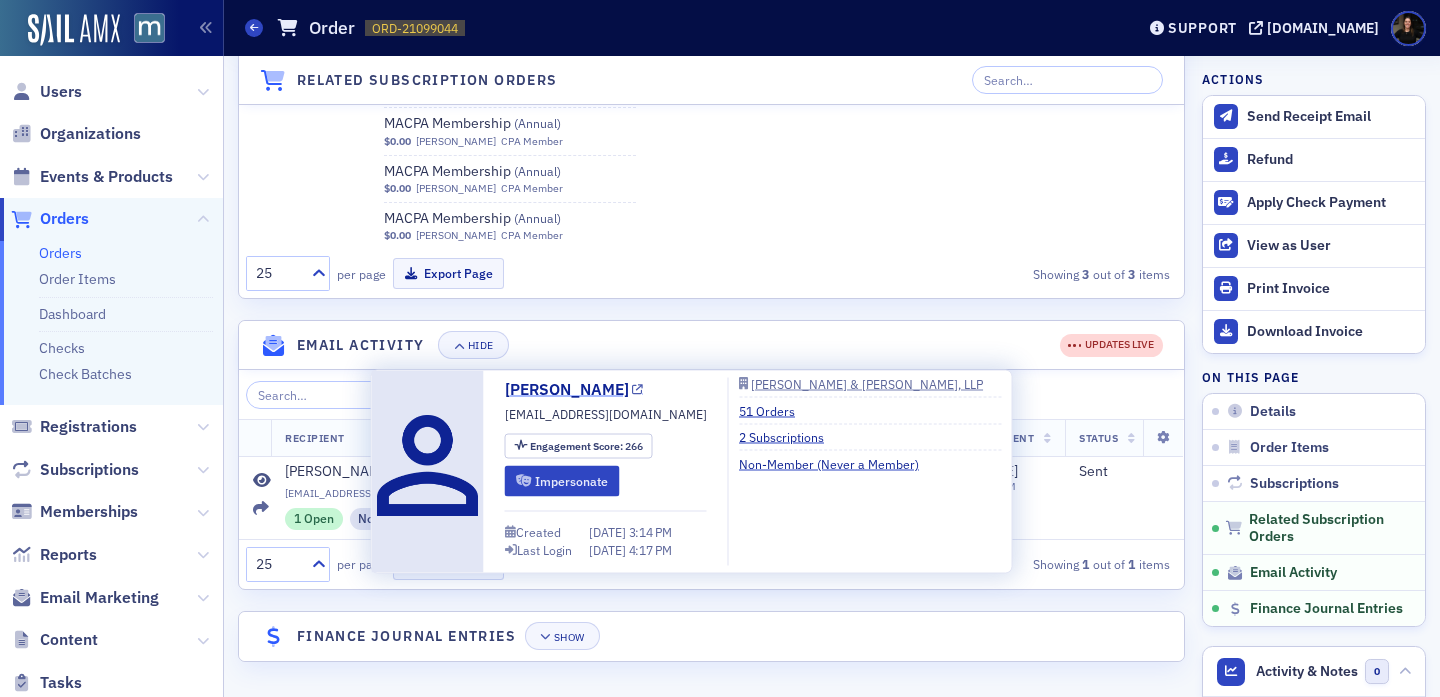click on "[PERSON_NAME]" at bounding box center (574, 390) 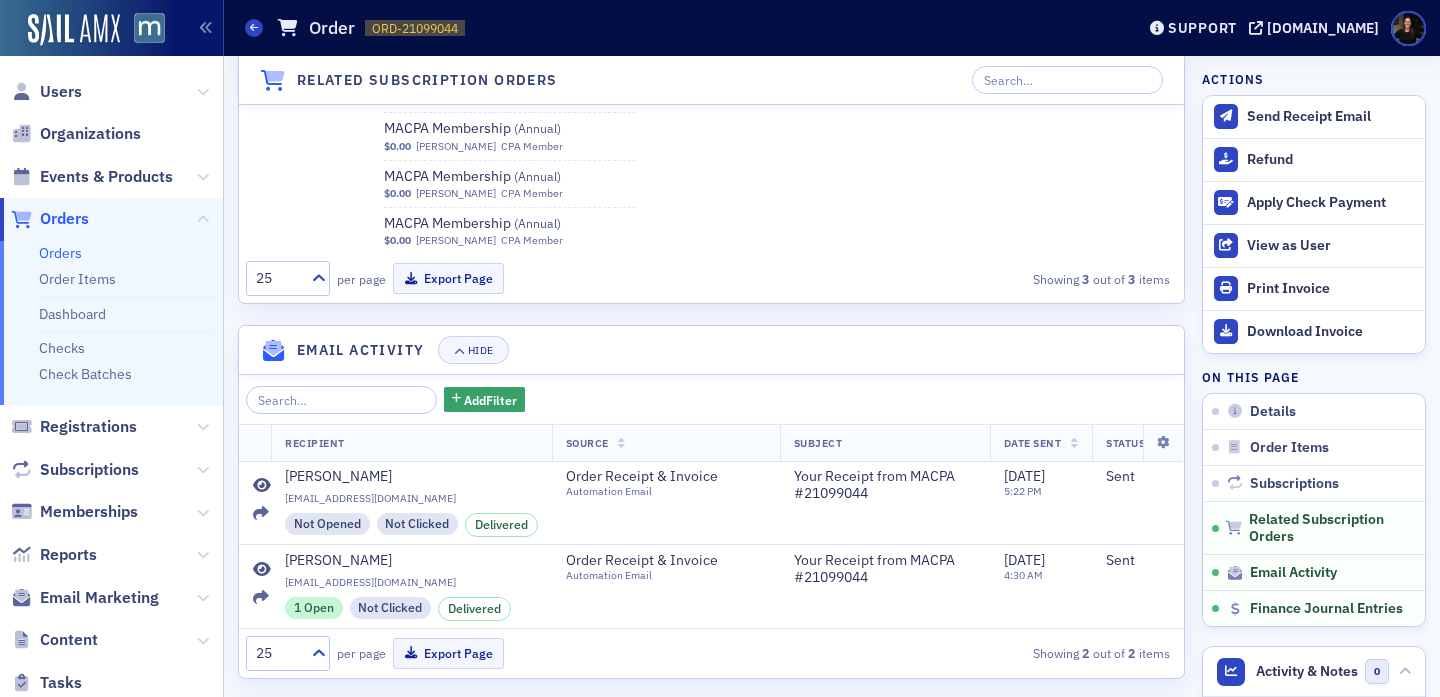 scroll, scrollTop: 3028, scrollLeft: 0, axis: vertical 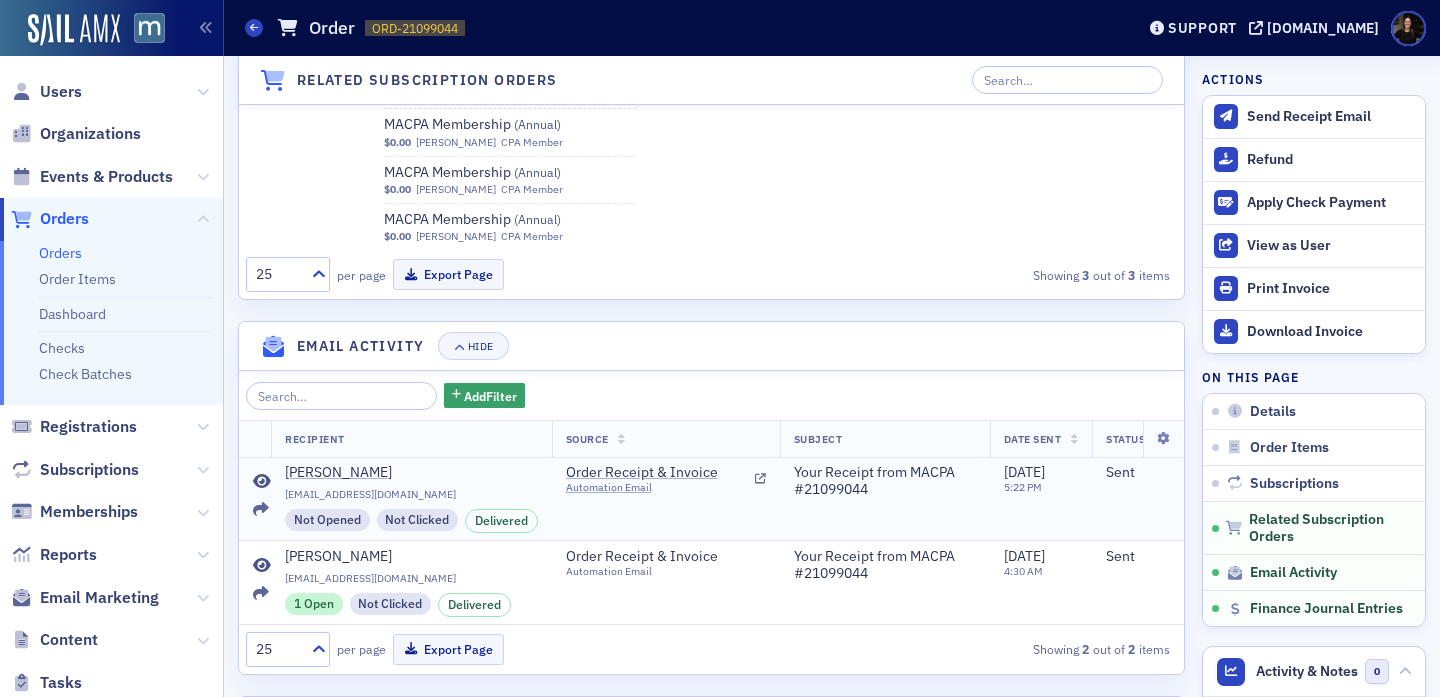 click 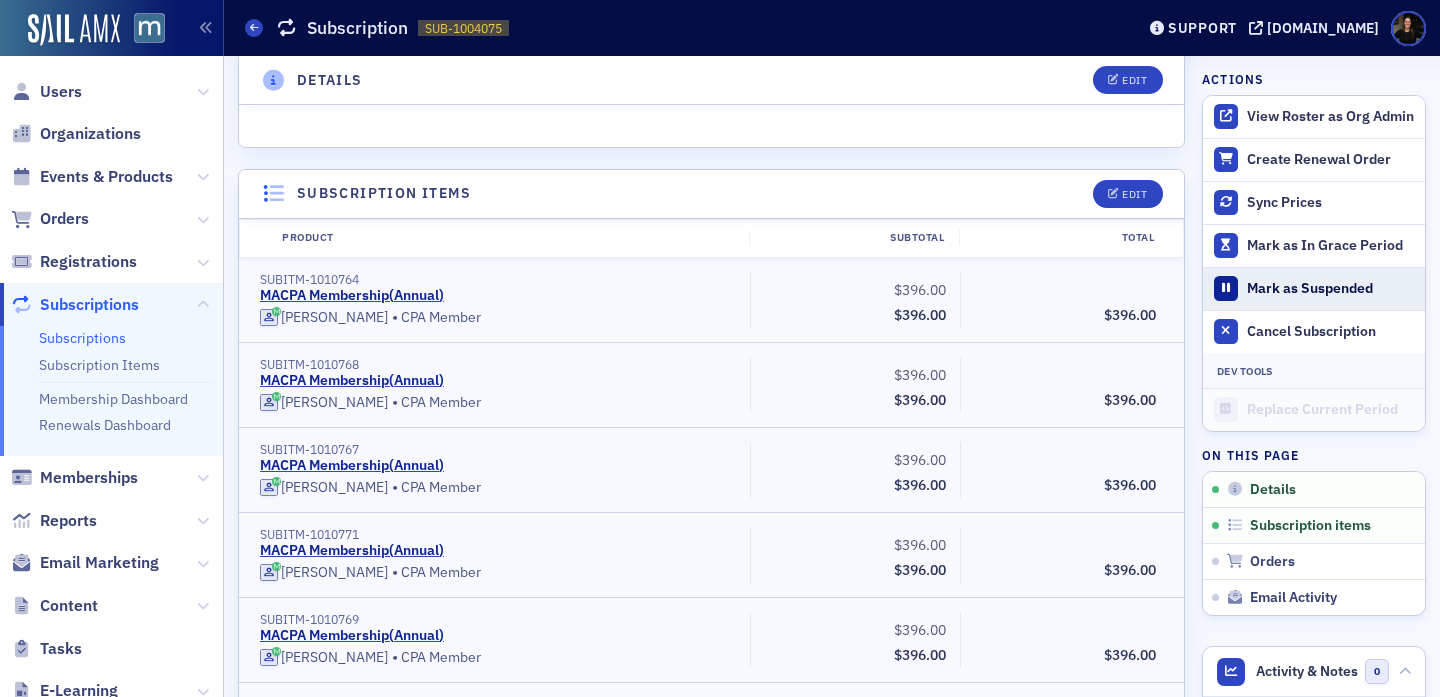 scroll, scrollTop: 0, scrollLeft: 0, axis: both 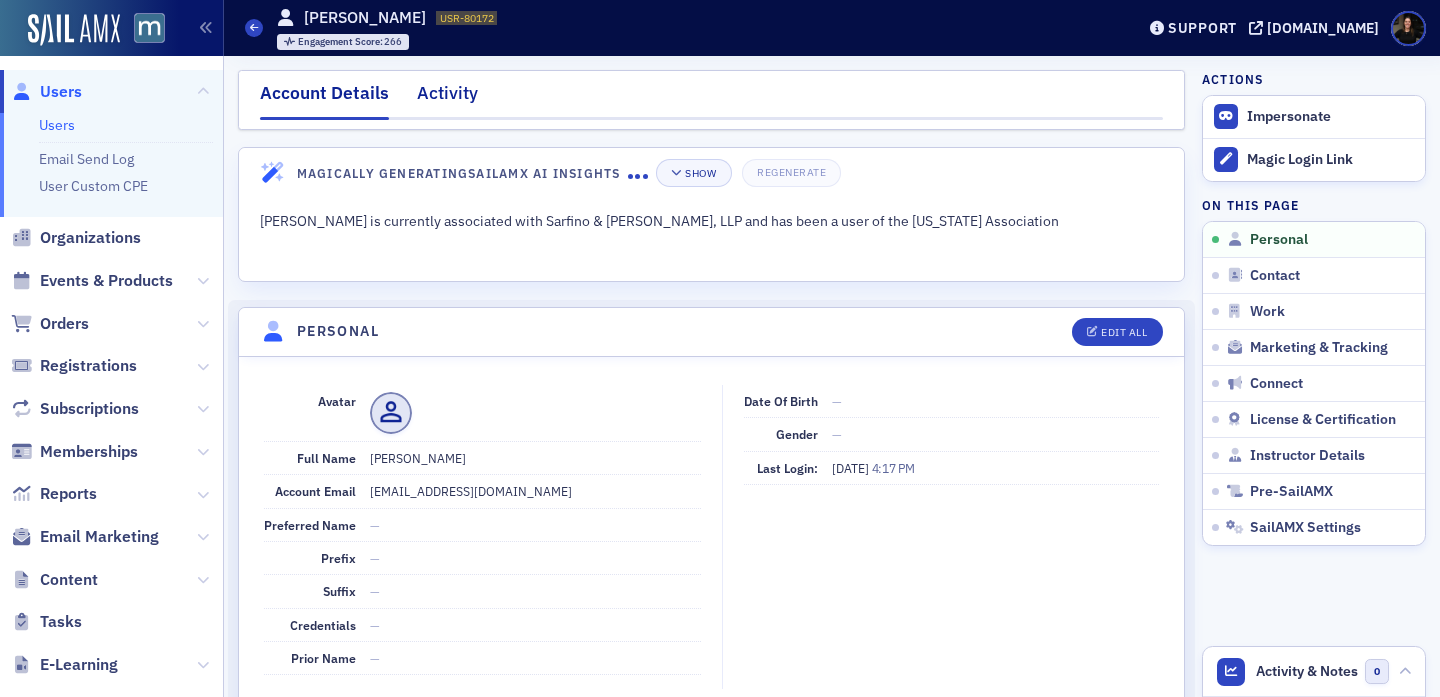 click on "Activity" 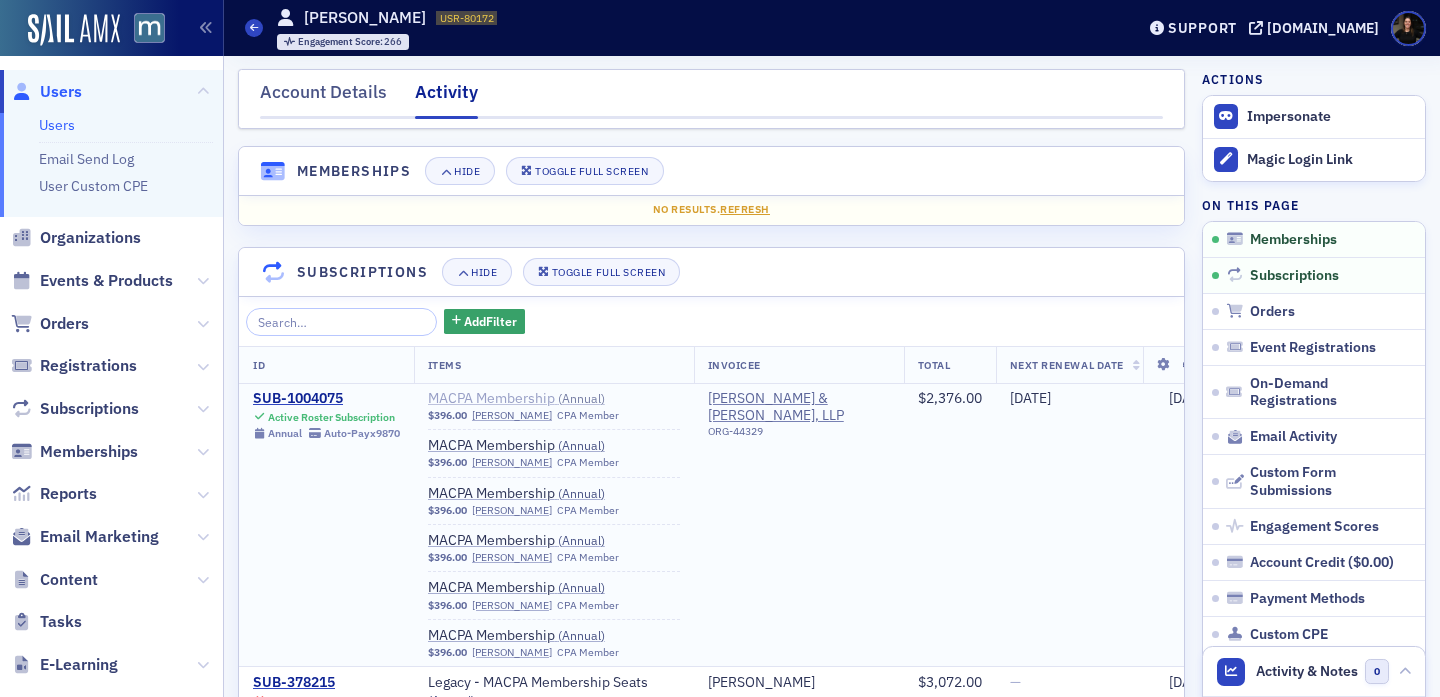 scroll, scrollTop: 0, scrollLeft: 0, axis: both 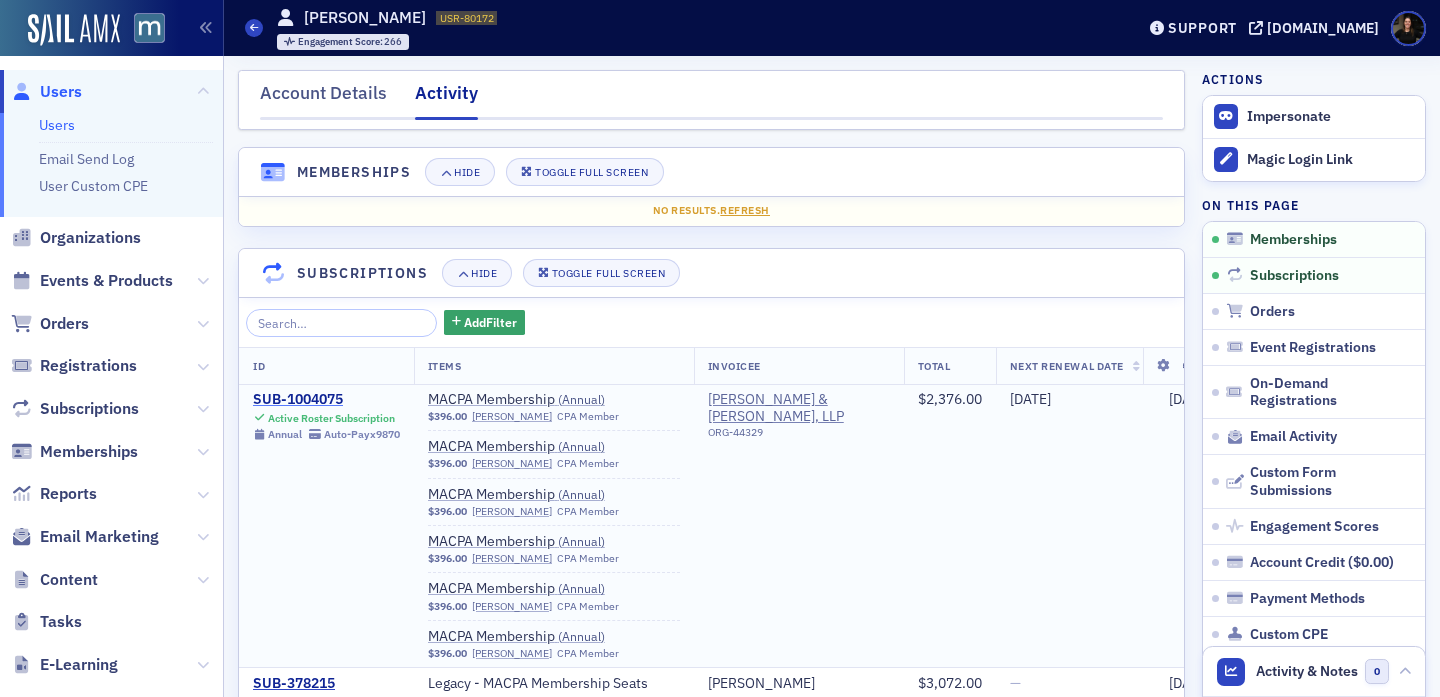 click on "SUB-1004075" 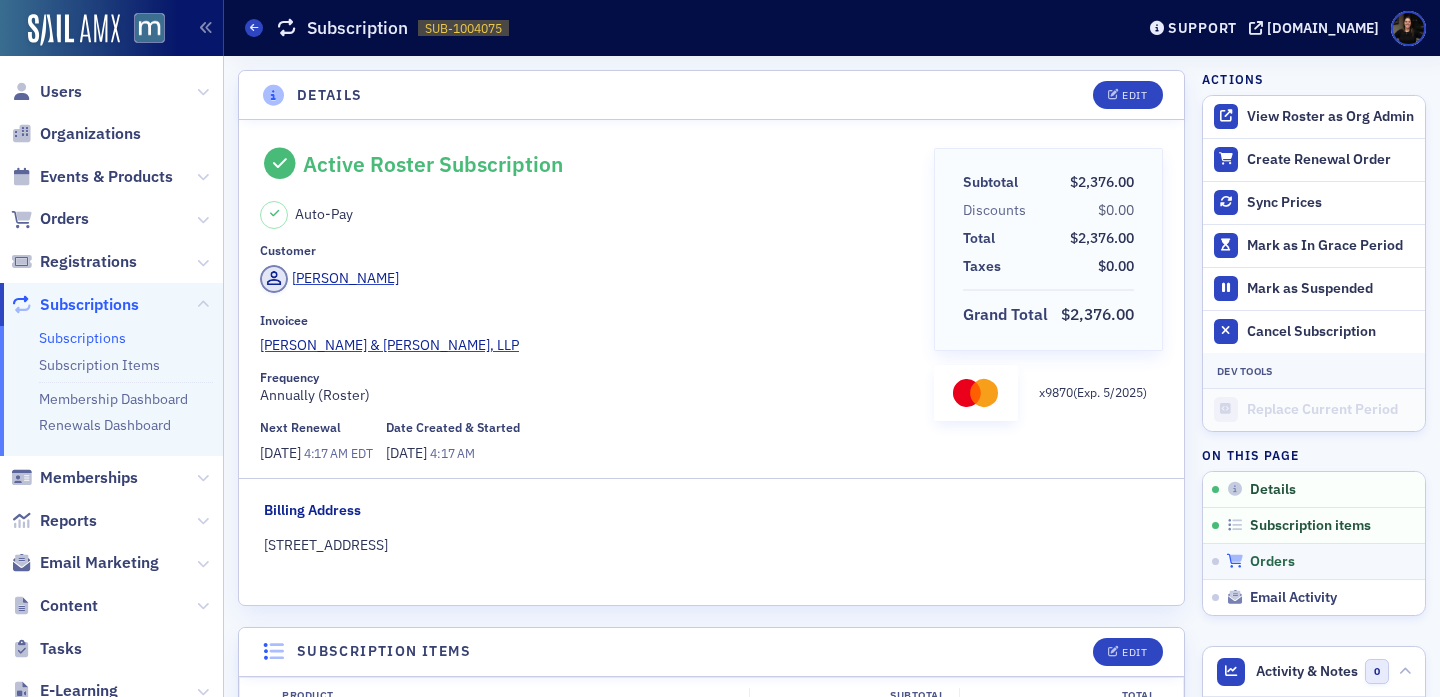 click on "Orders" 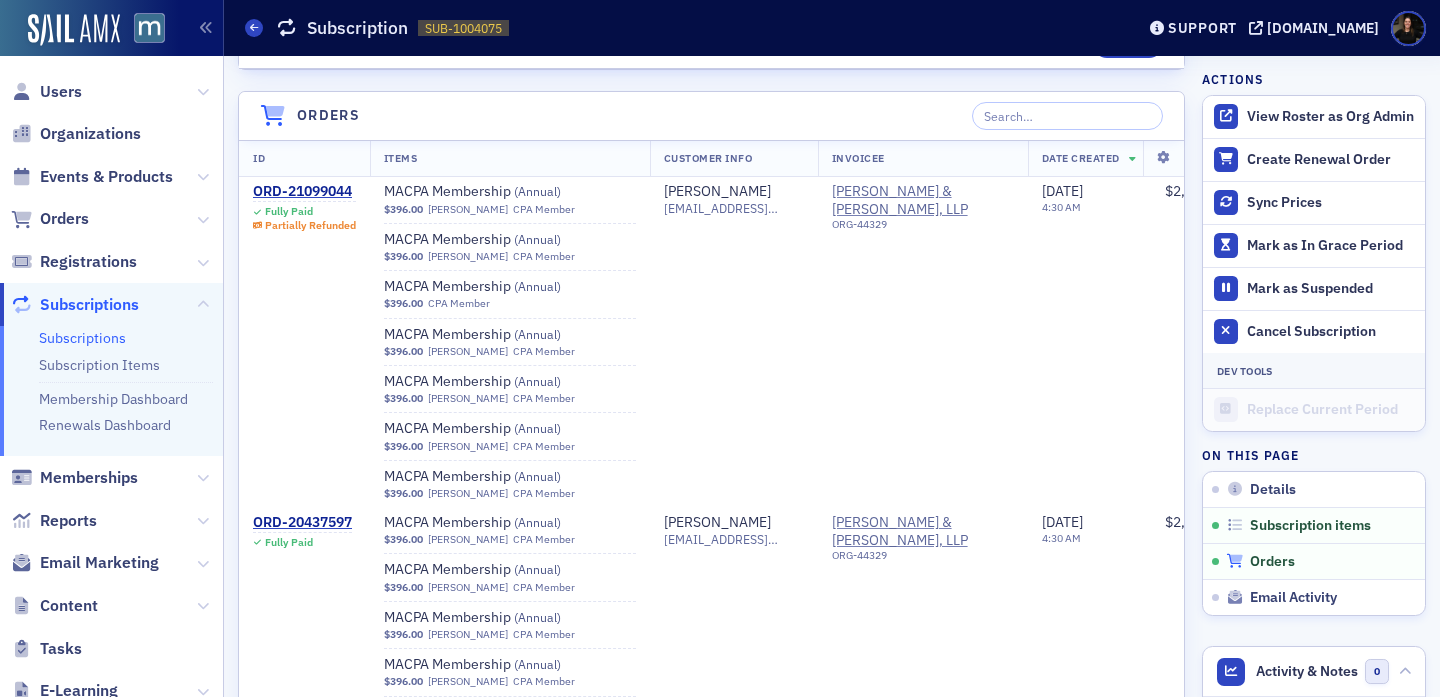 scroll, scrollTop: 1307, scrollLeft: 0, axis: vertical 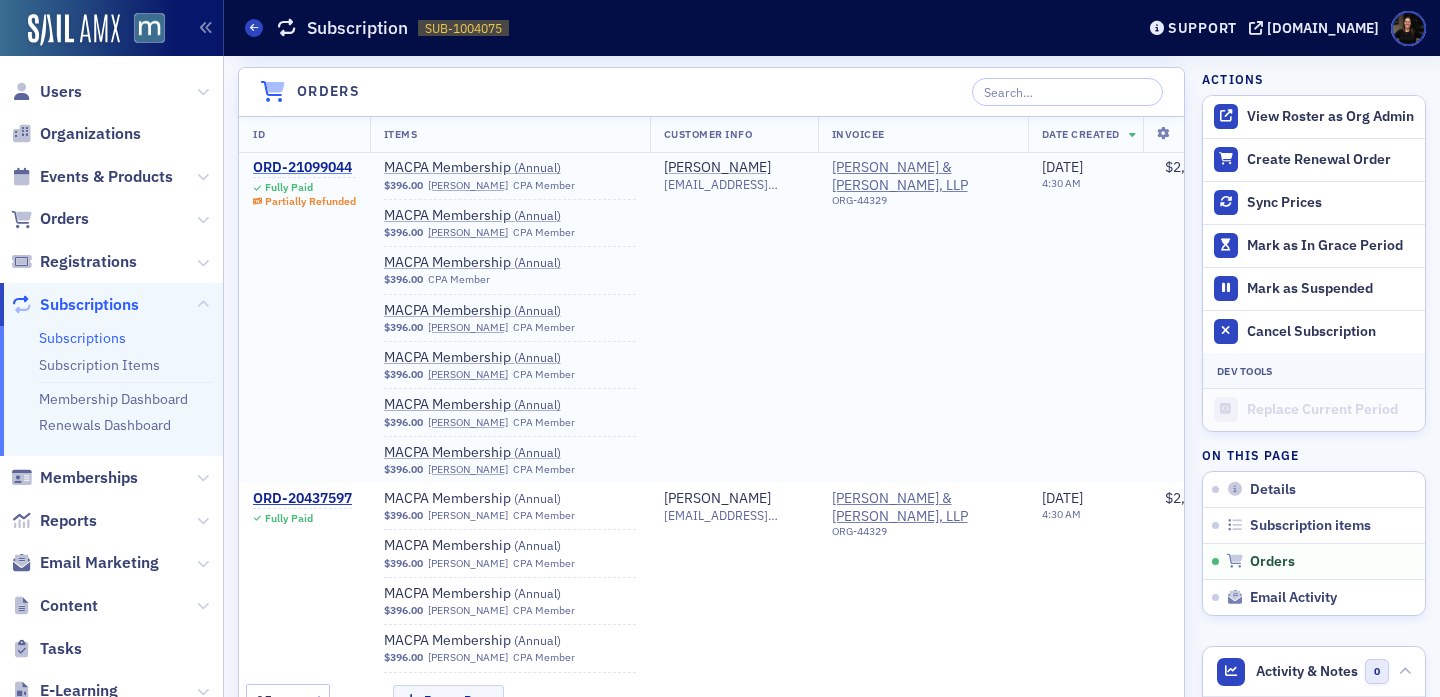 click on "ORD-21099044" 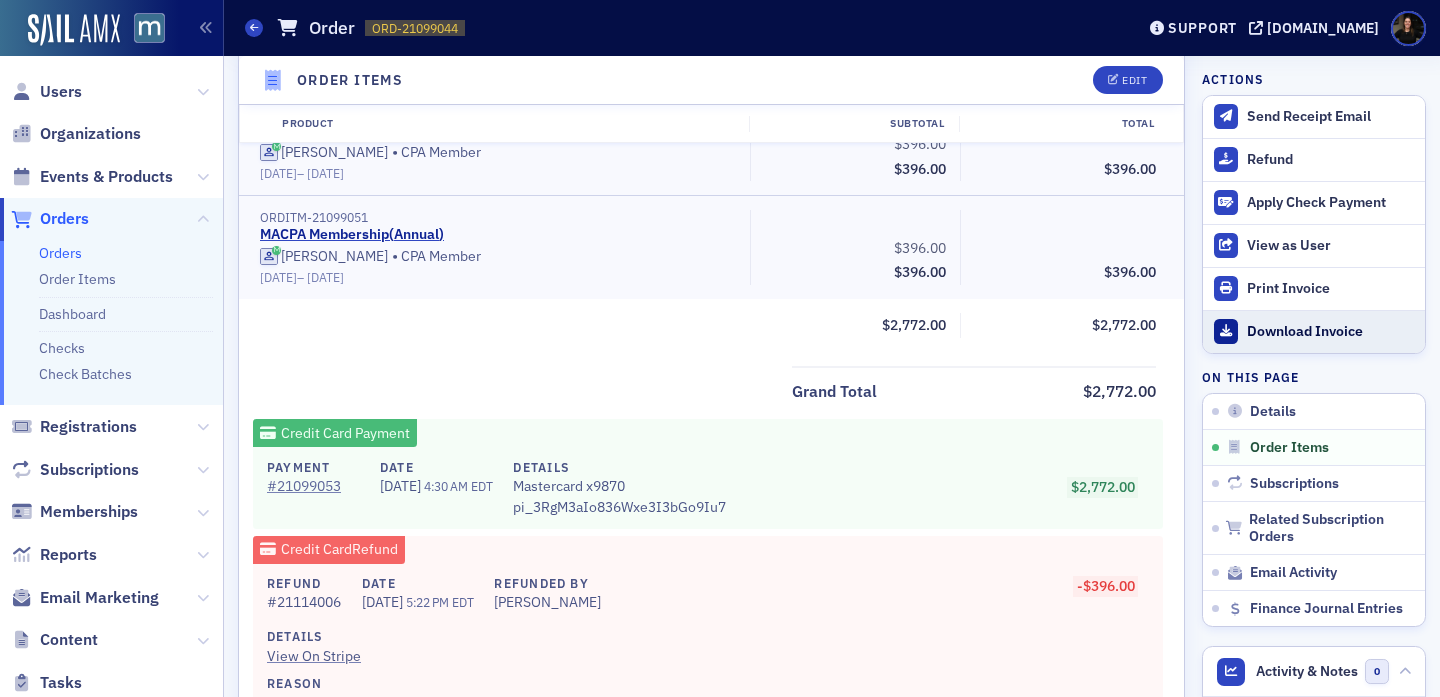 click on "Download Invoice" 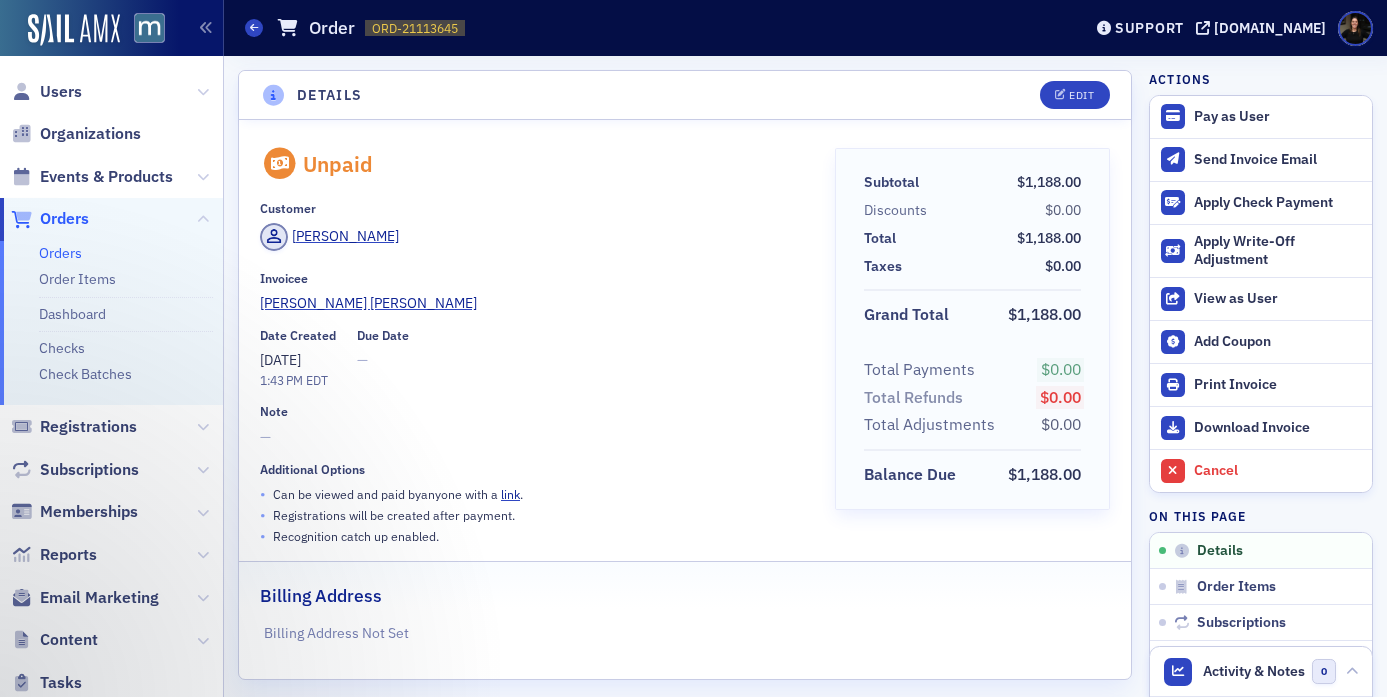 scroll, scrollTop: 0, scrollLeft: 0, axis: both 